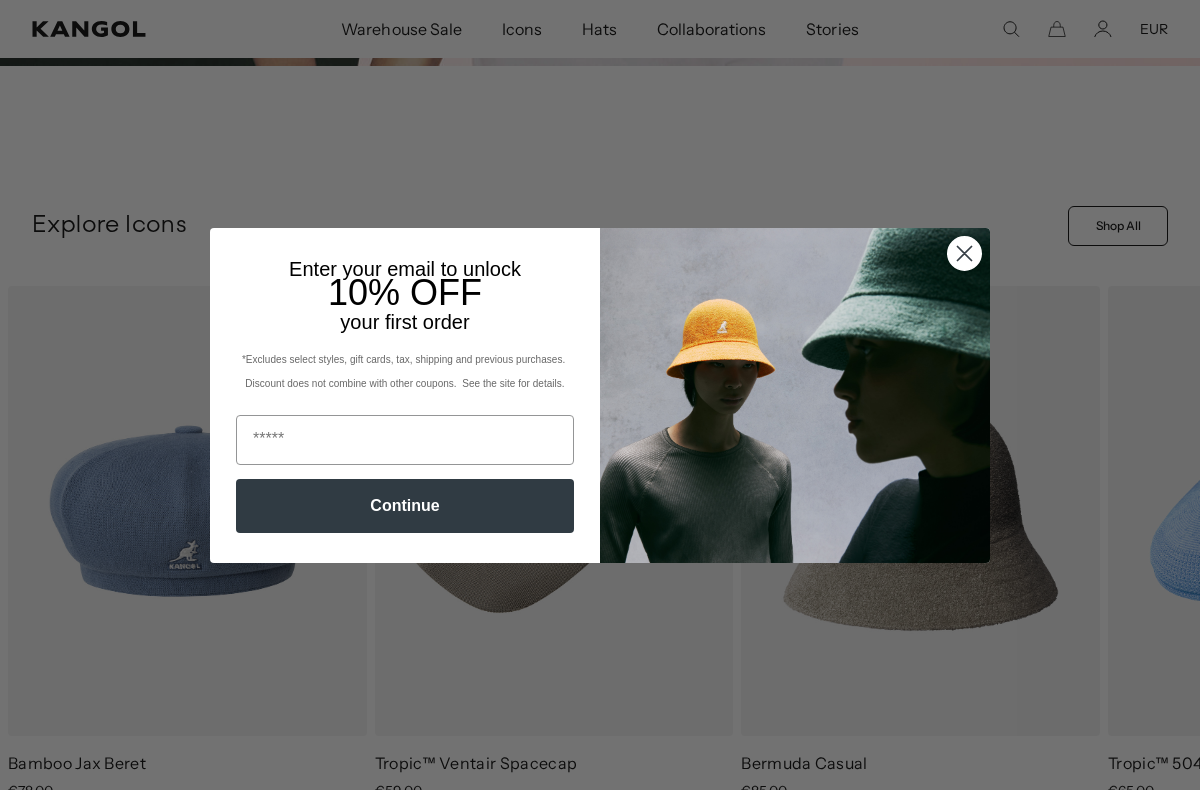 scroll, scrollTop: 503, scrollLeft: 0, axis: vertical 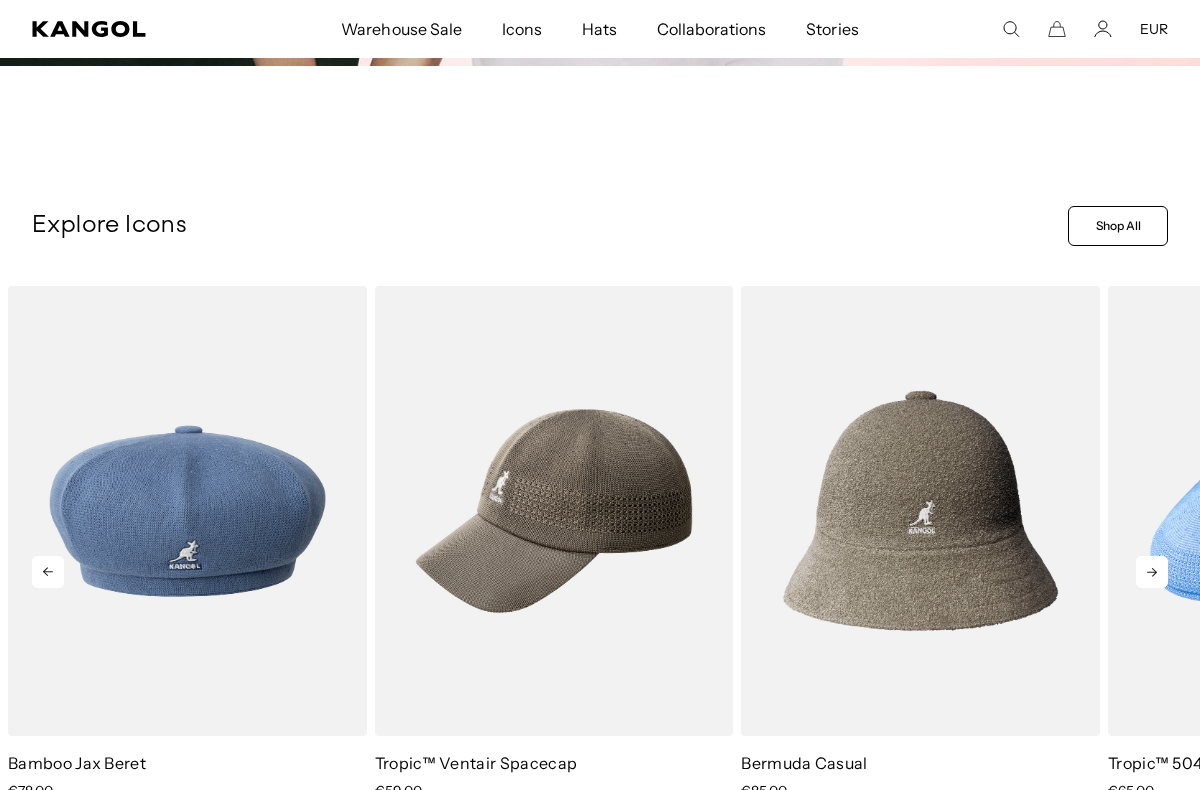 click 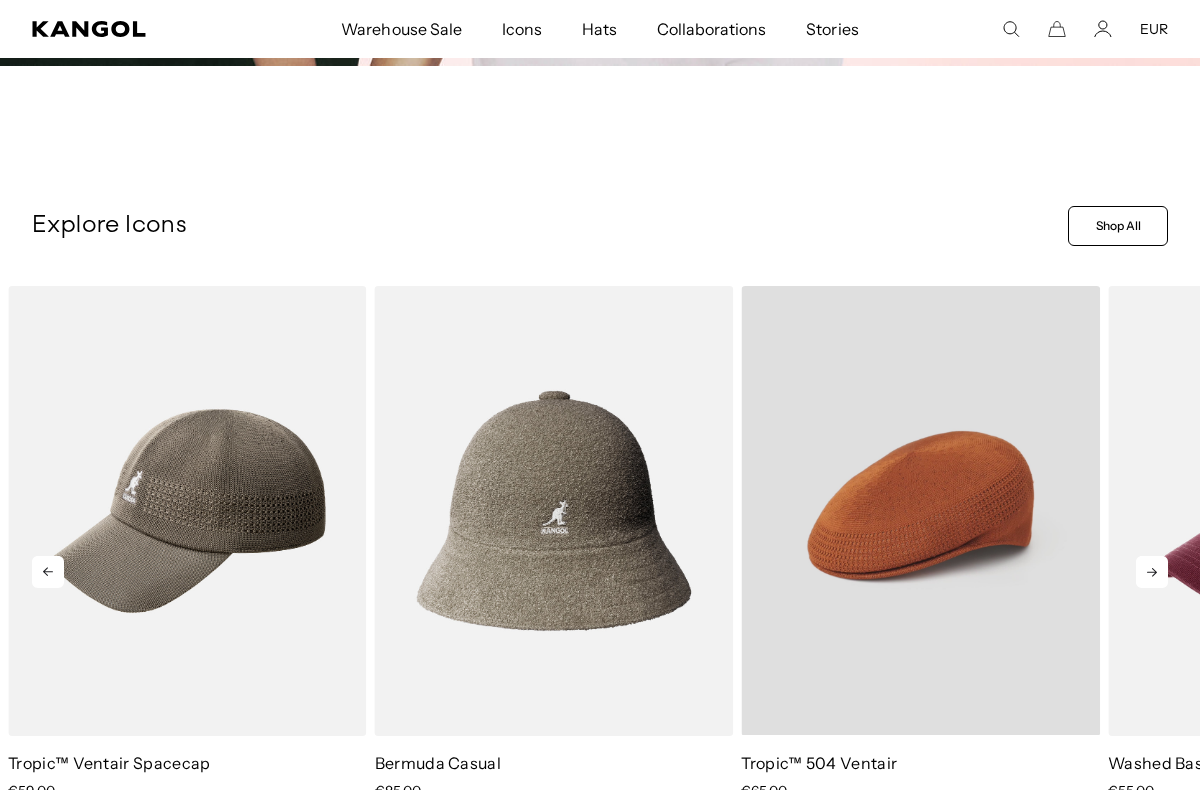 scroll, scrollTop: 0, scrollLeft: 412, axis: horizontal 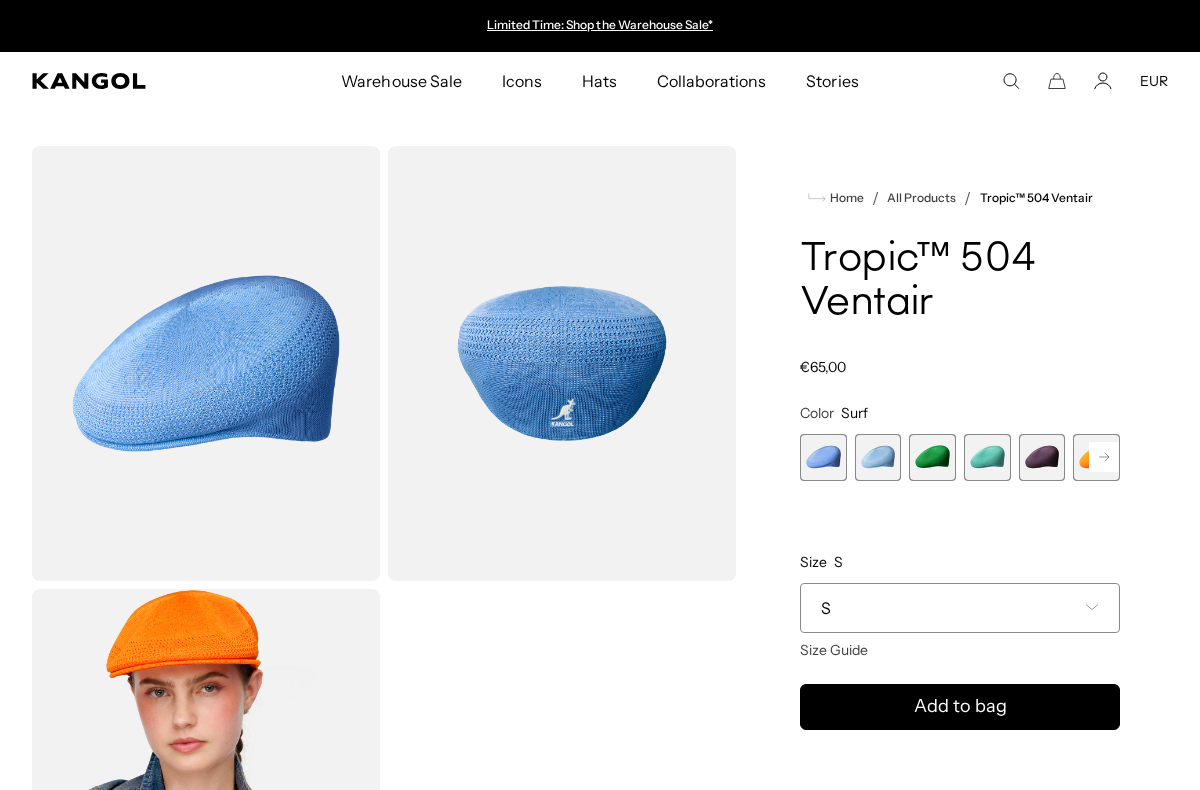 click at bounding box center (932, 457) 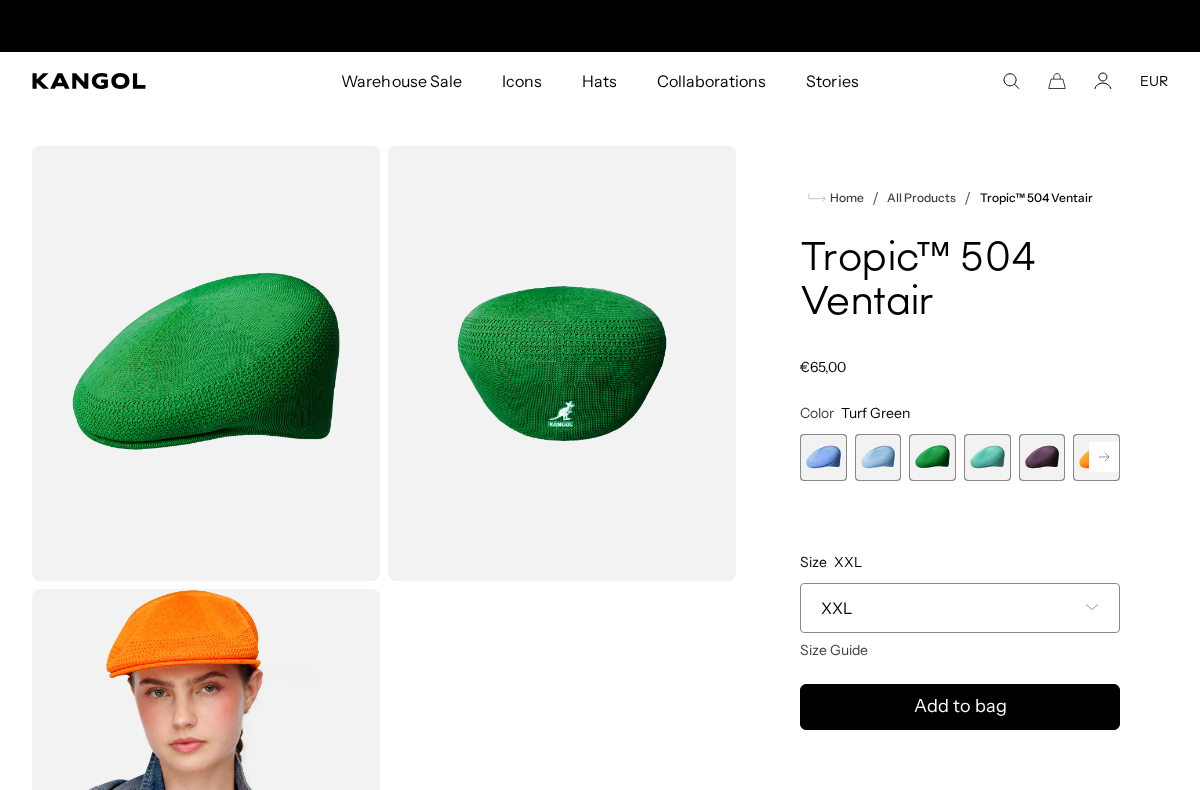 scroll, scrollTop: 0, scrollLeft: 0, axis: both 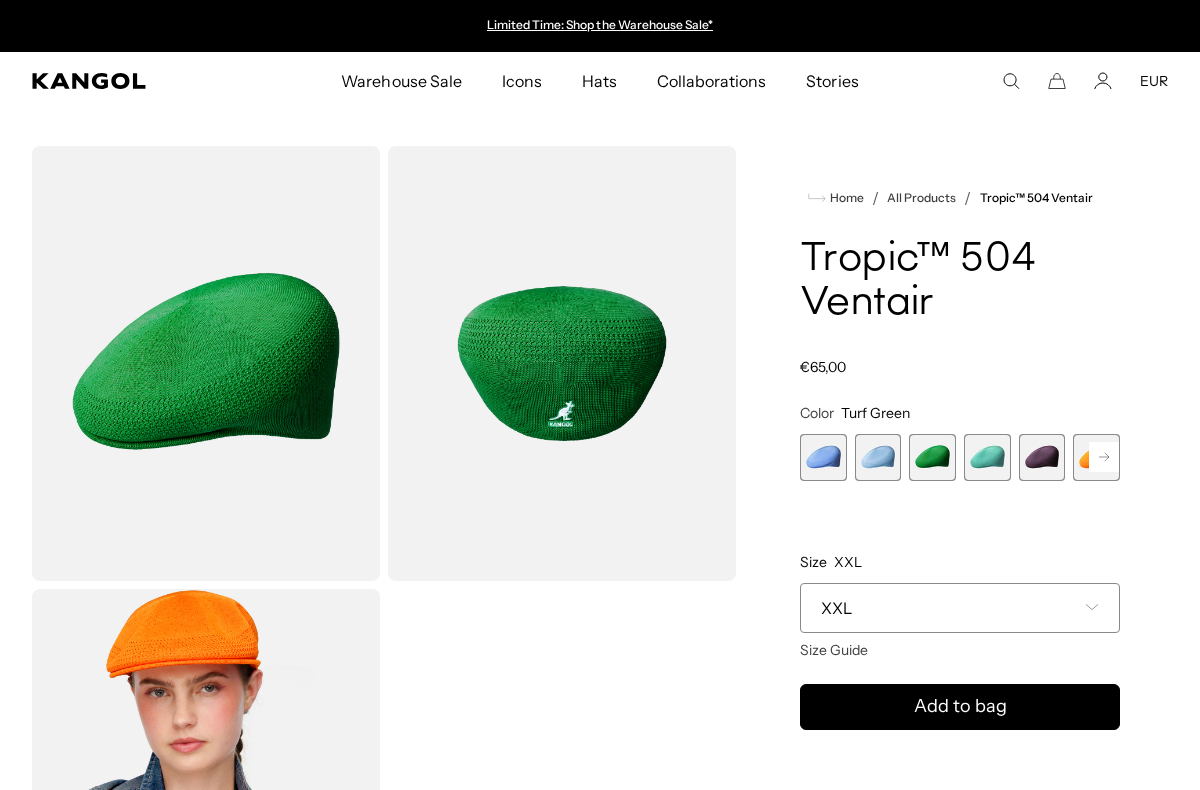 click on "XXL" at bounding box center (960, 608) 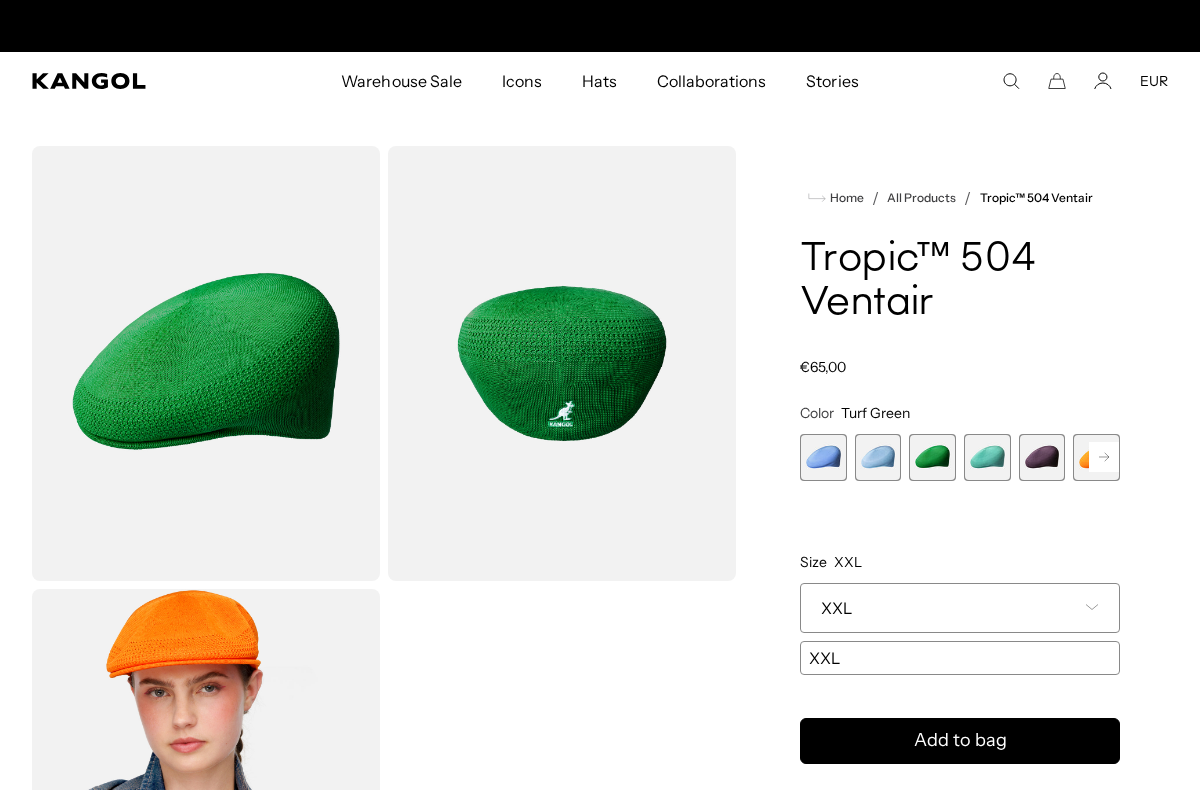click on "XXL" at bounding box center (960, 608) 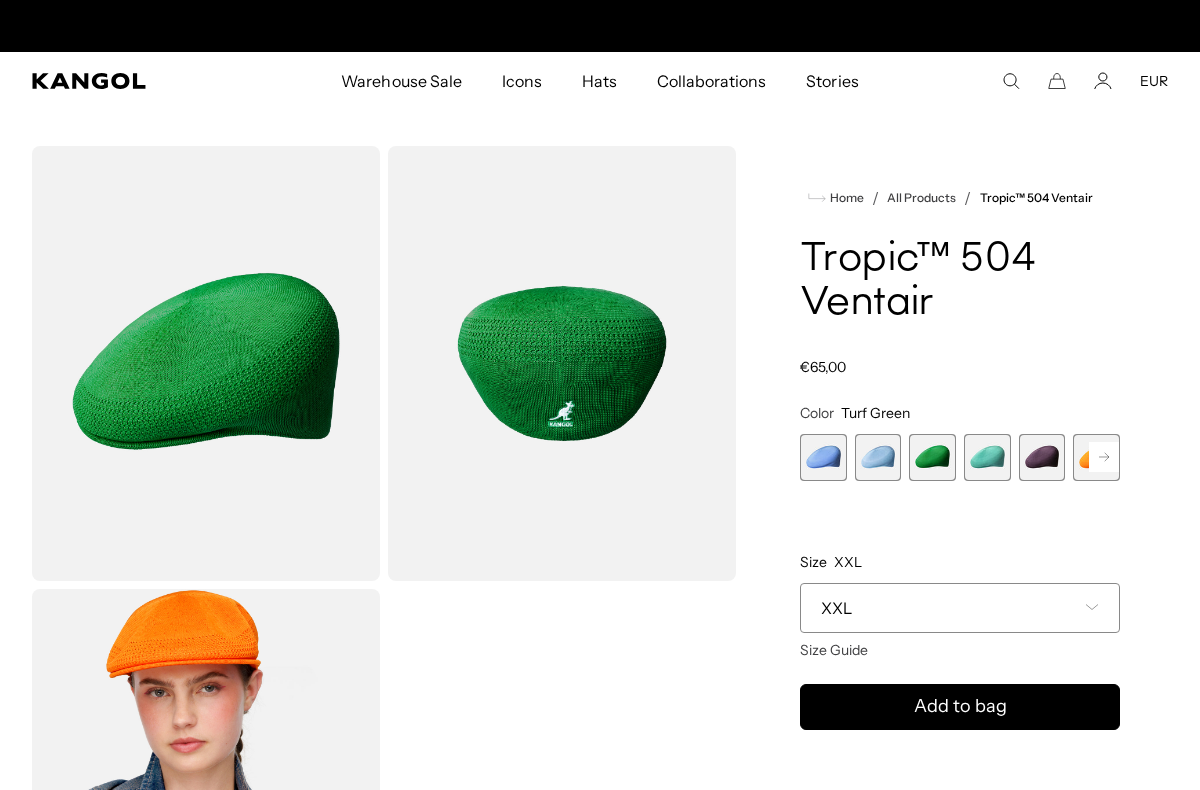 scroll, scrollTop: 0, scrollLeft: 412, axis: horizontal 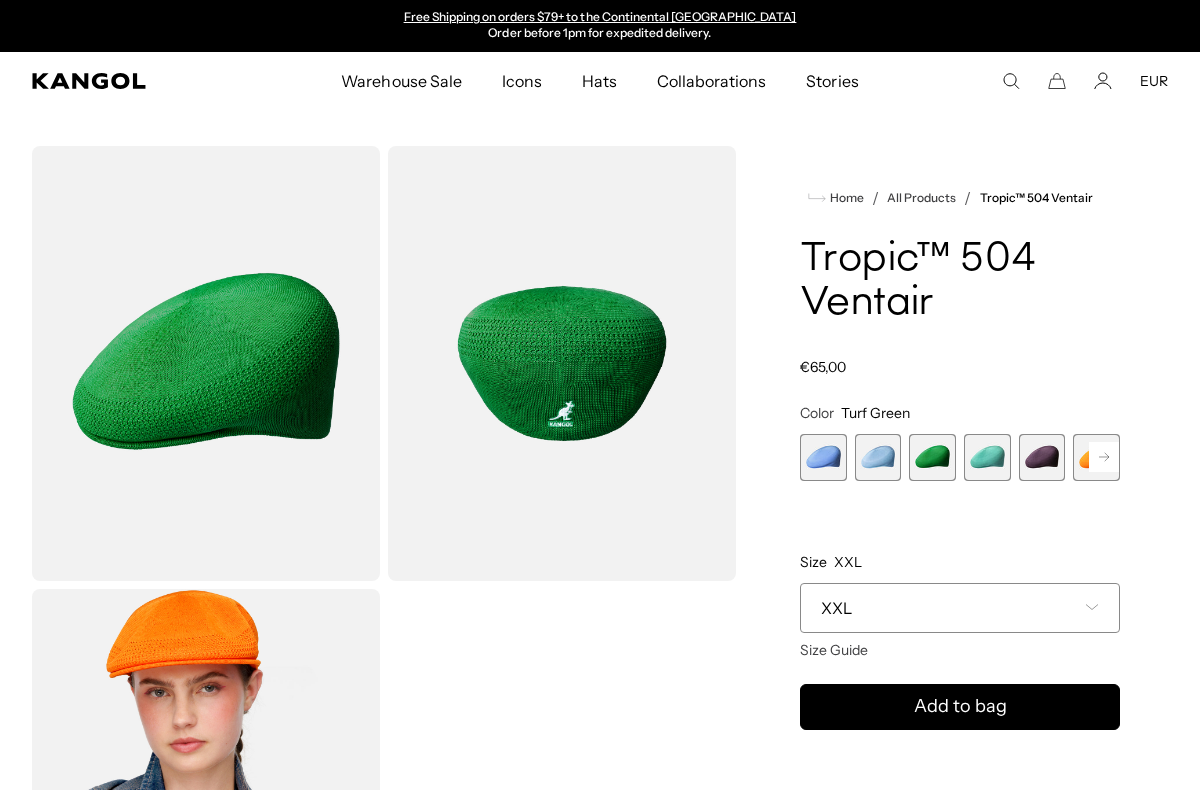 click on "XXL" at bounding box center (960, 608) 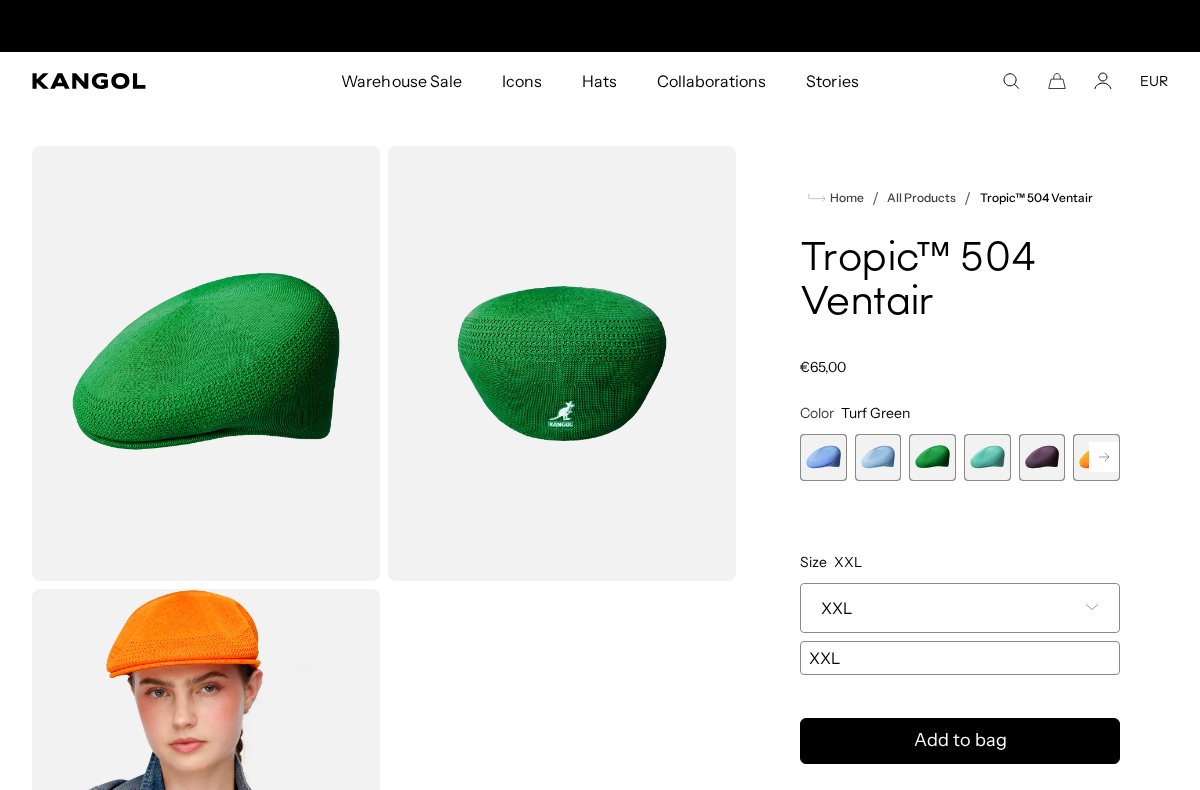 scroll, scrollTop: 0, scrollLeft: 0, axis: both 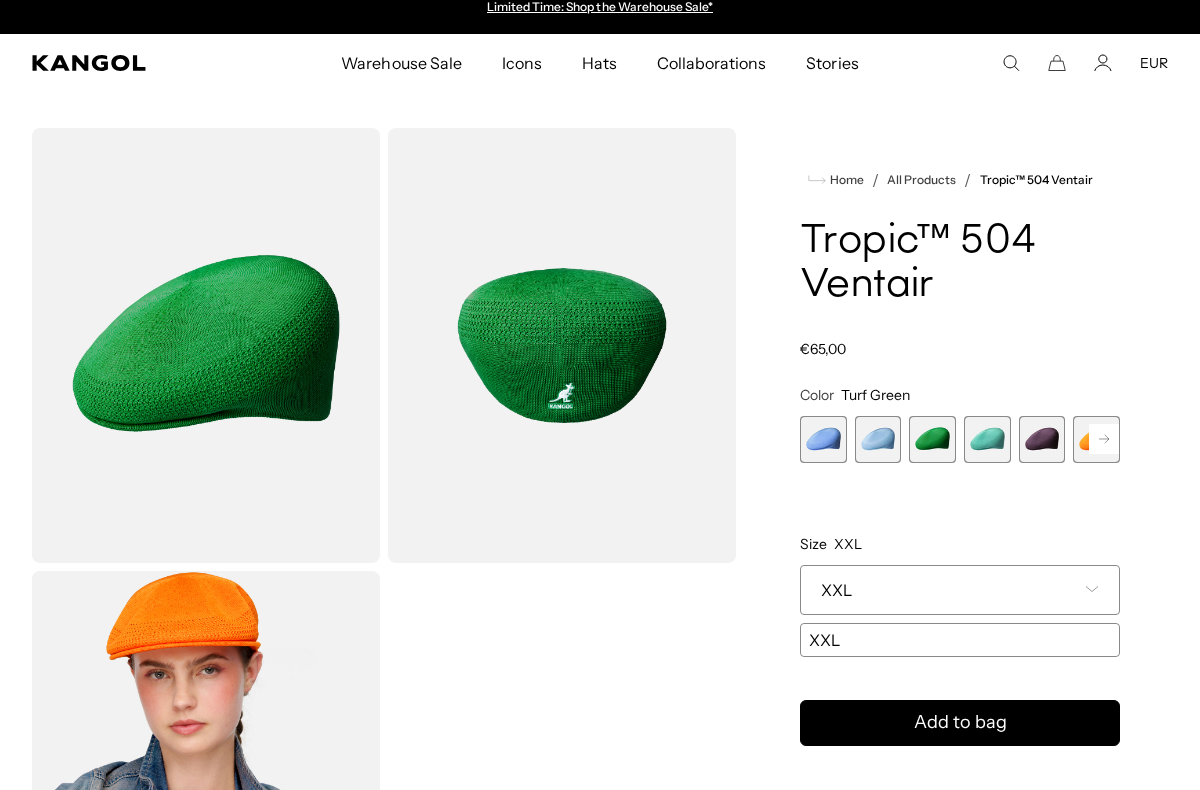 click 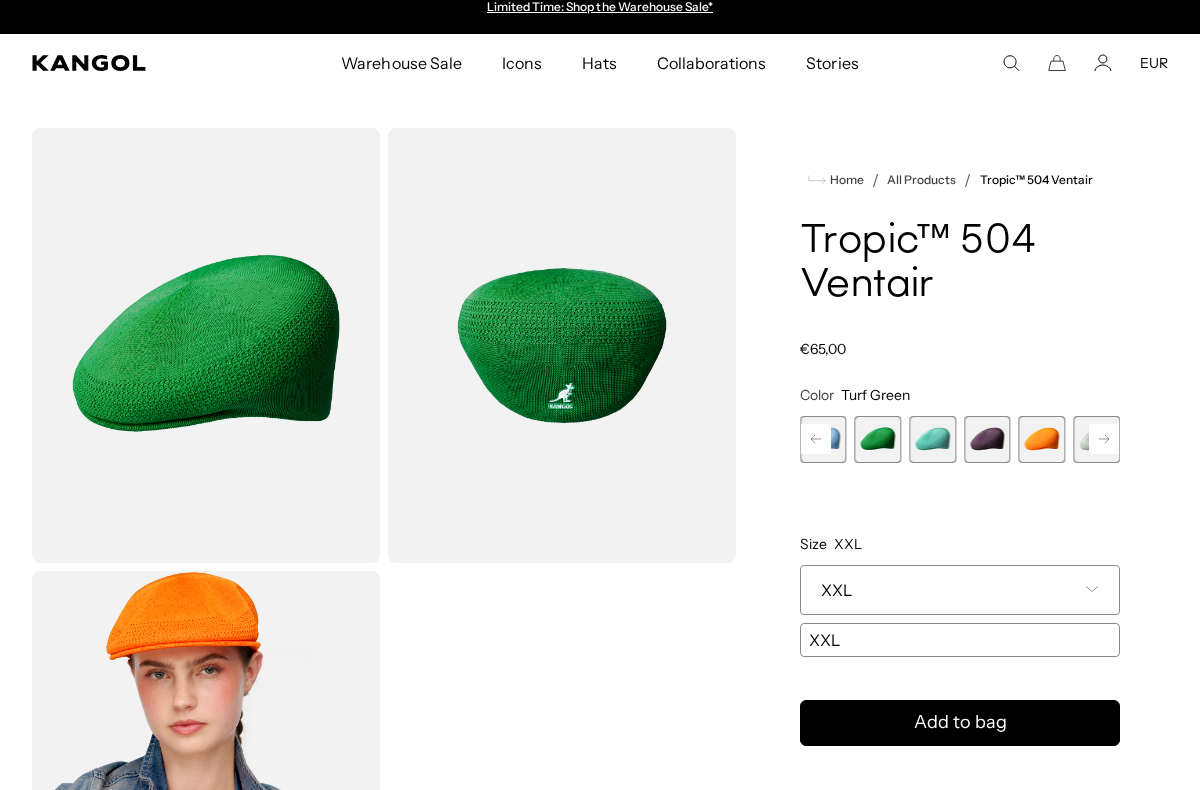 click at bounding box center (1042, 439) 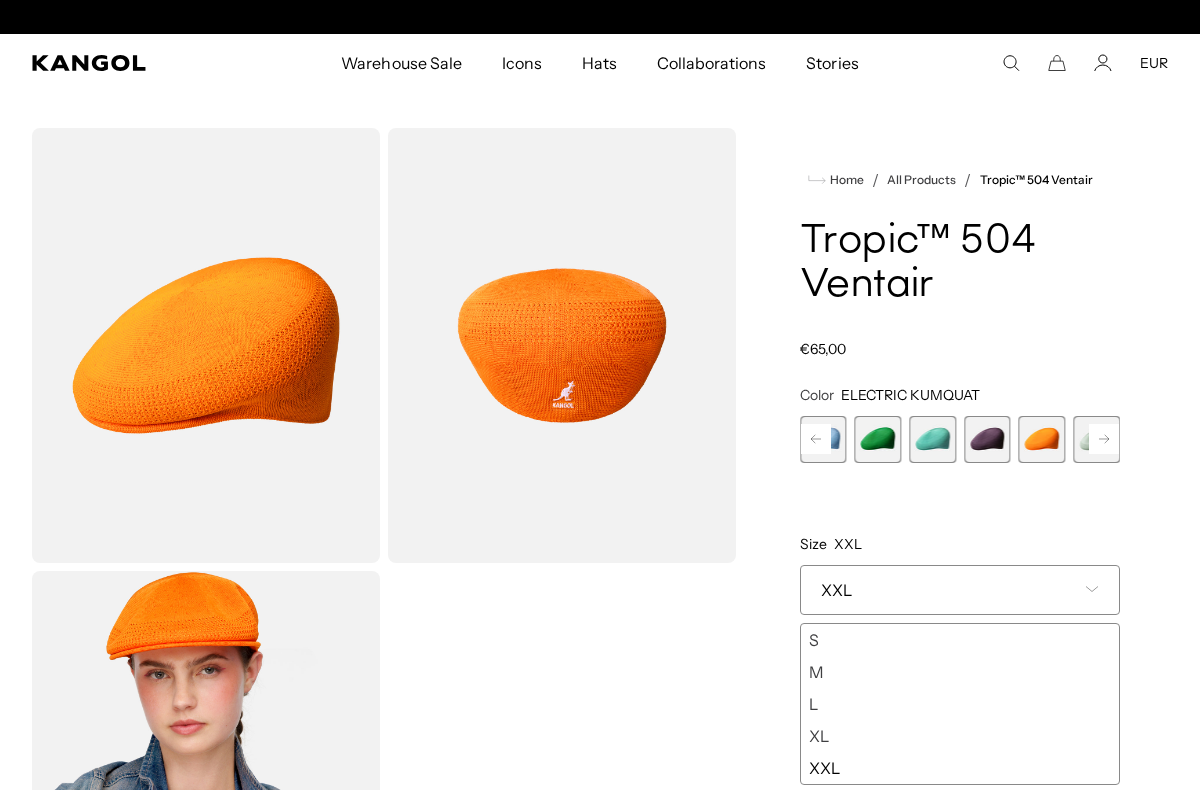 scroll, scrollTop: 0, scrollLeft: 0, axis: both 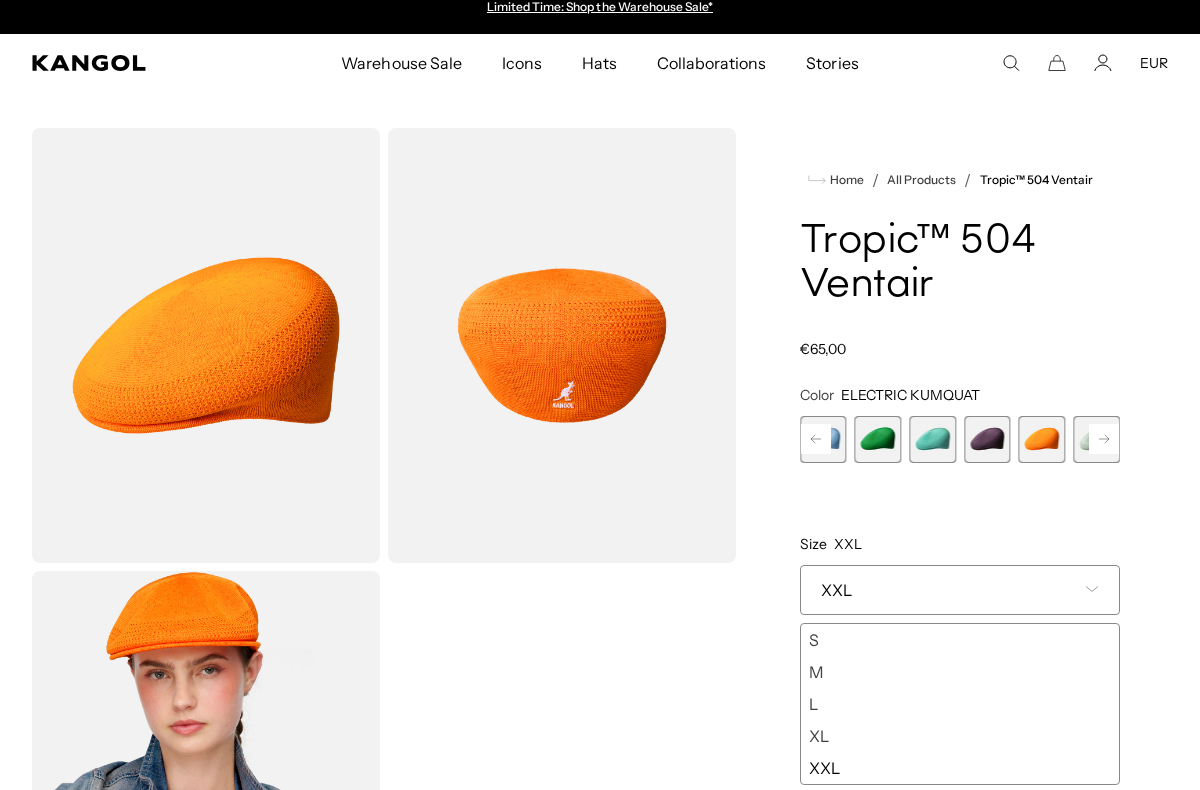 click 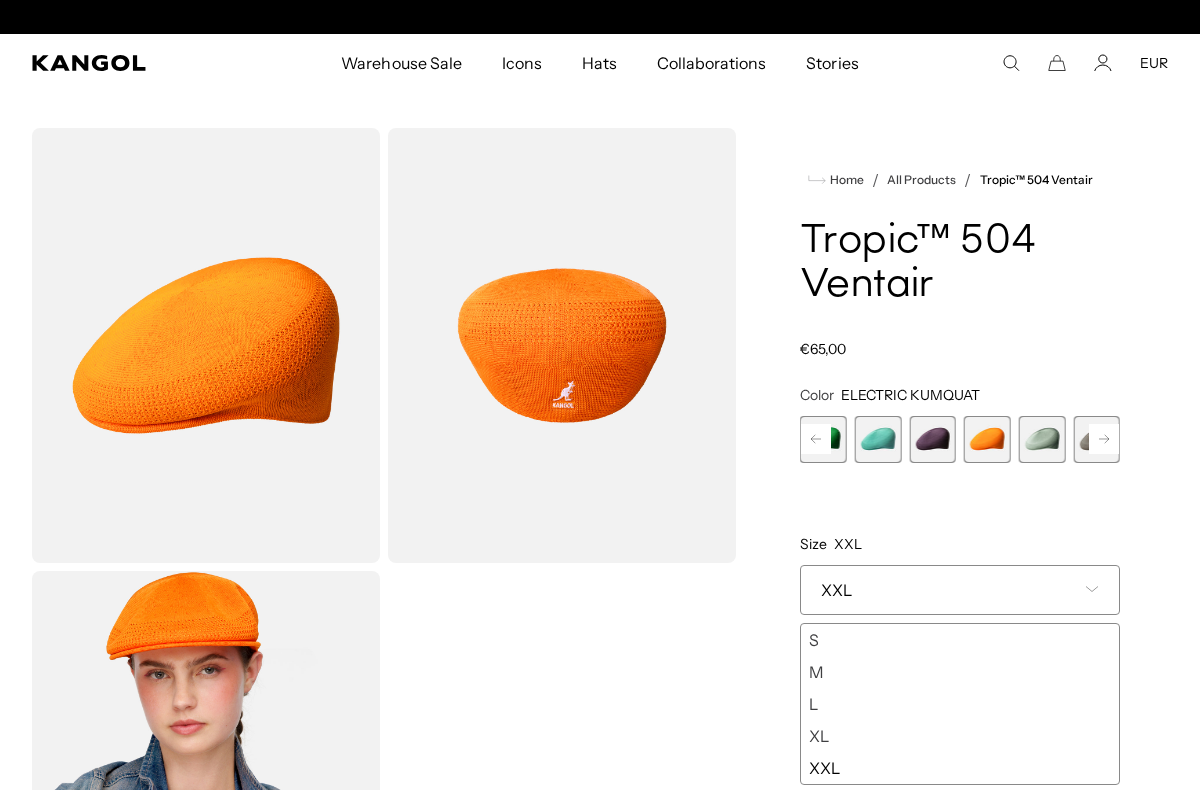 scroll, scrollTop: 0, scrollLeft: 412, axis: horizontal 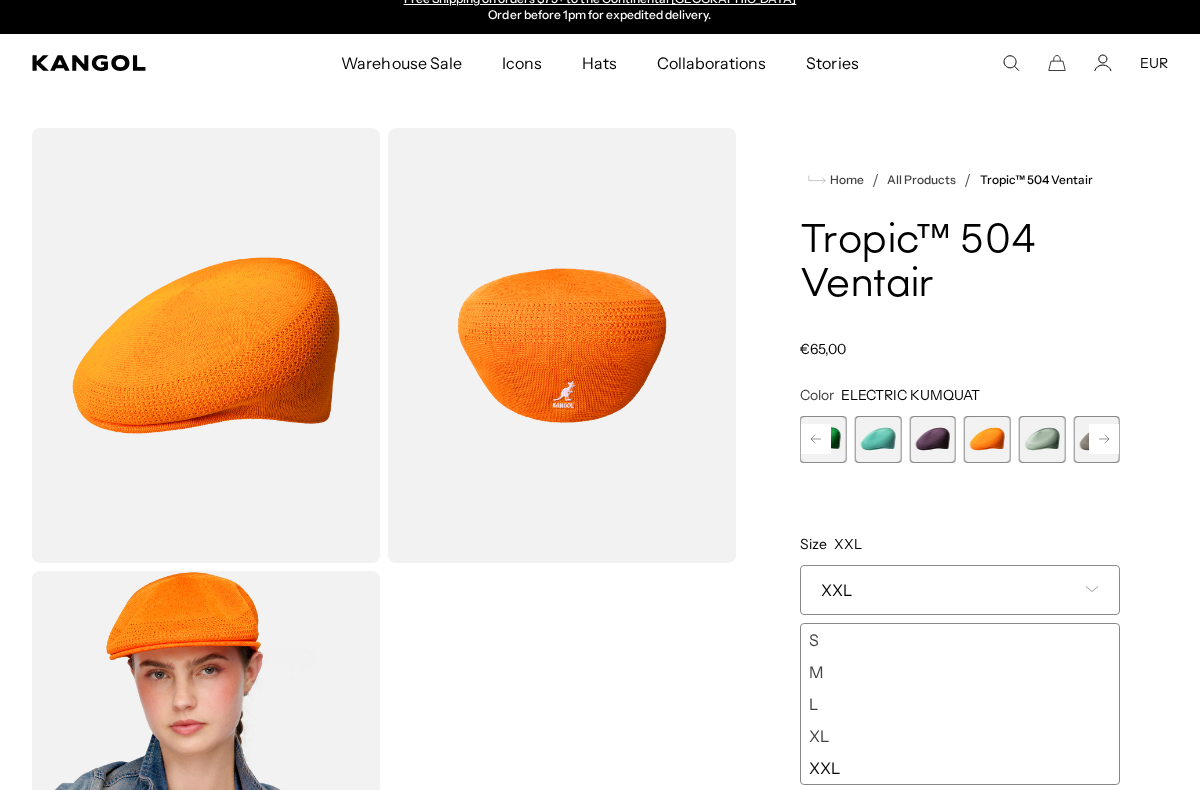 click at bounding box center (1042, 439) 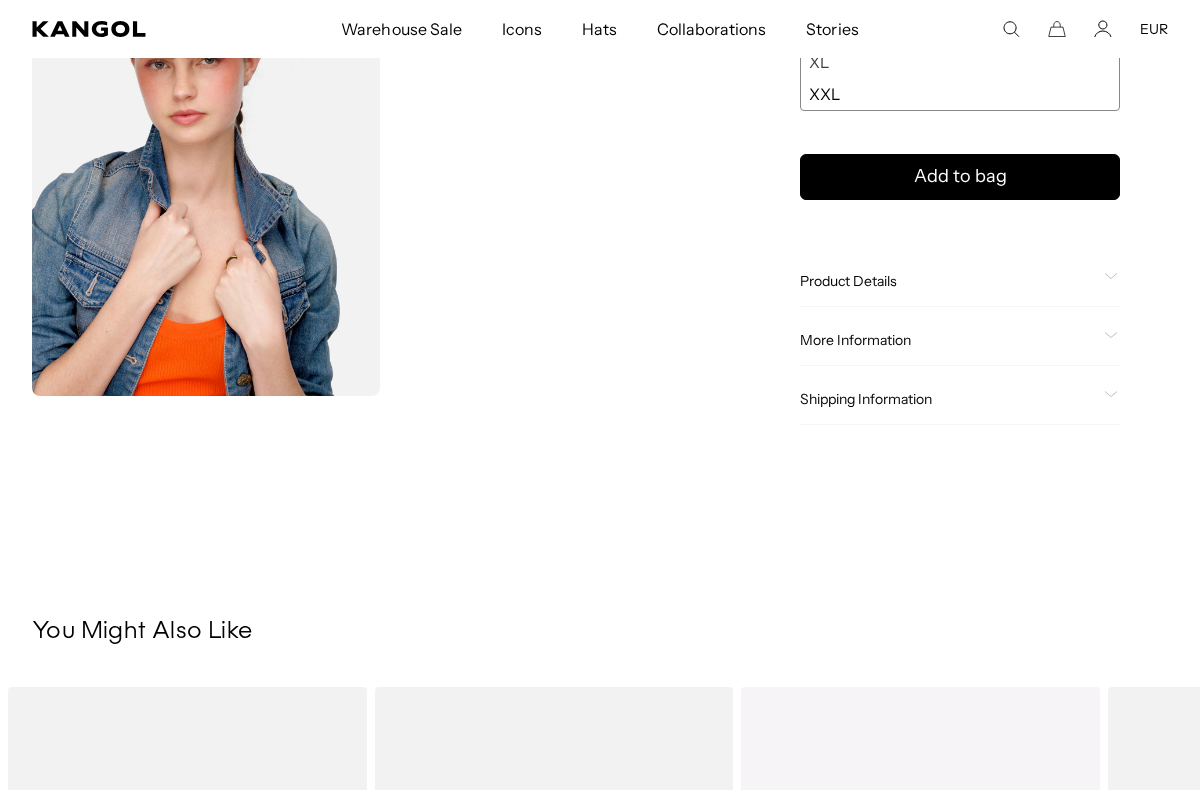scroll, scrollTop: 649, scrollLeft: 0, axis: vertical 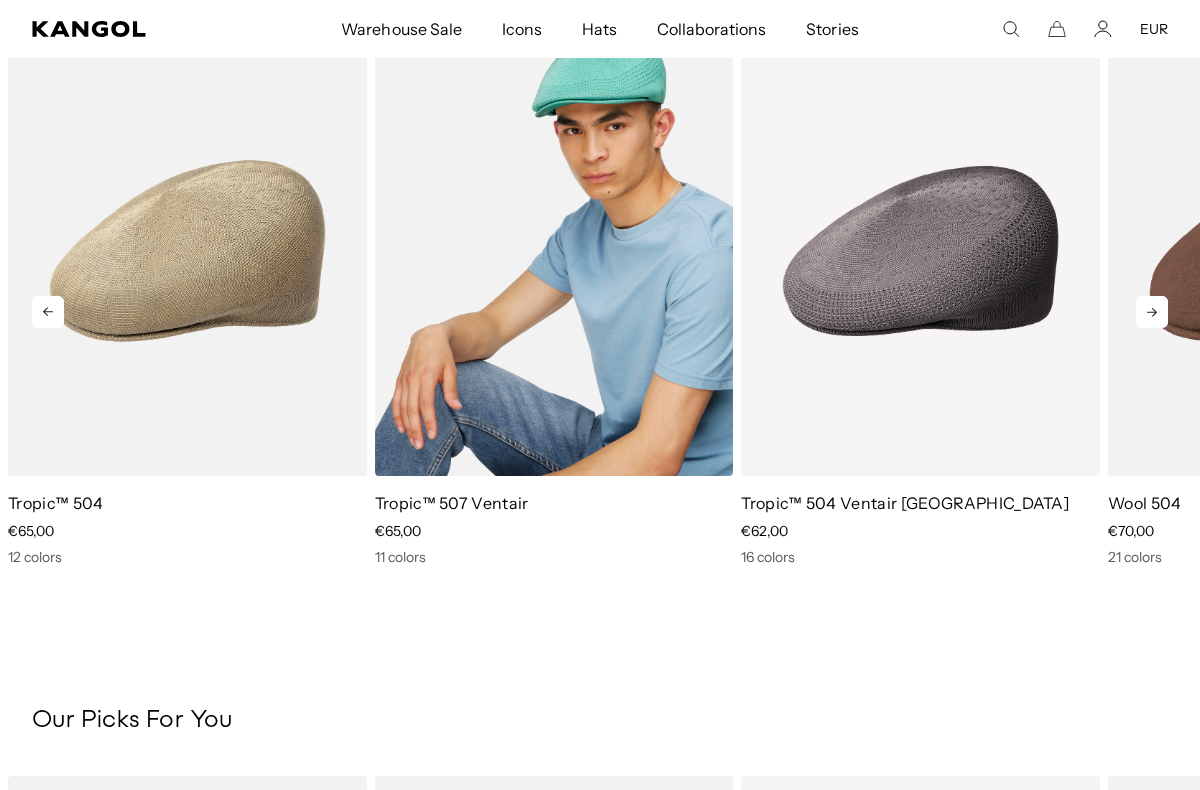 click on "11 colors" at bounding box center (554, 557) 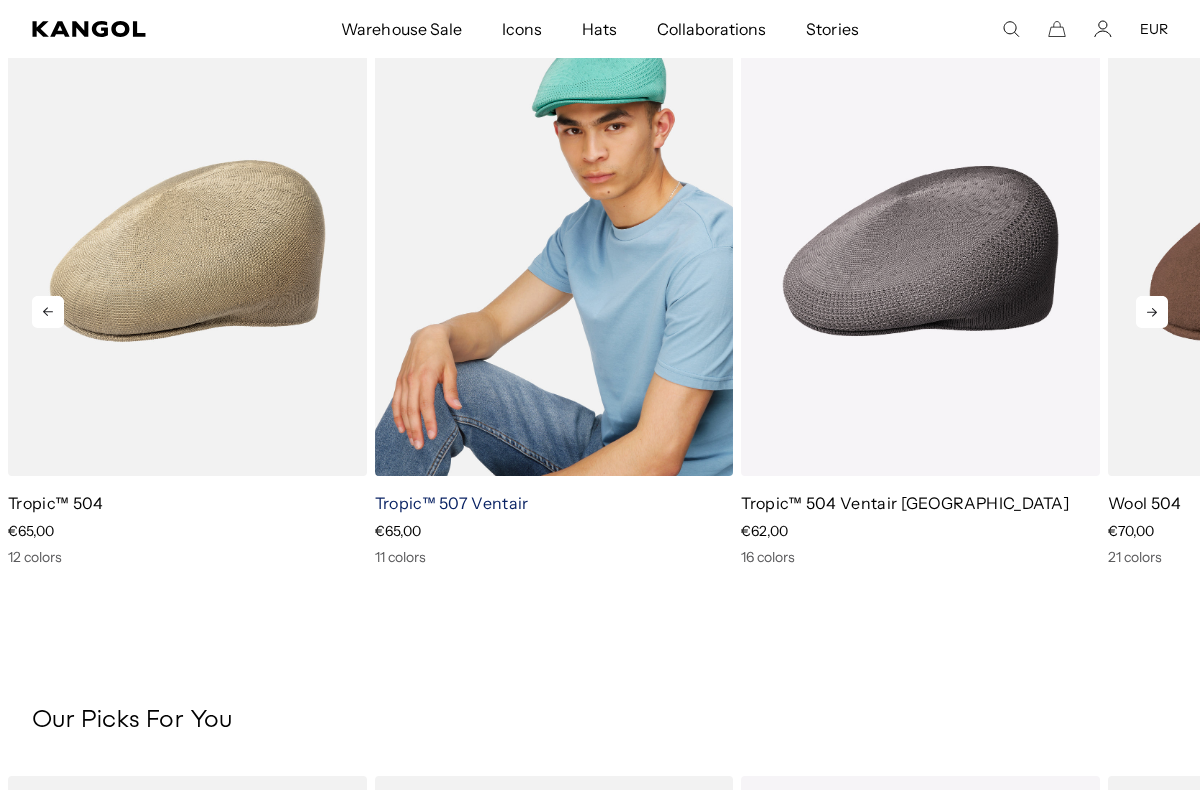click on "Tropic™ 507 Ventair" at bounding box center [452, 503] 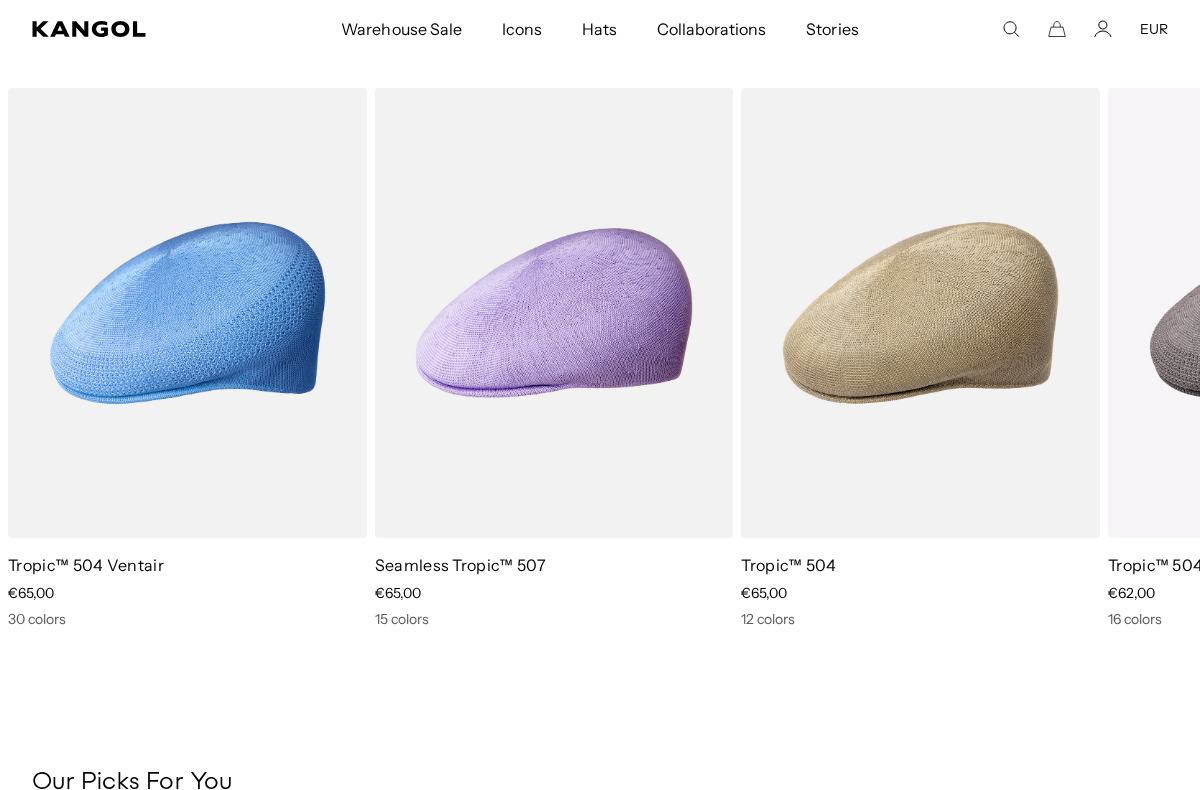 scroll, scrollTop: 1159, scrollLeft: 0, axis: vertical 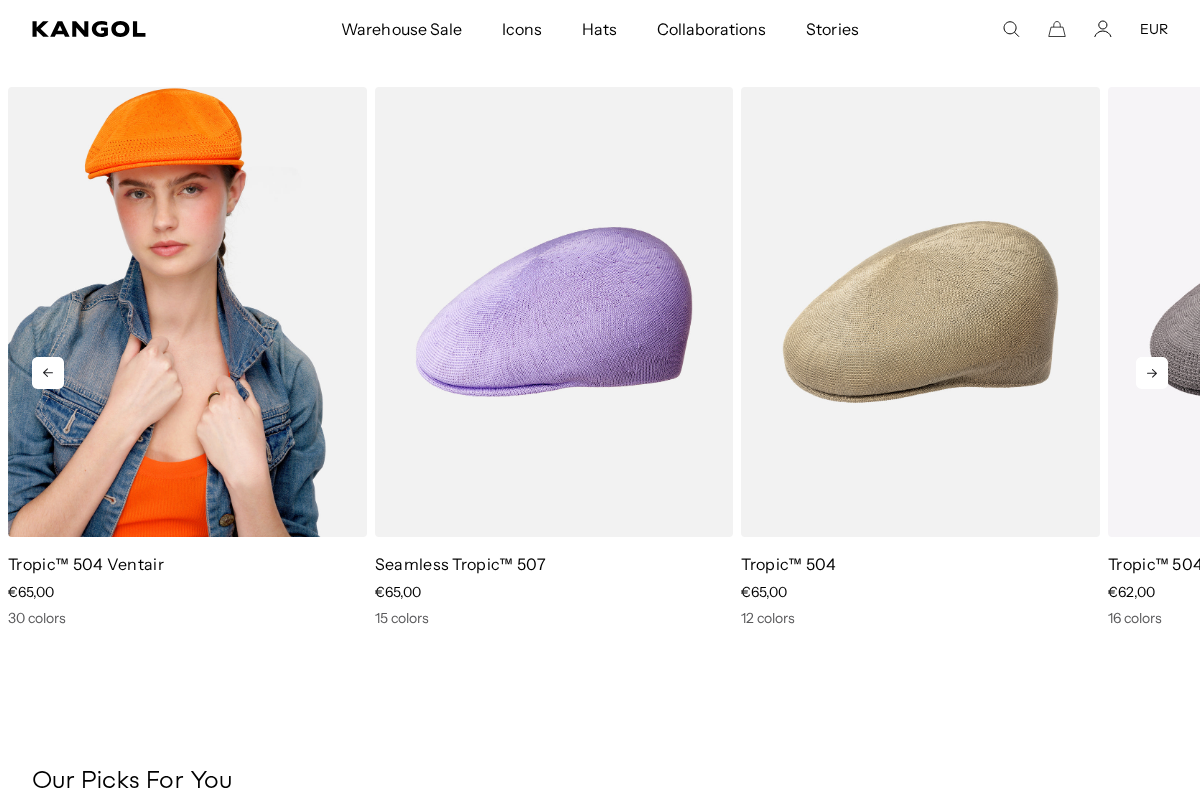 click at bounding box center [187, 312] 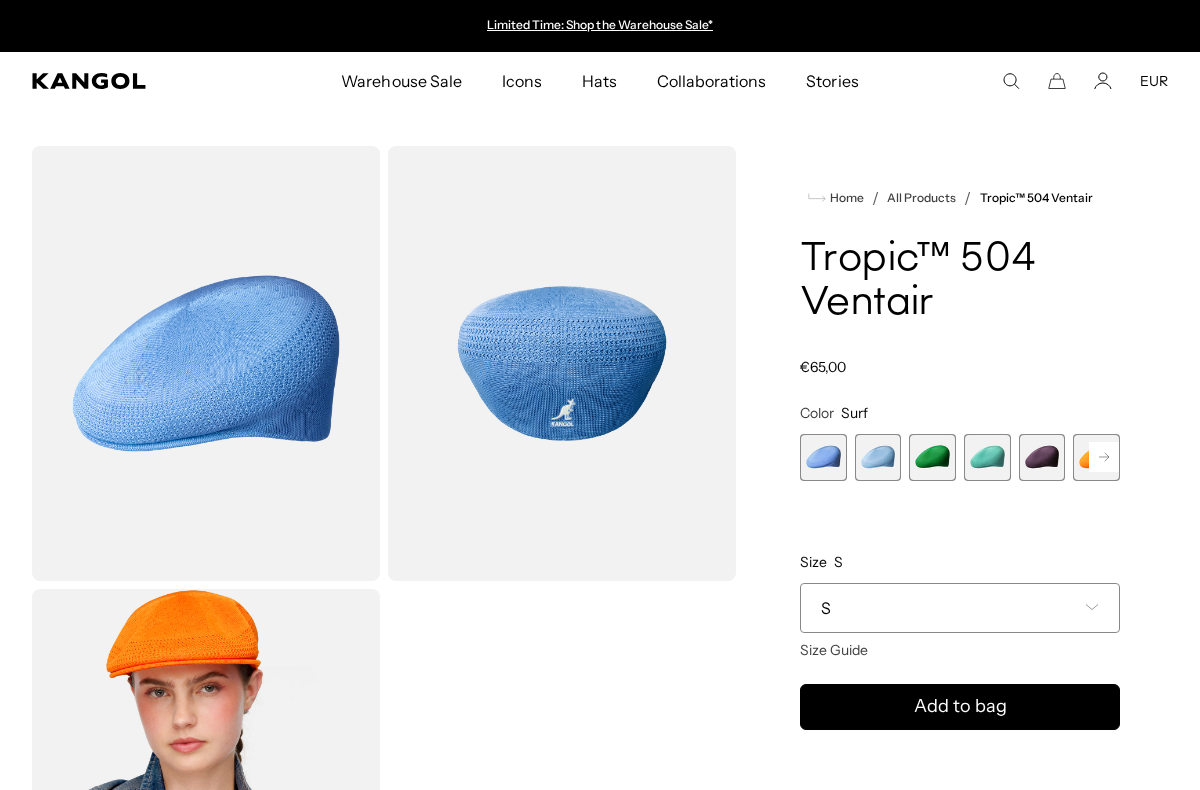 scroll, scrollTop: 0, scrollLeft: 0, axis: both 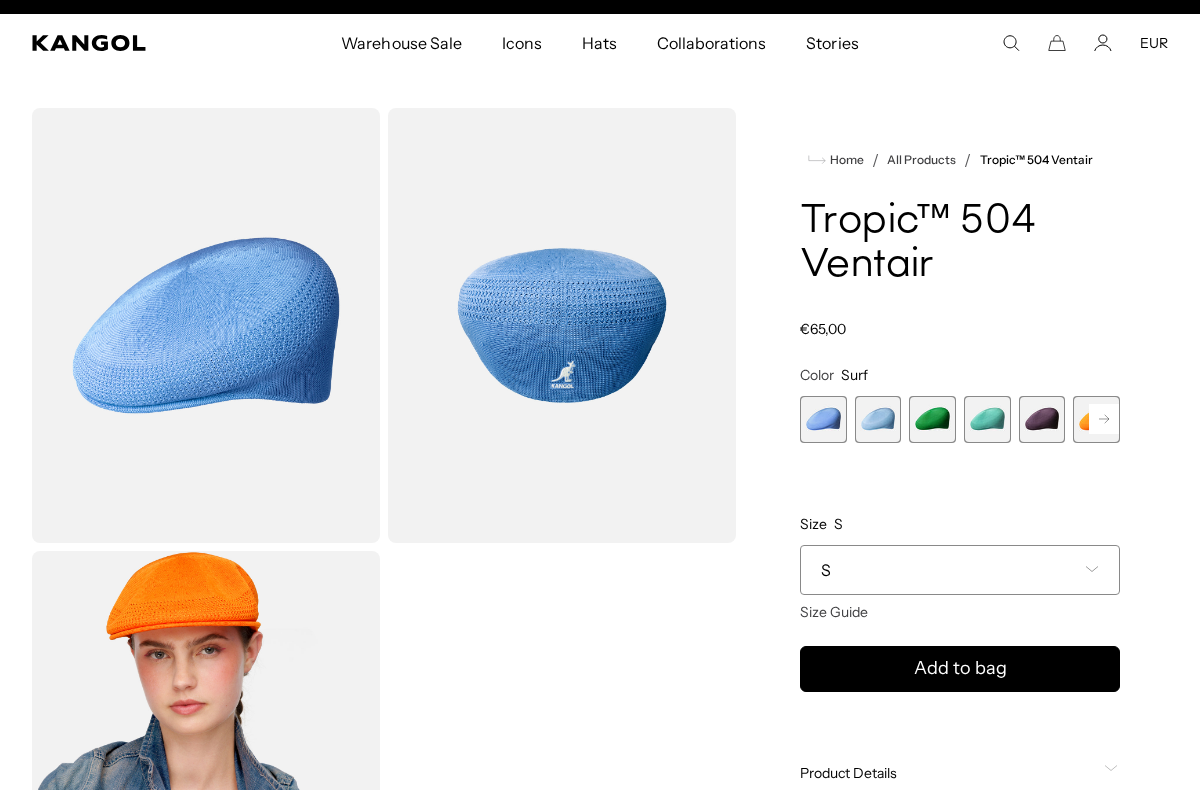 click 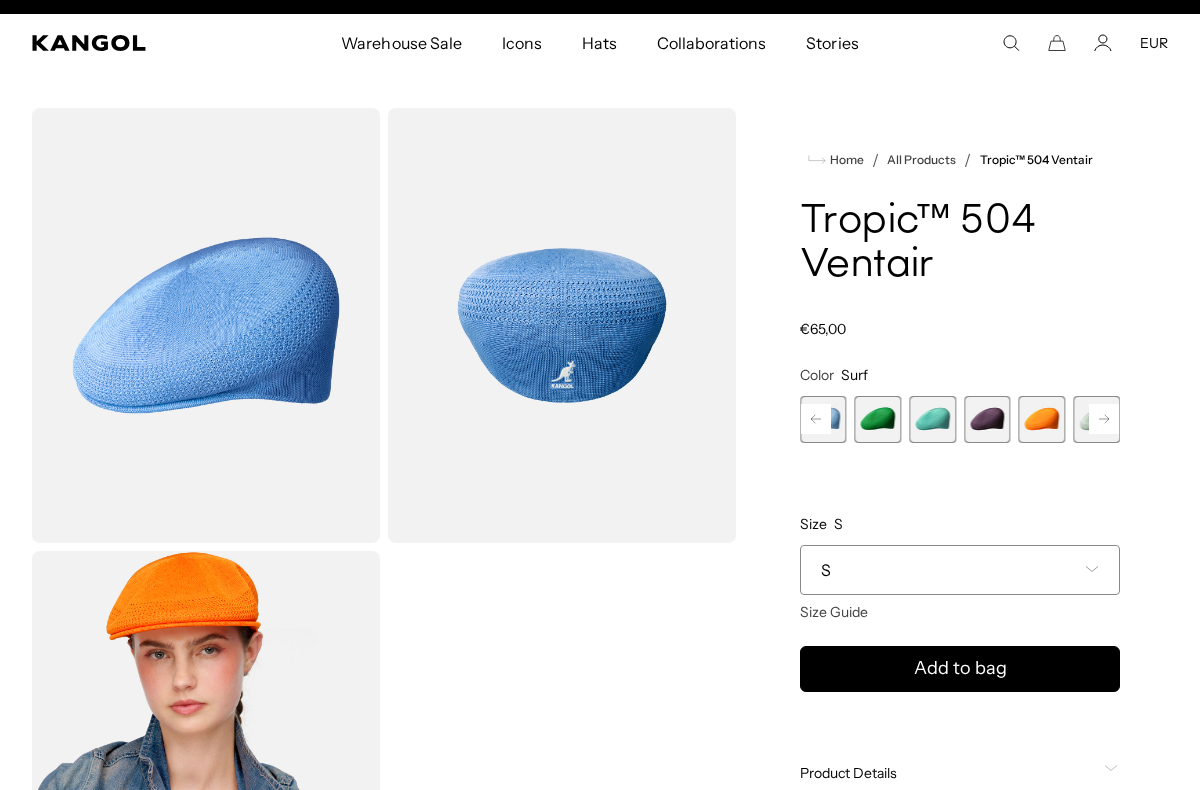 scroll, scrollTop: 0, scrollLeft: 412, axis: horizontal 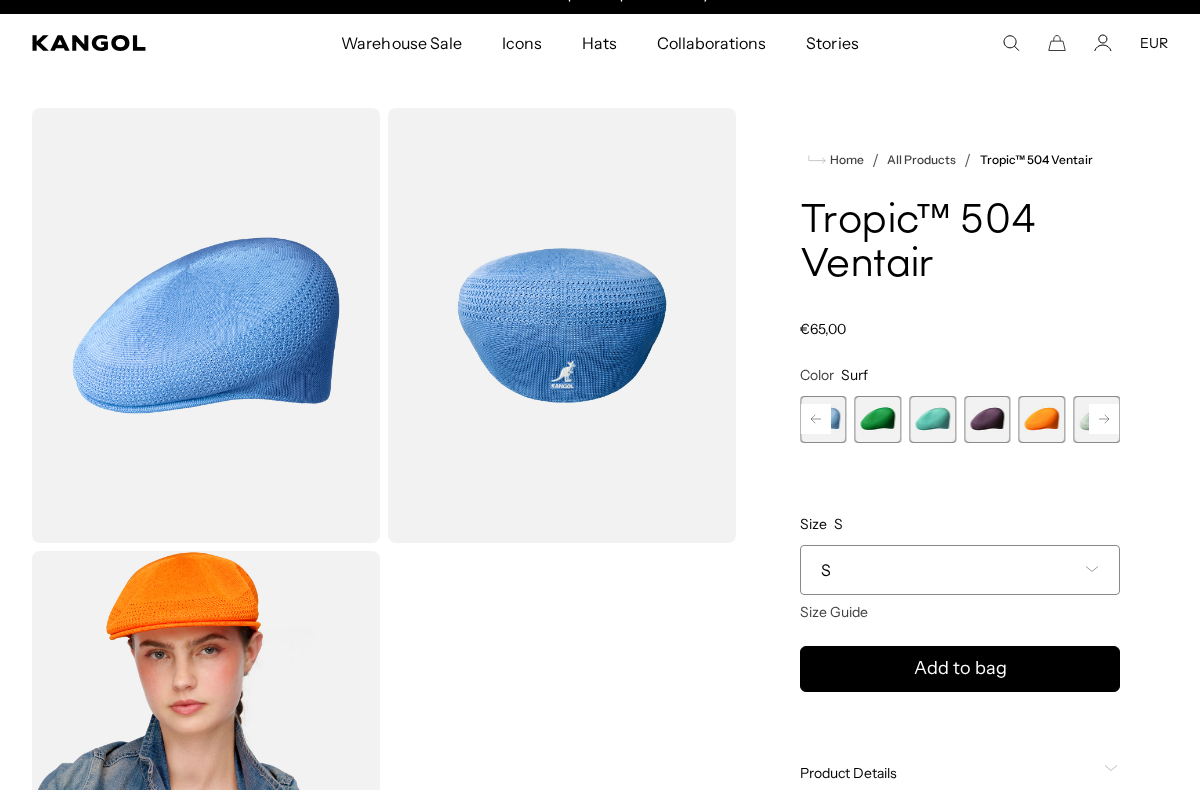 click at bounding box center (878, 419) 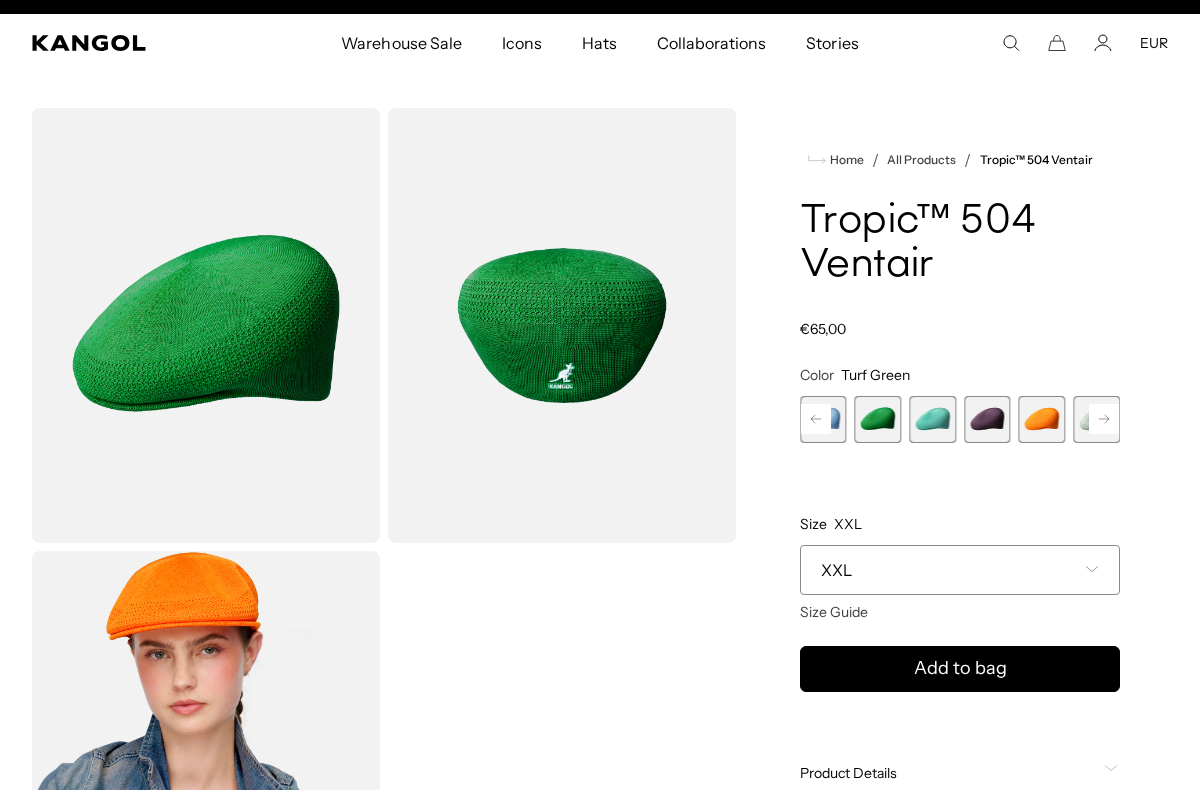 scroll, scrollTop: 0, scrollLeft: 0, axis: both 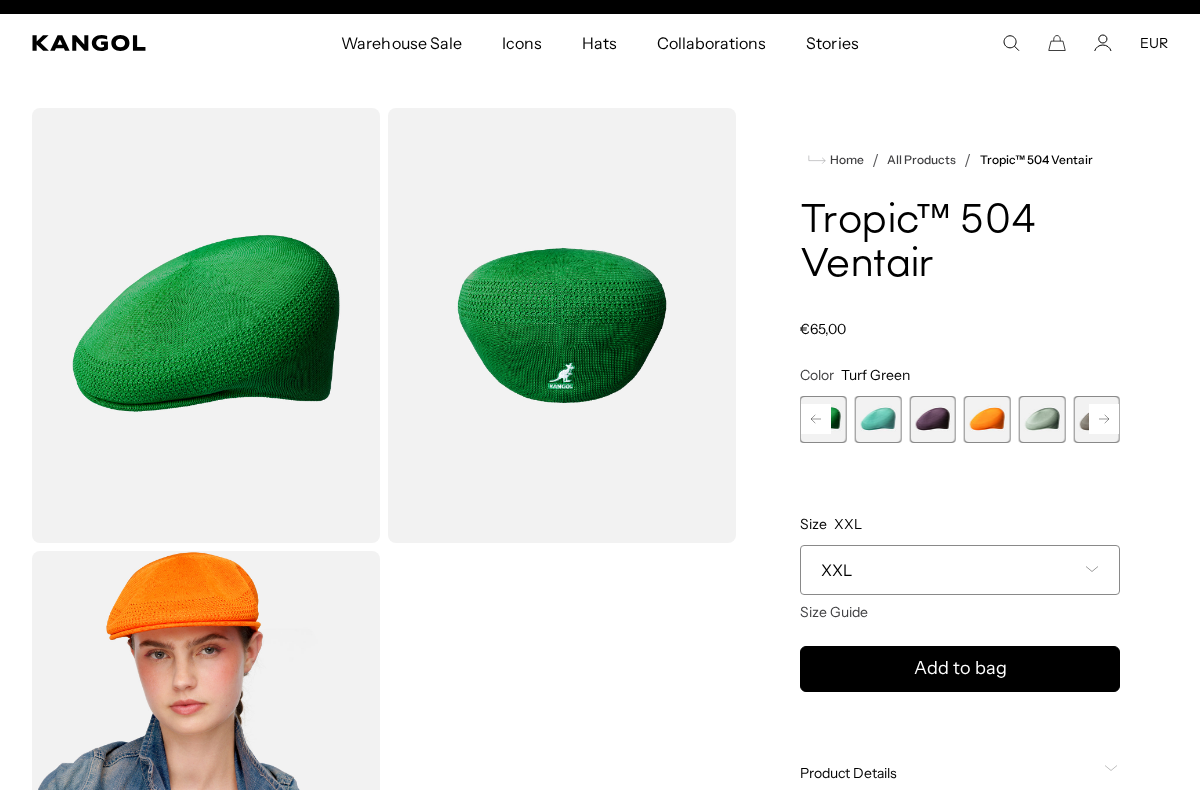 click 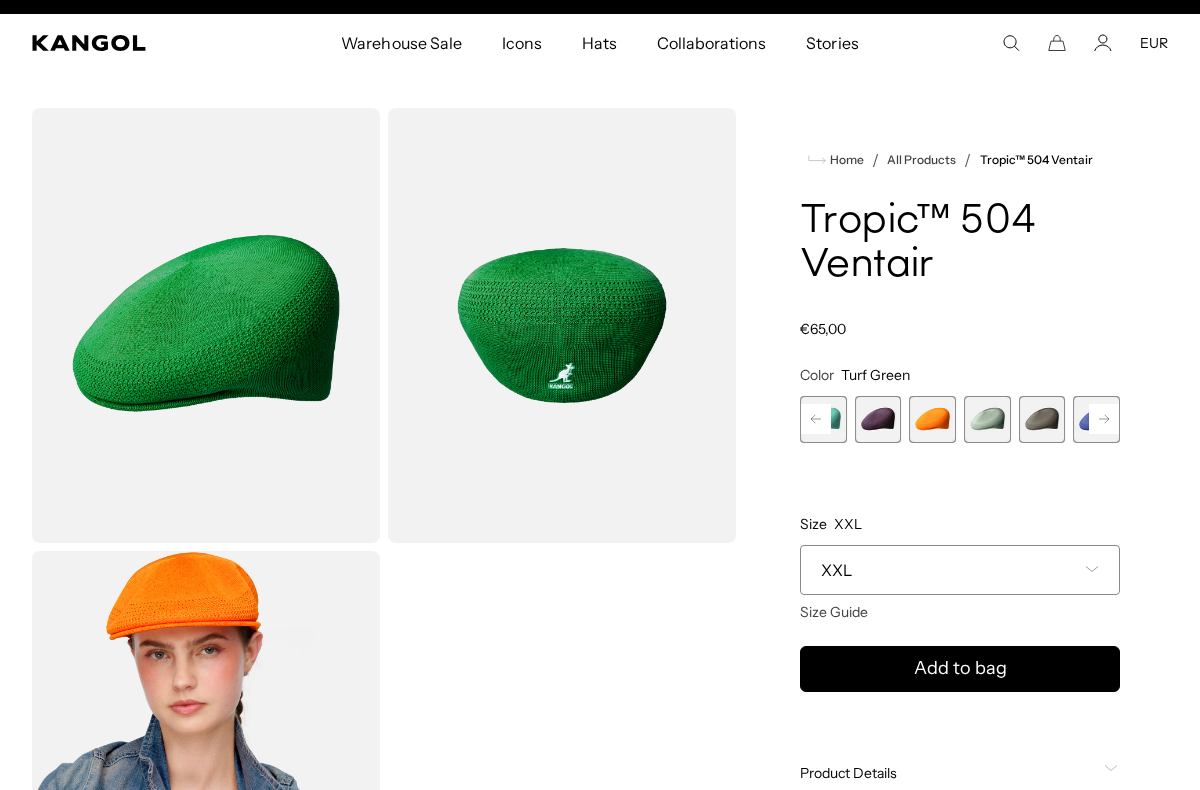 click 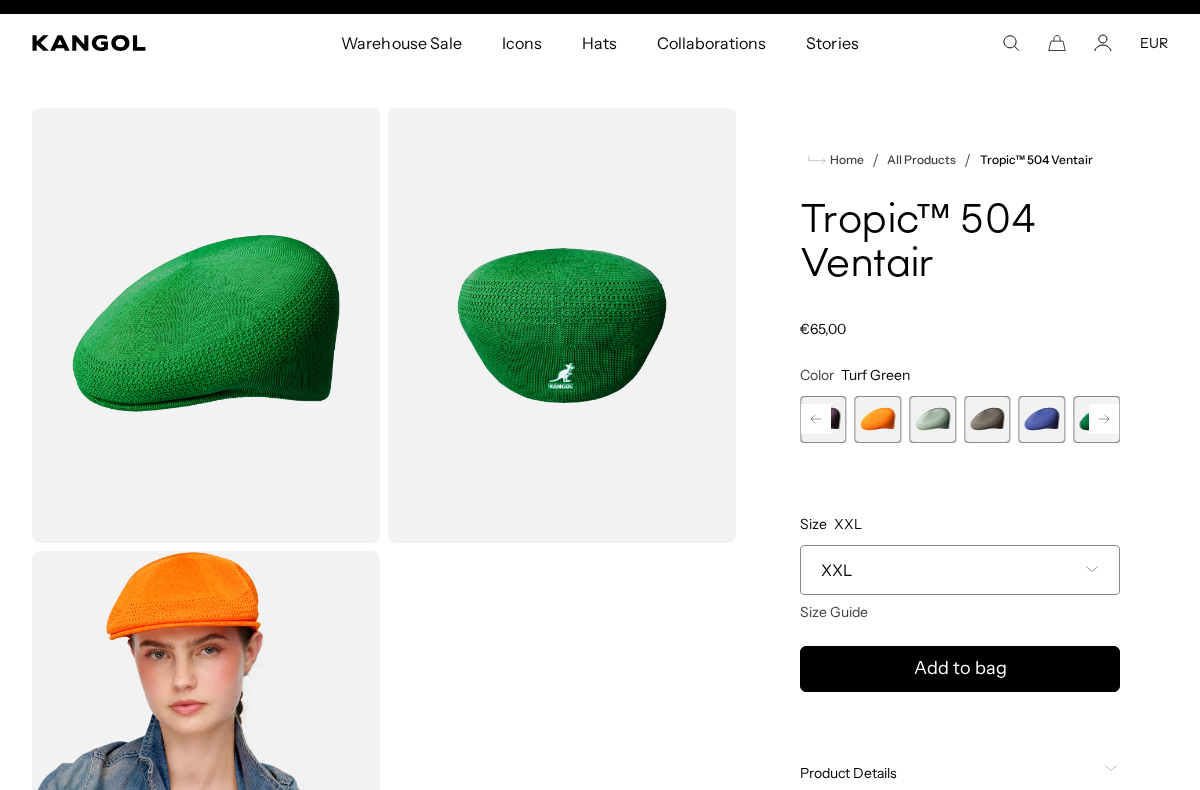 click 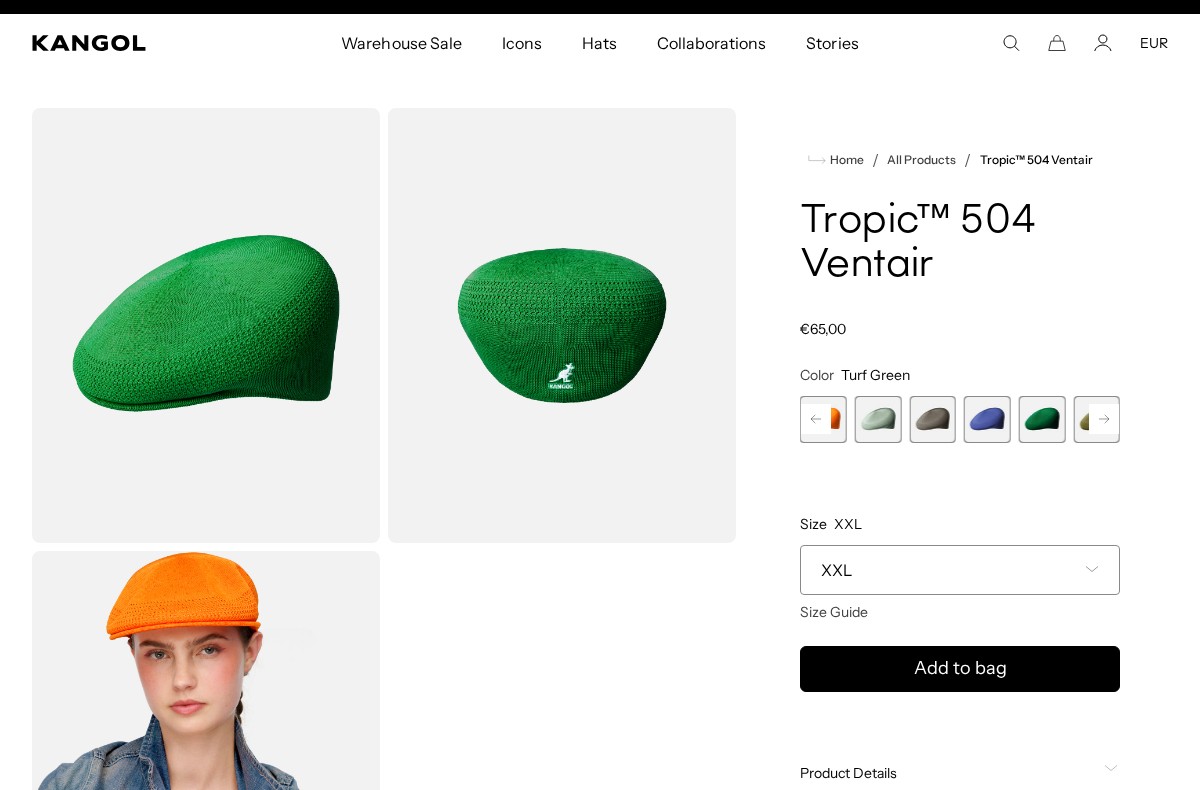 scroll, scrollTop: 0, scrollLeft: 412, axis: horizontal 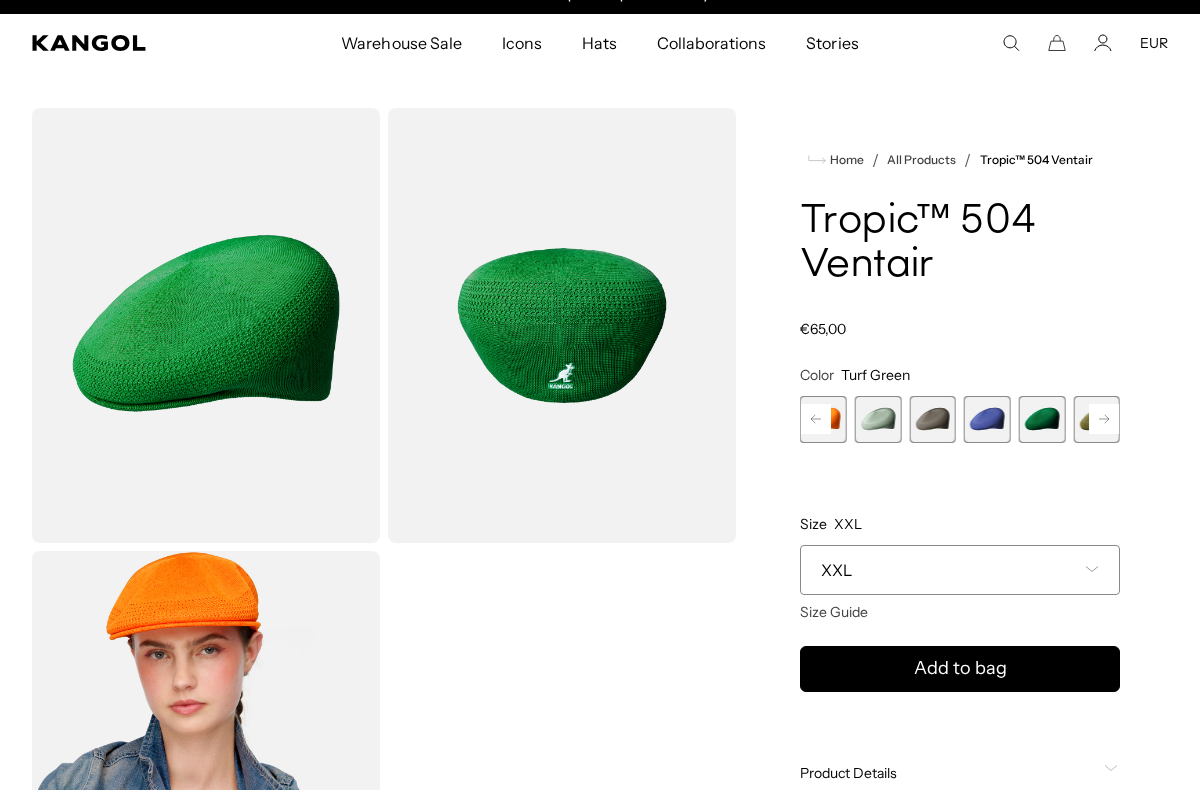 click at bounding box center (878, 419) 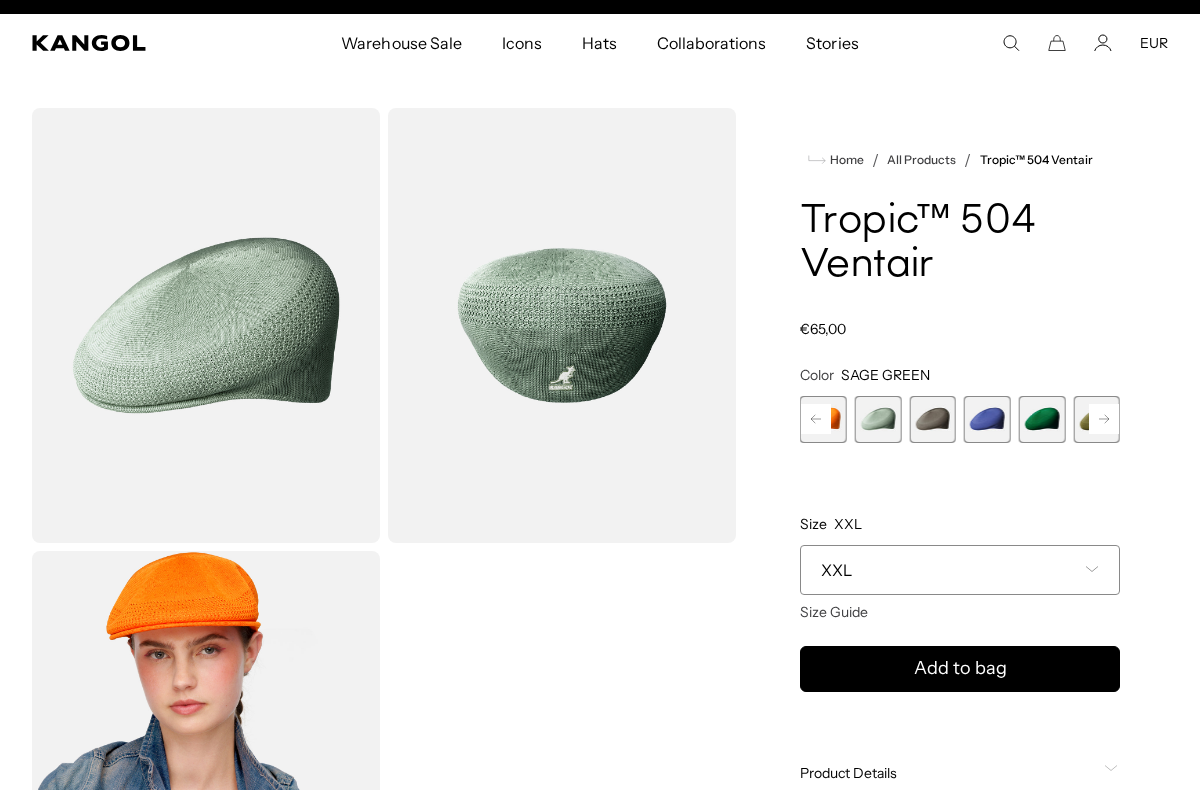 scroll, scrollTop: 0, scrollLeft: 412, axis: horizontal 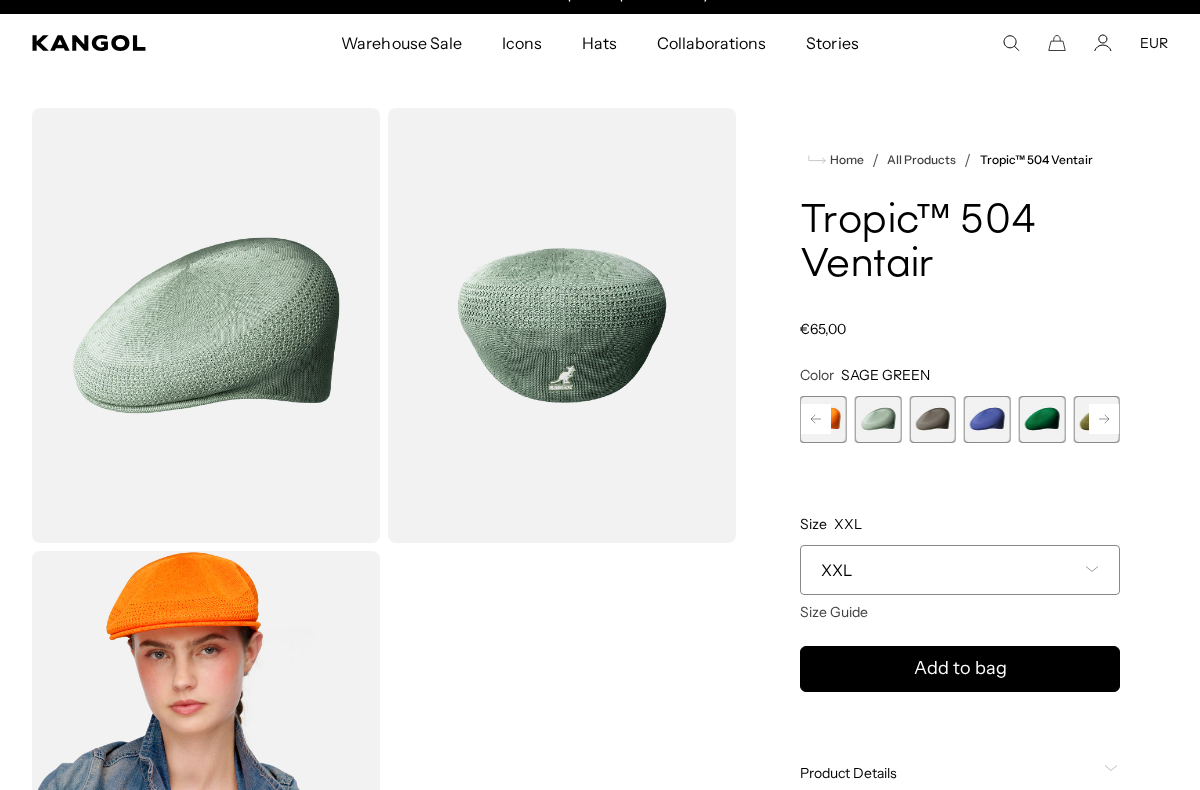 click at bounding box center (1042, 419) 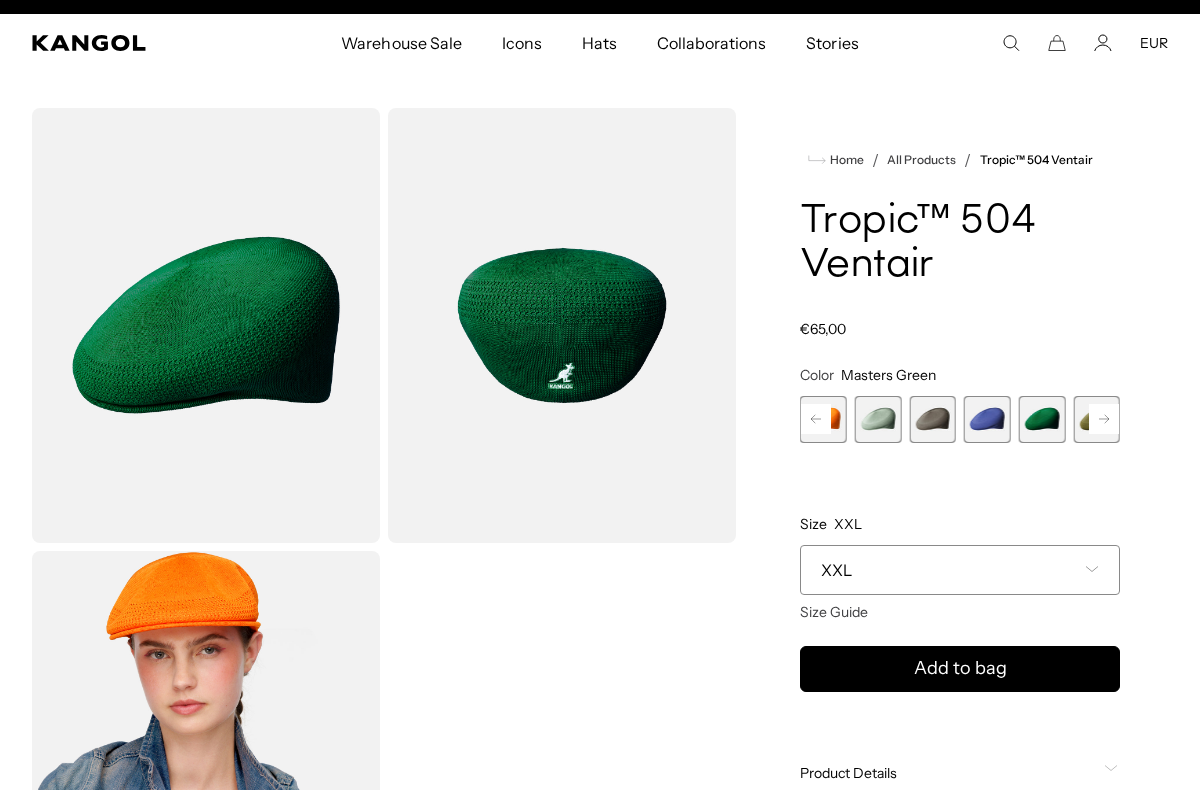 scroll, scrollTop: 0, scrollLeft: 0, axis: both 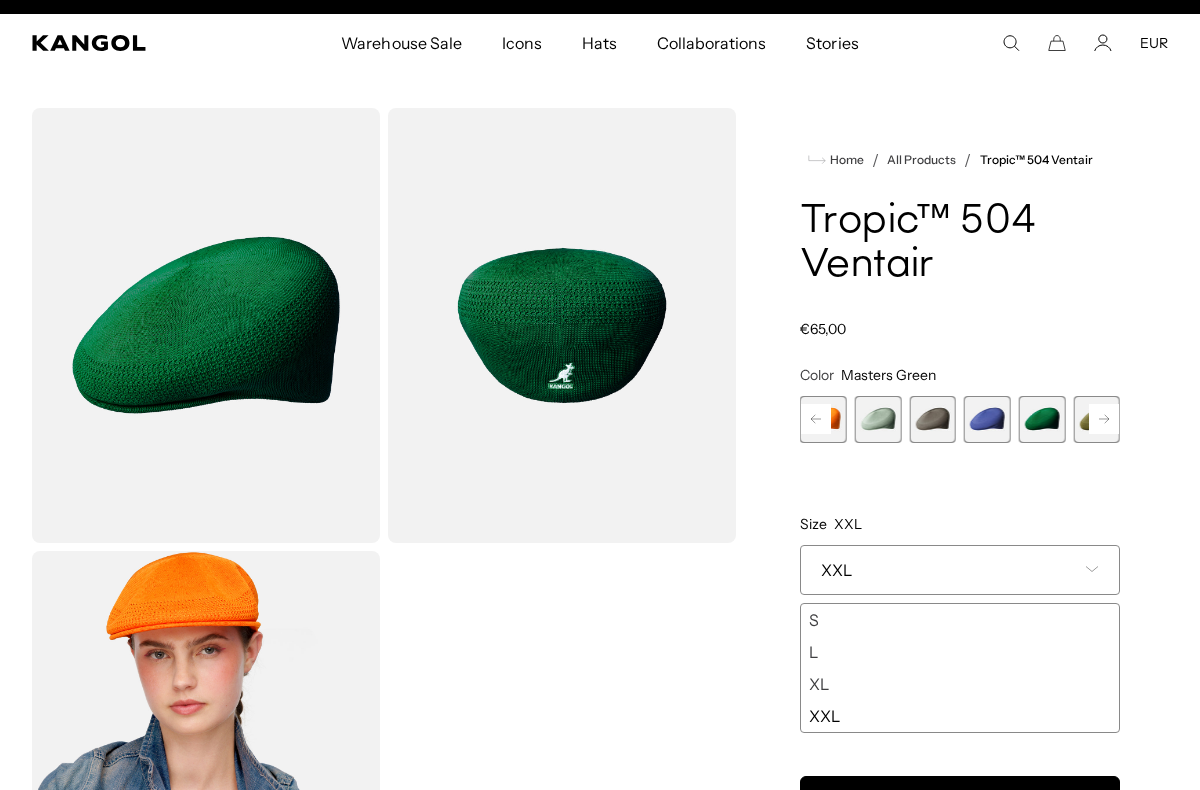 click at bounding box center [987, 419] 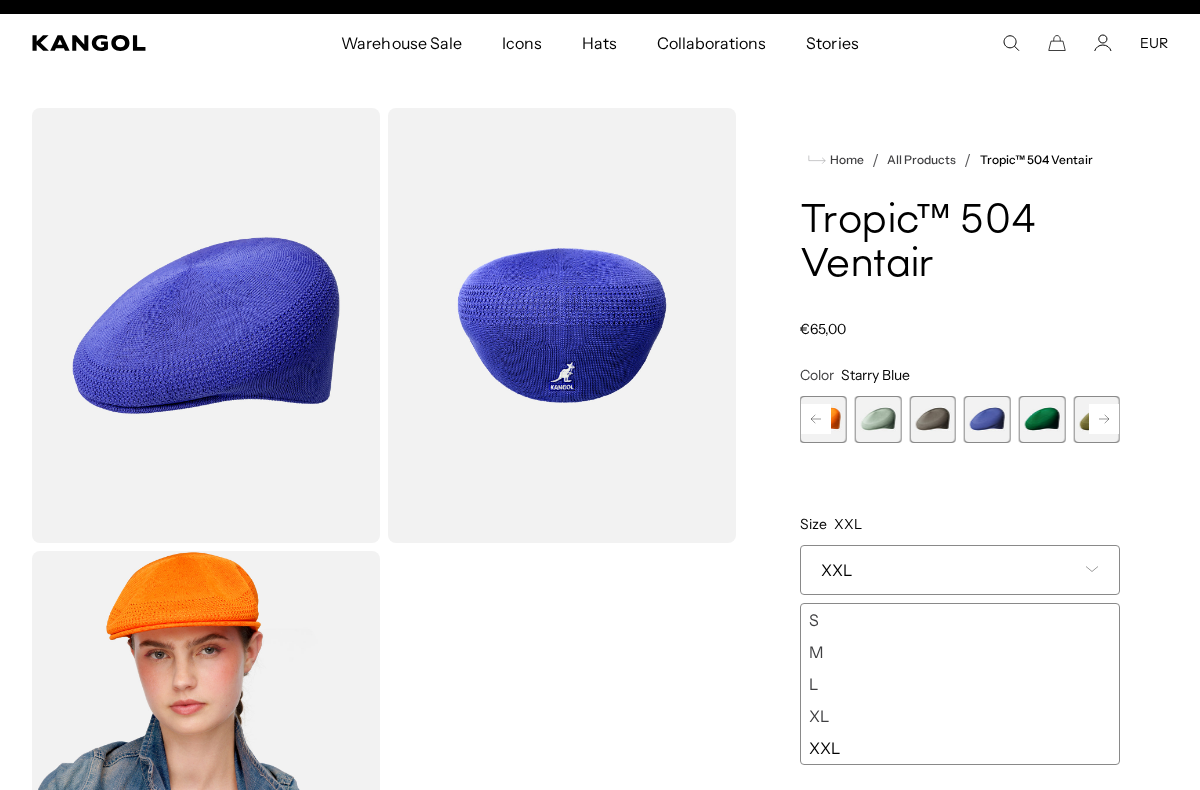 scroll, scrollTop: 0, scrollLeft: 412, axis: horizontal 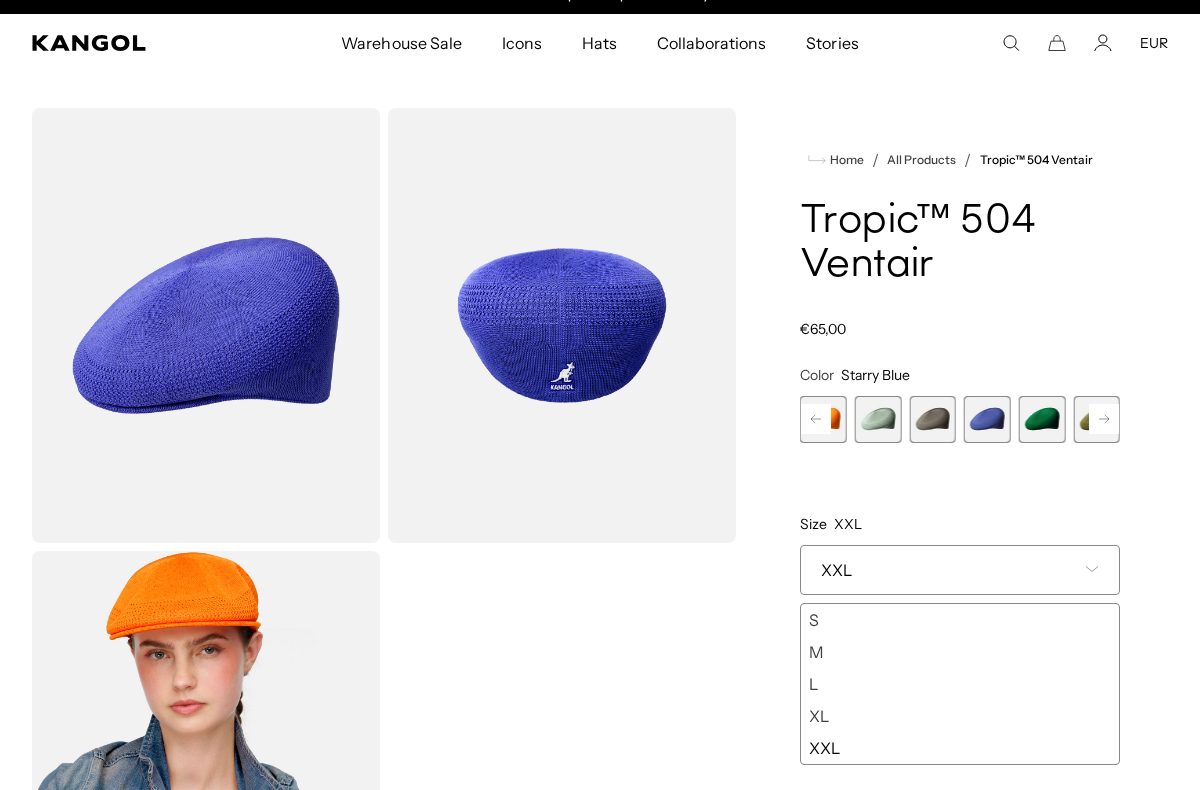 click at bounding box center [932, 419] 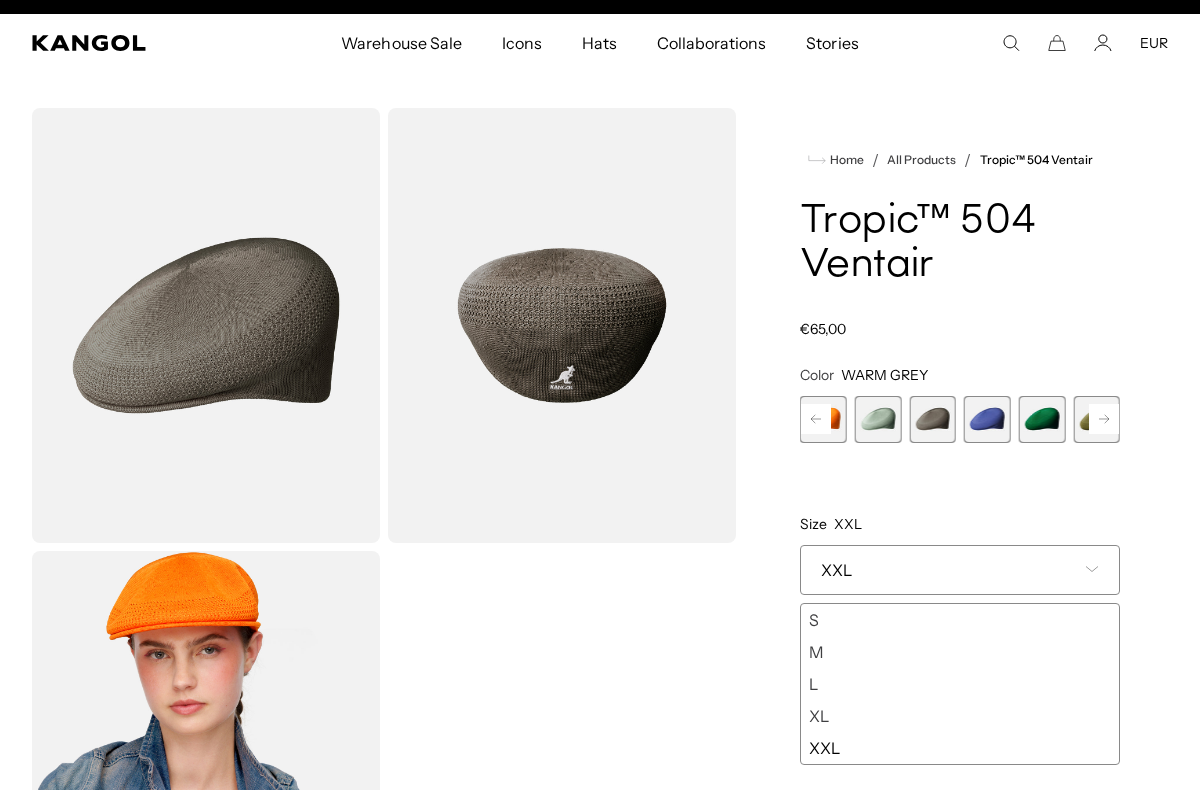 scroll, scrollTop: 0, scrollLeft: 0, axis: both 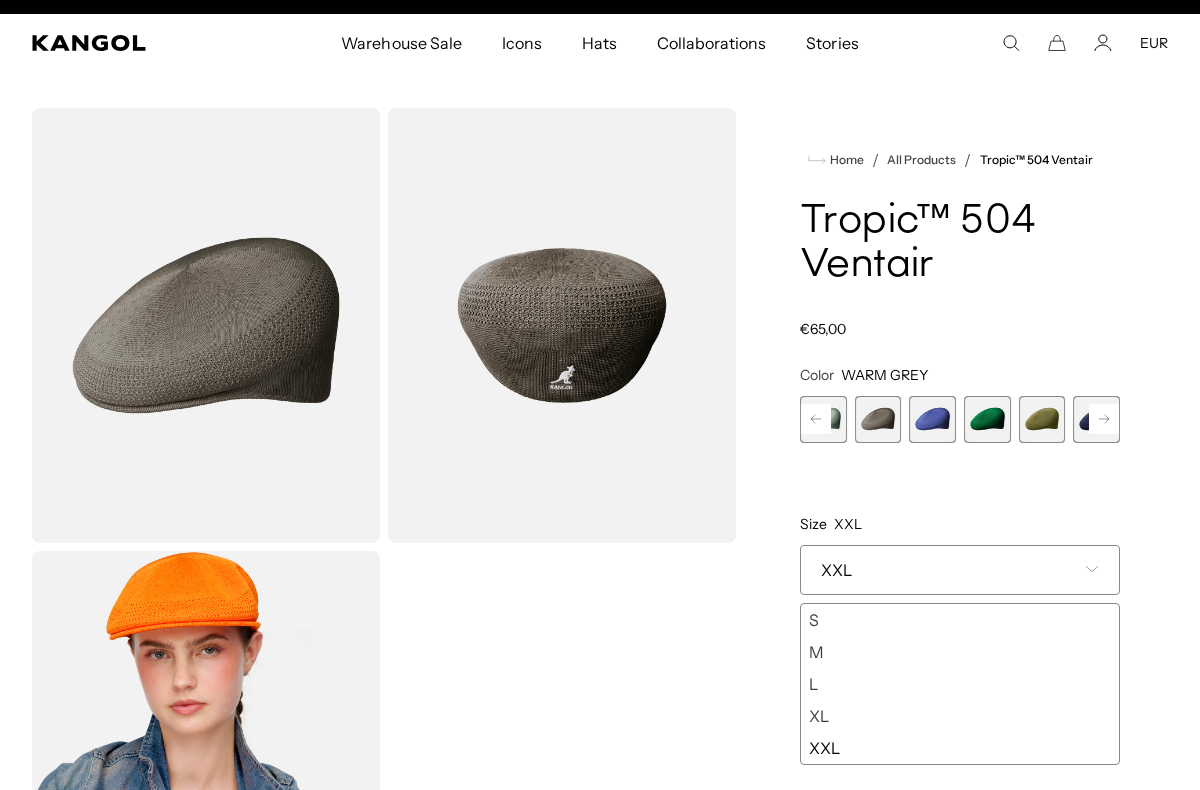 click at bounding box center [1042, 419] 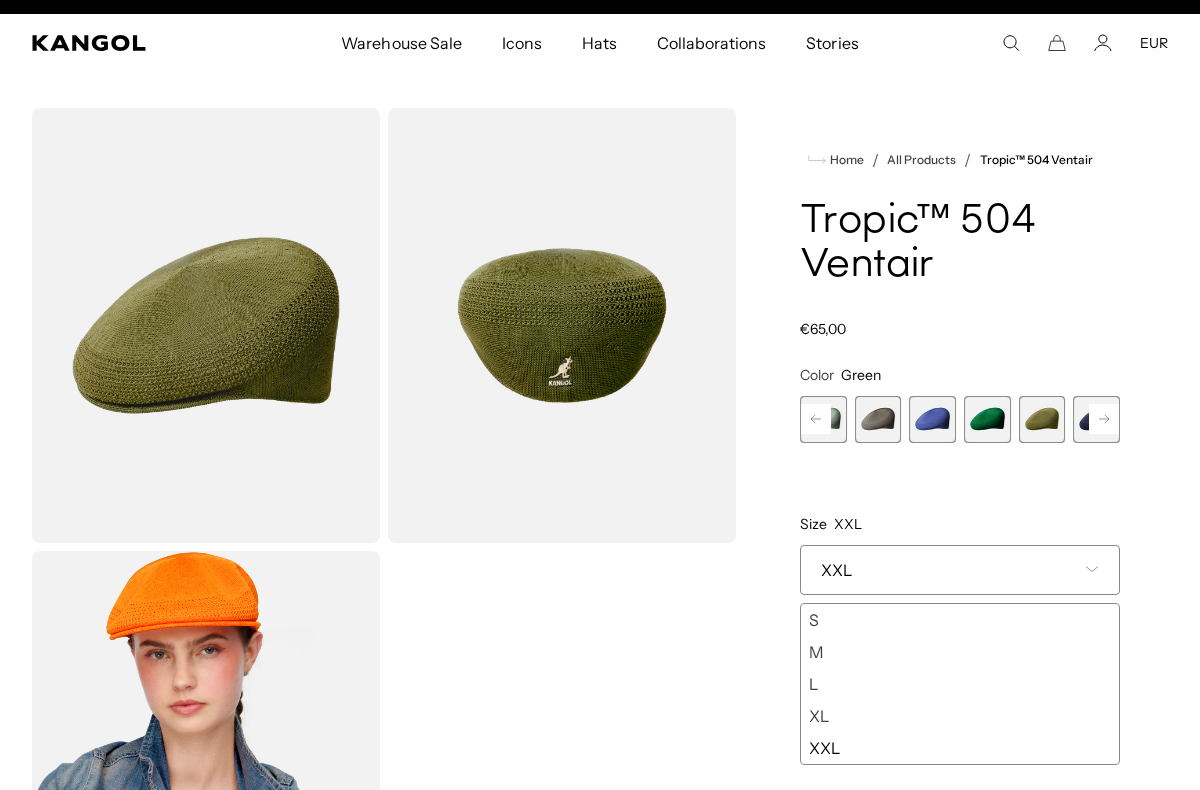 scroll, scrollTop: 0, scrollLeft: 0, axis: both 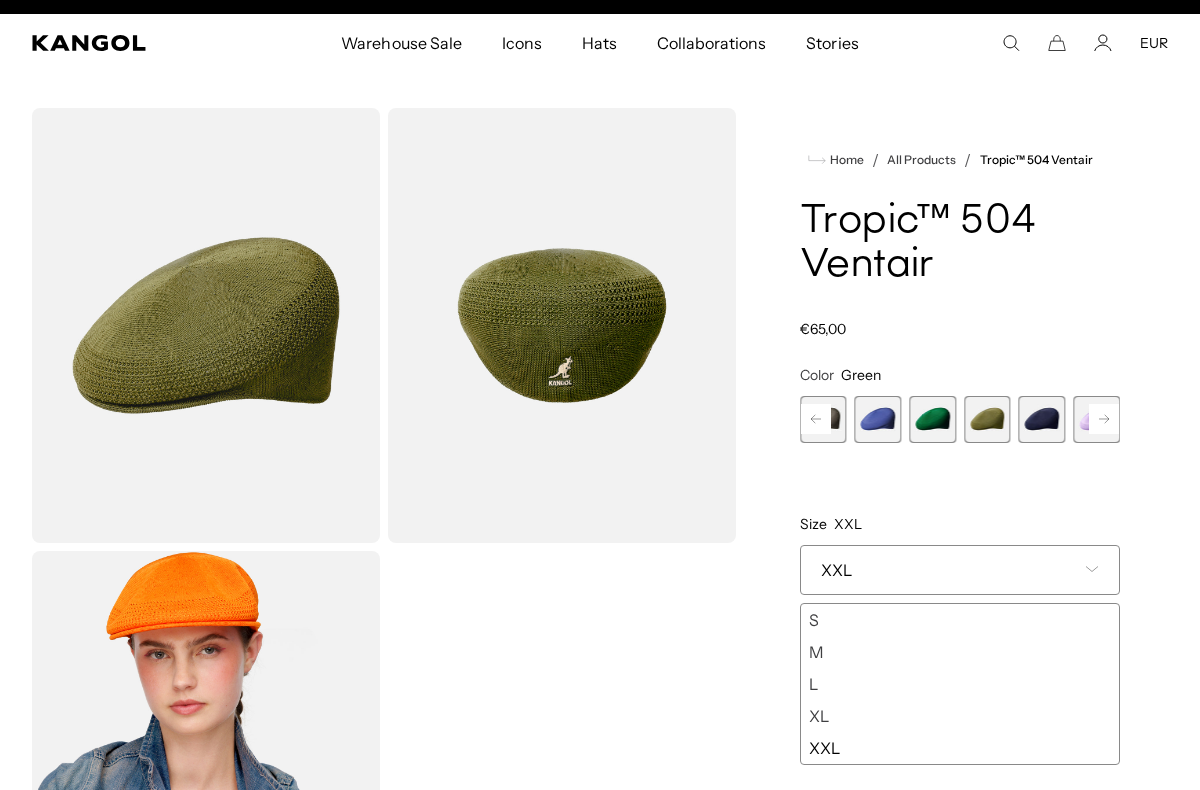 click 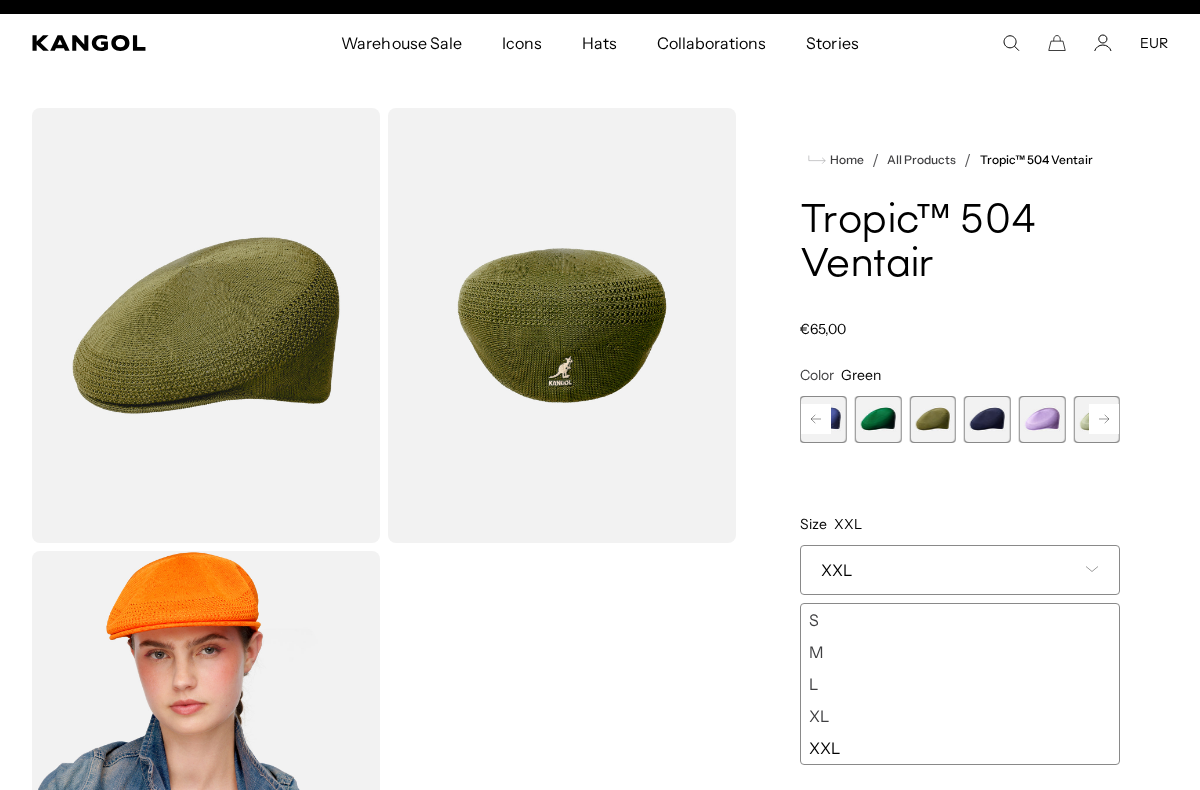 click 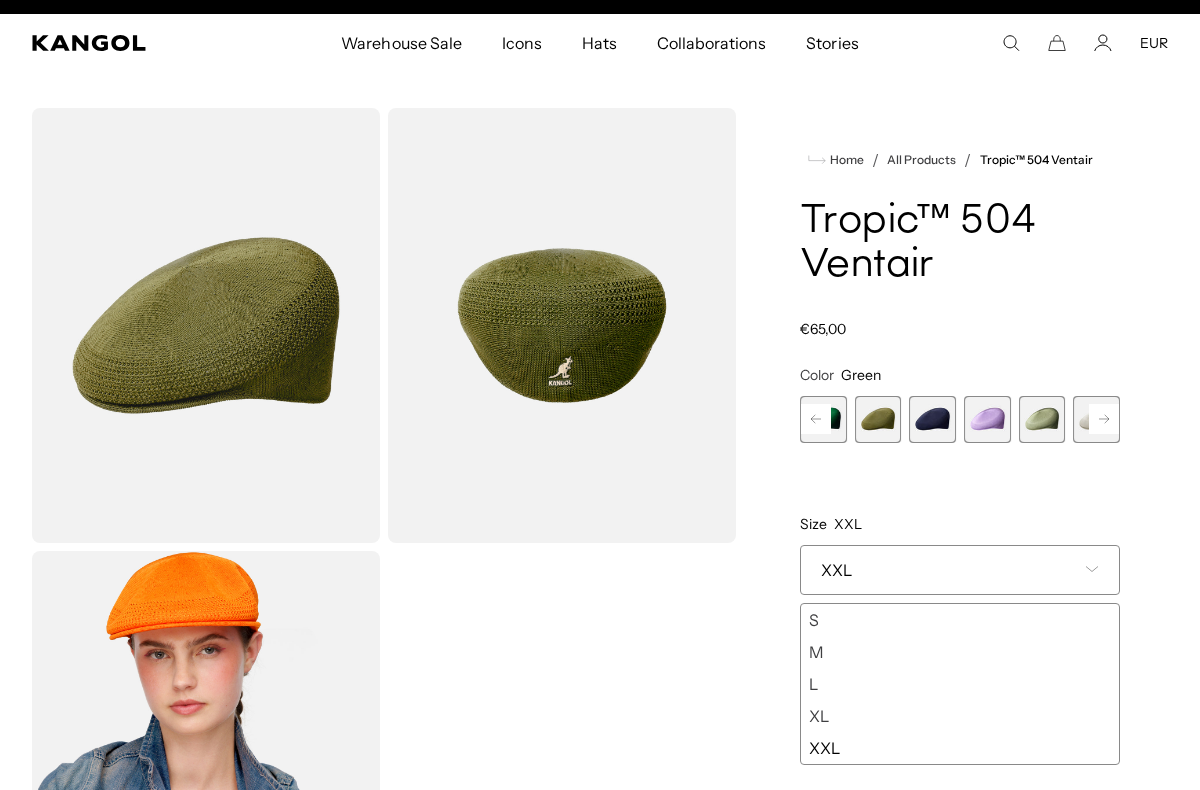 click 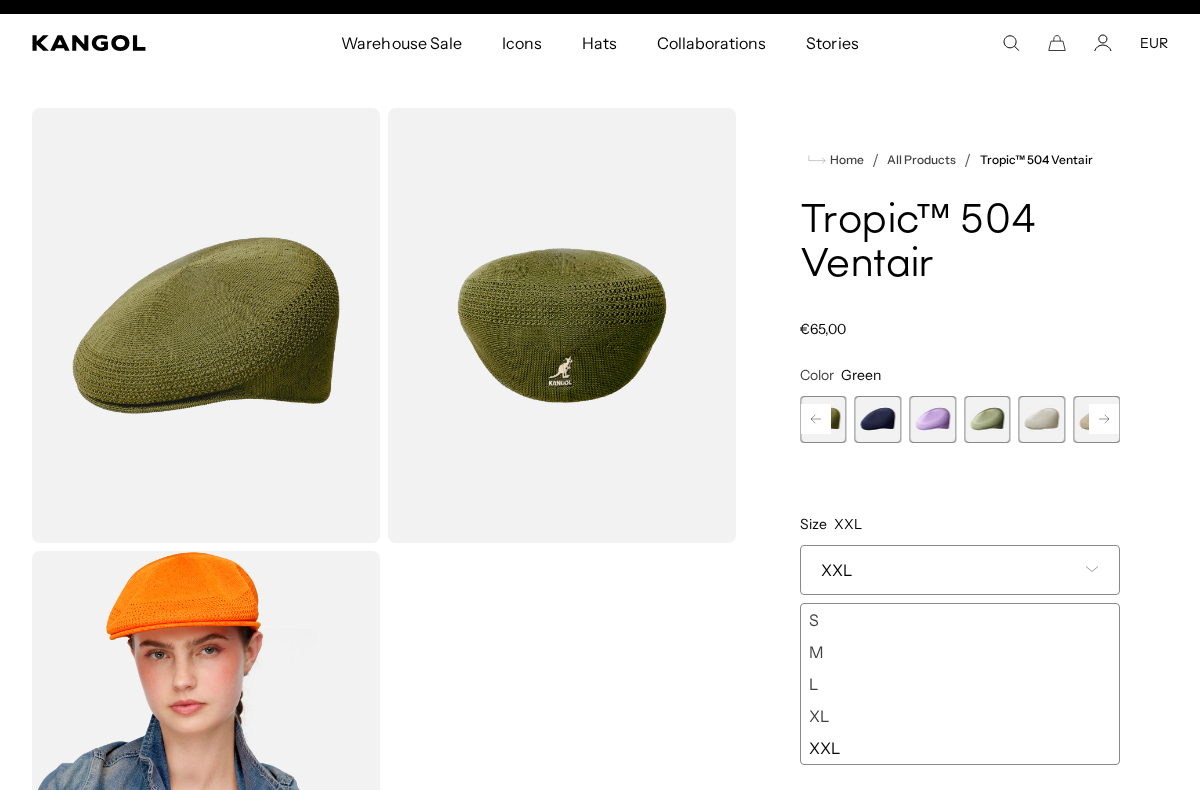 click 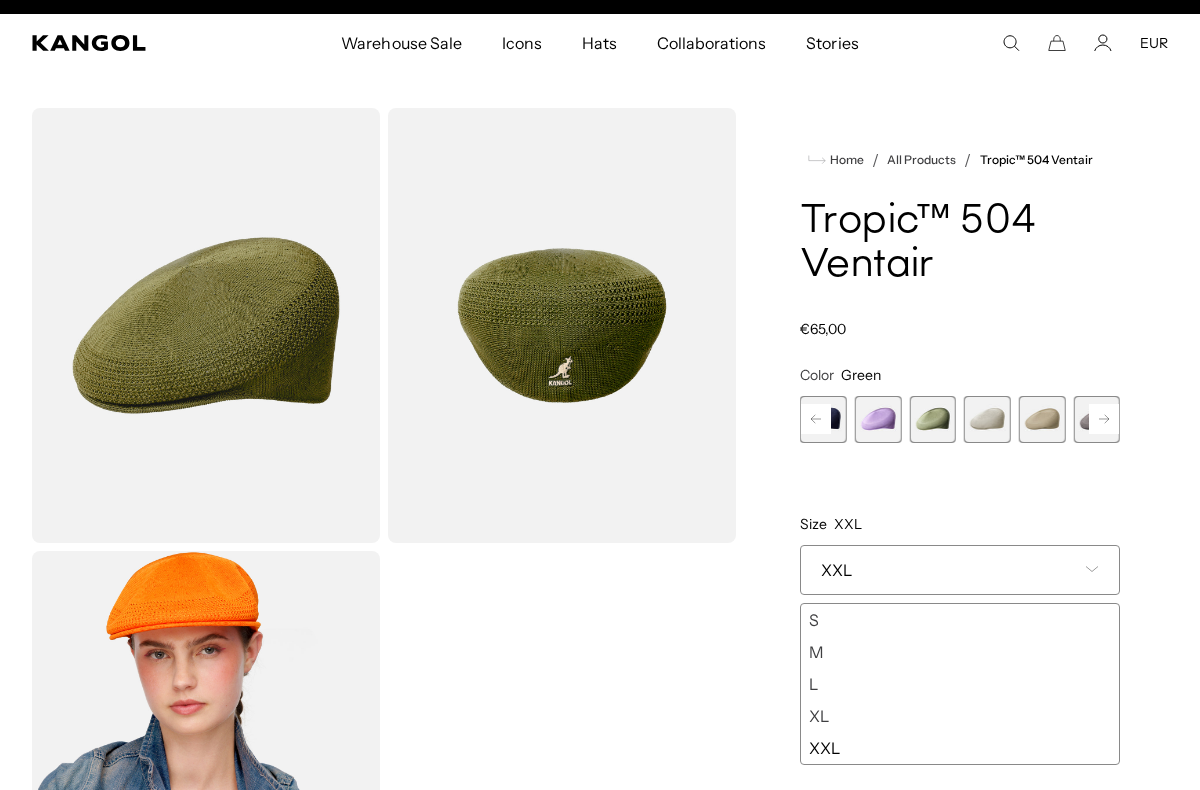 scroll, scrollTop: 0, scrollLeft: 412, axis: horizontal 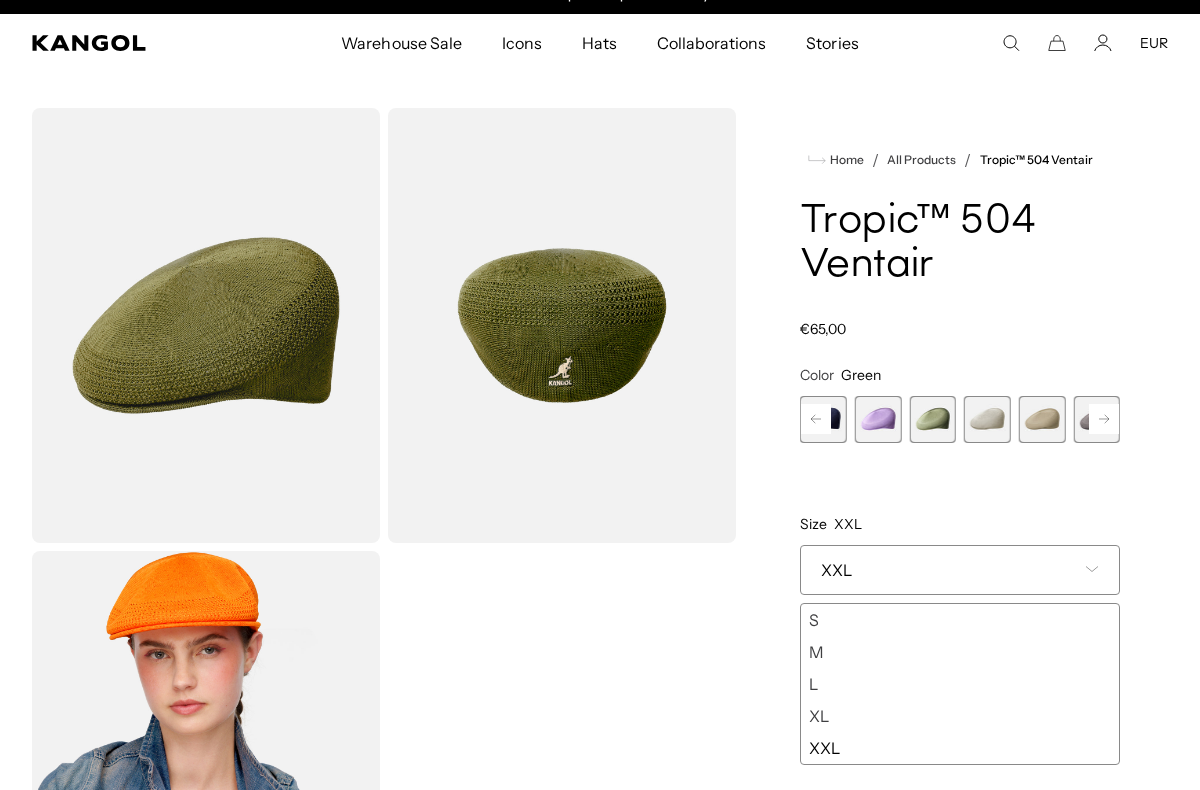 click at bounding box center [987, 419] 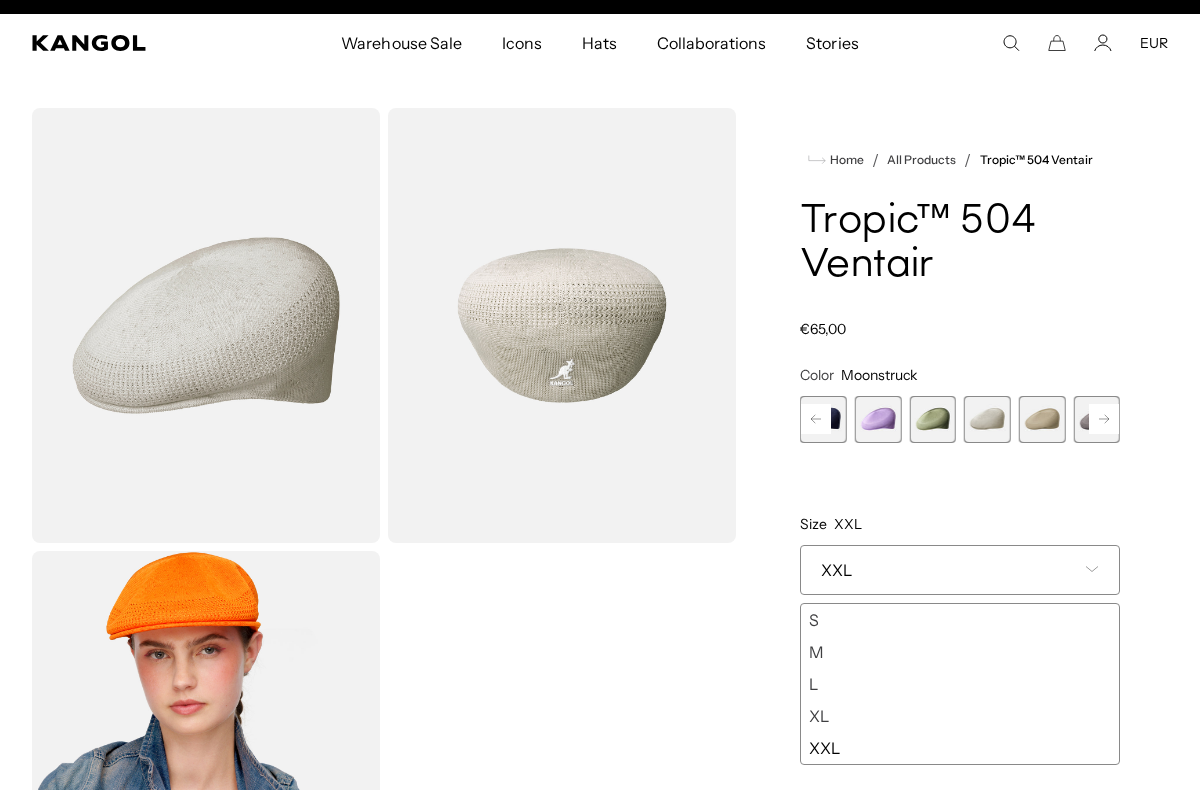 scroll, scrollTop: 0, scrollLeft: 0, axis: both 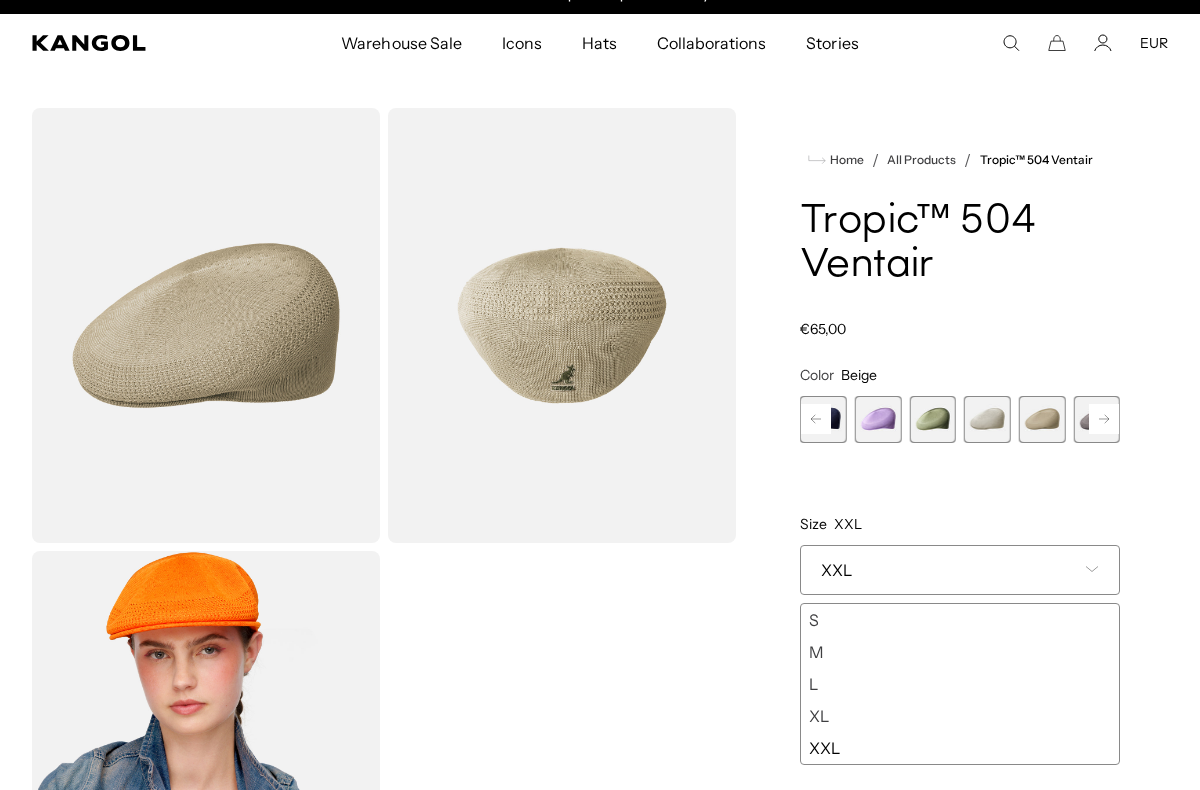 click 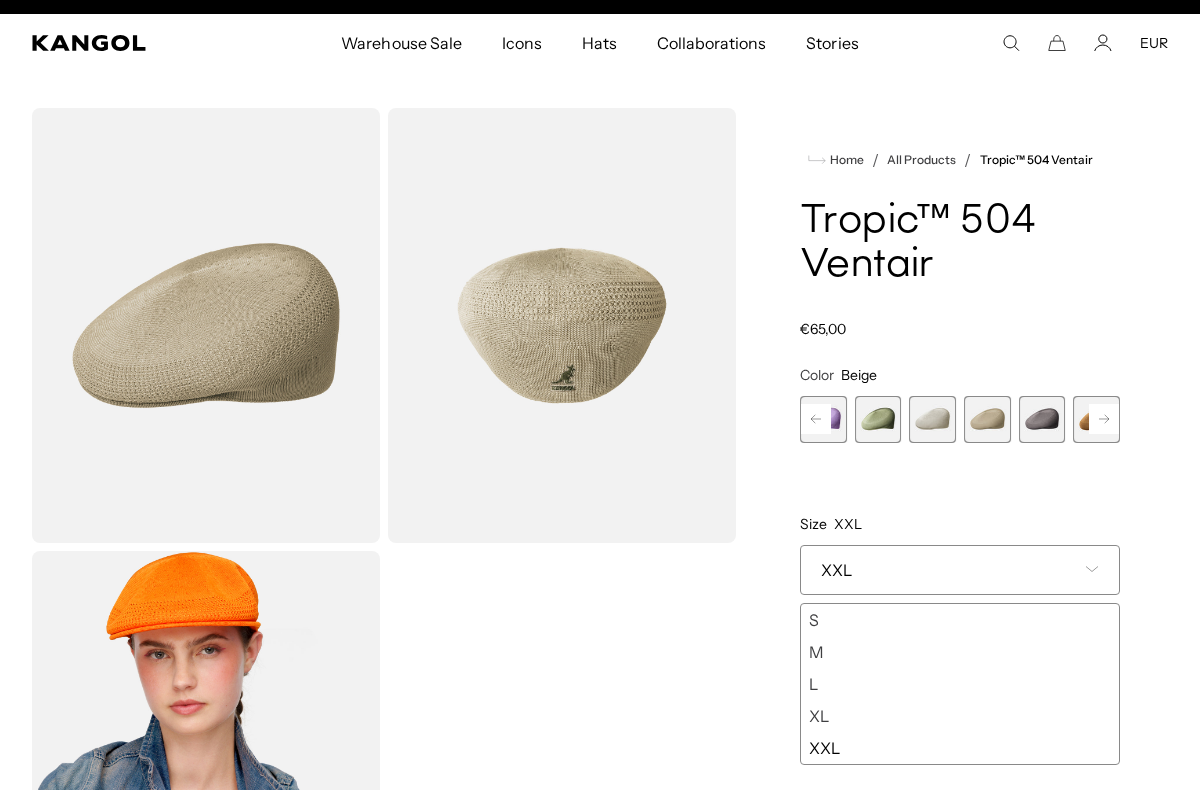 scroll, scrollTop: 0, scrollLeft: 0, axis: both 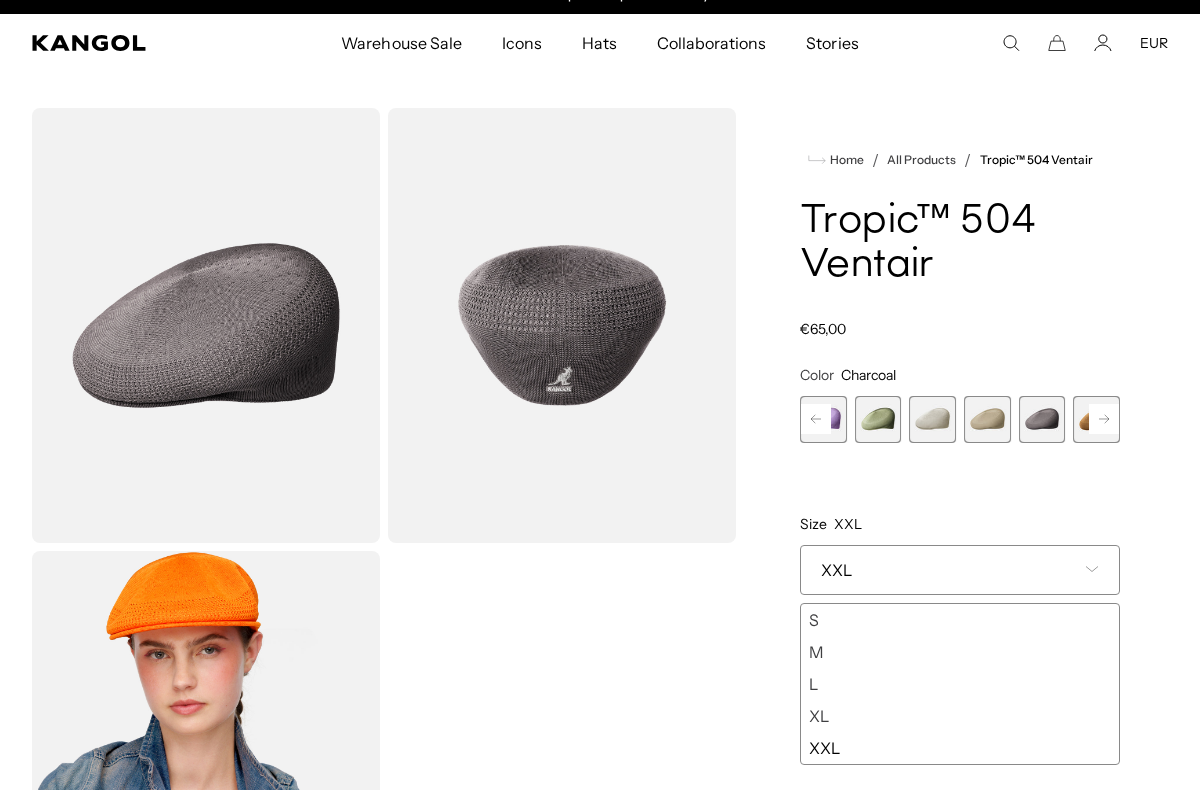 click 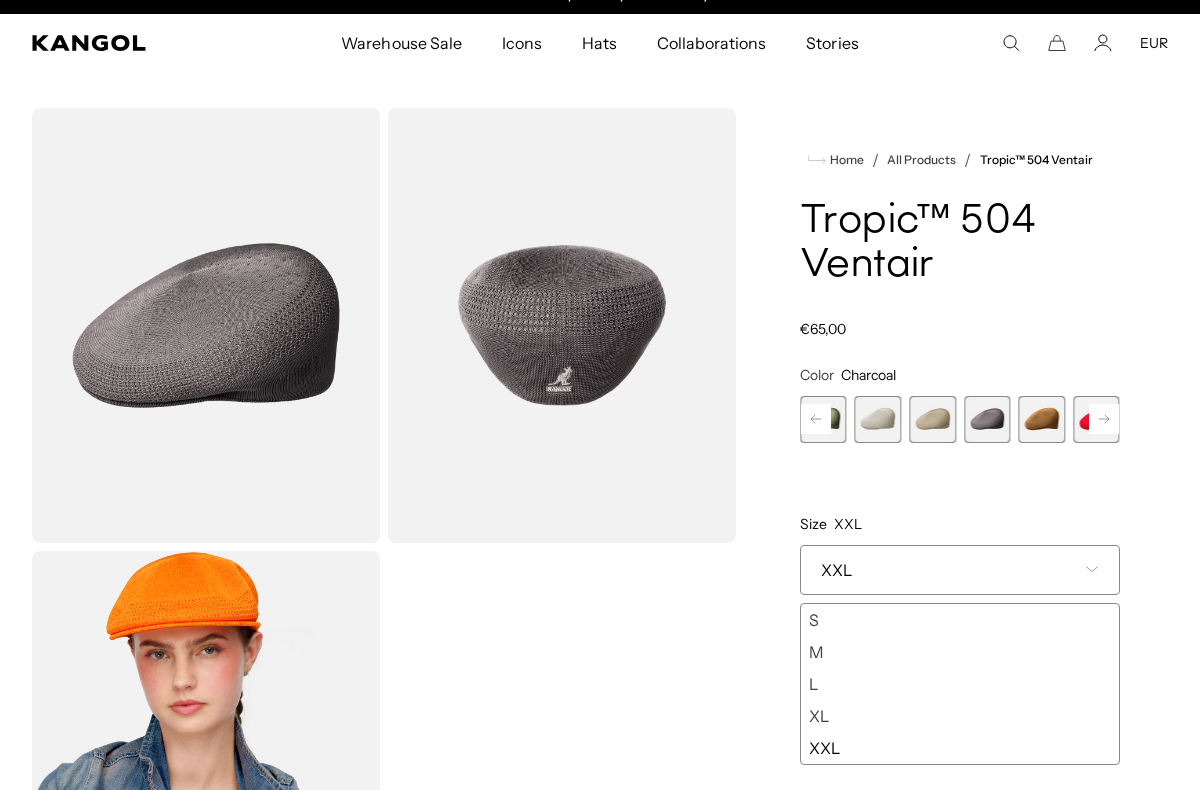 click at bounding box center [1042, 419] 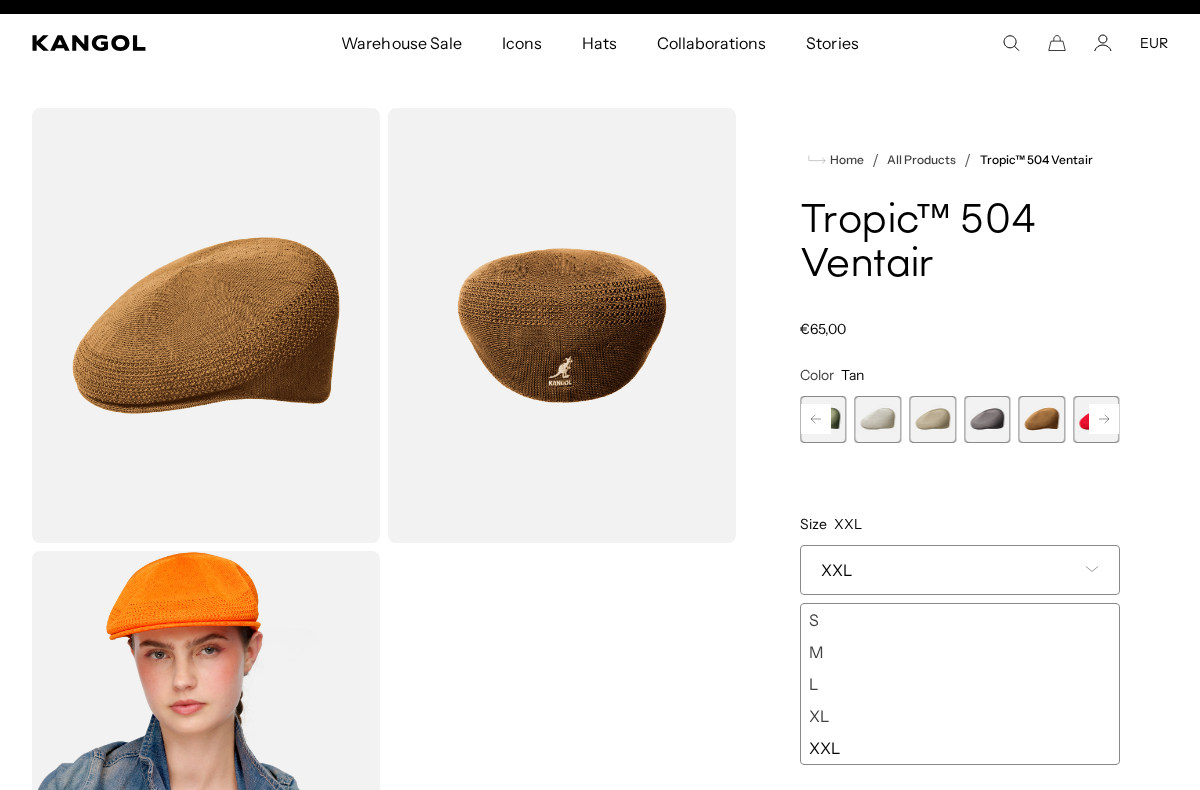scroll, scrollTop: 0, scrollLeft: 0, axis: both 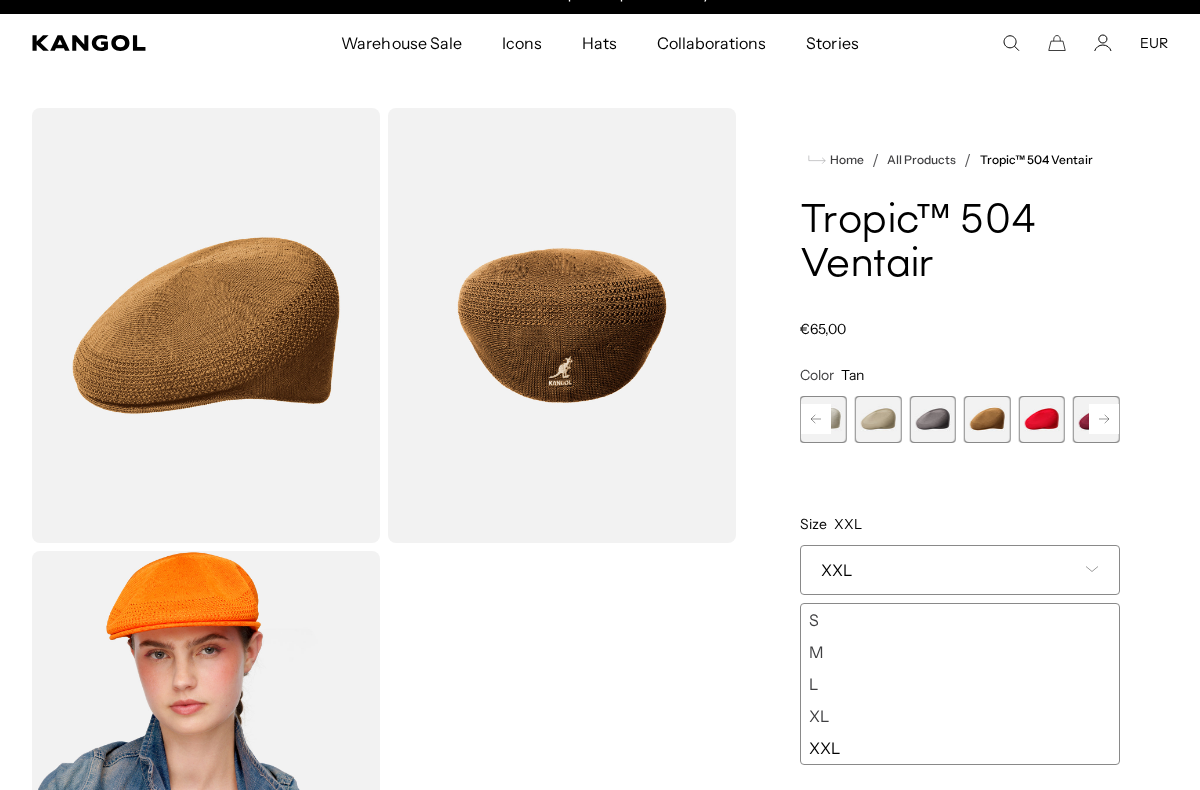 click 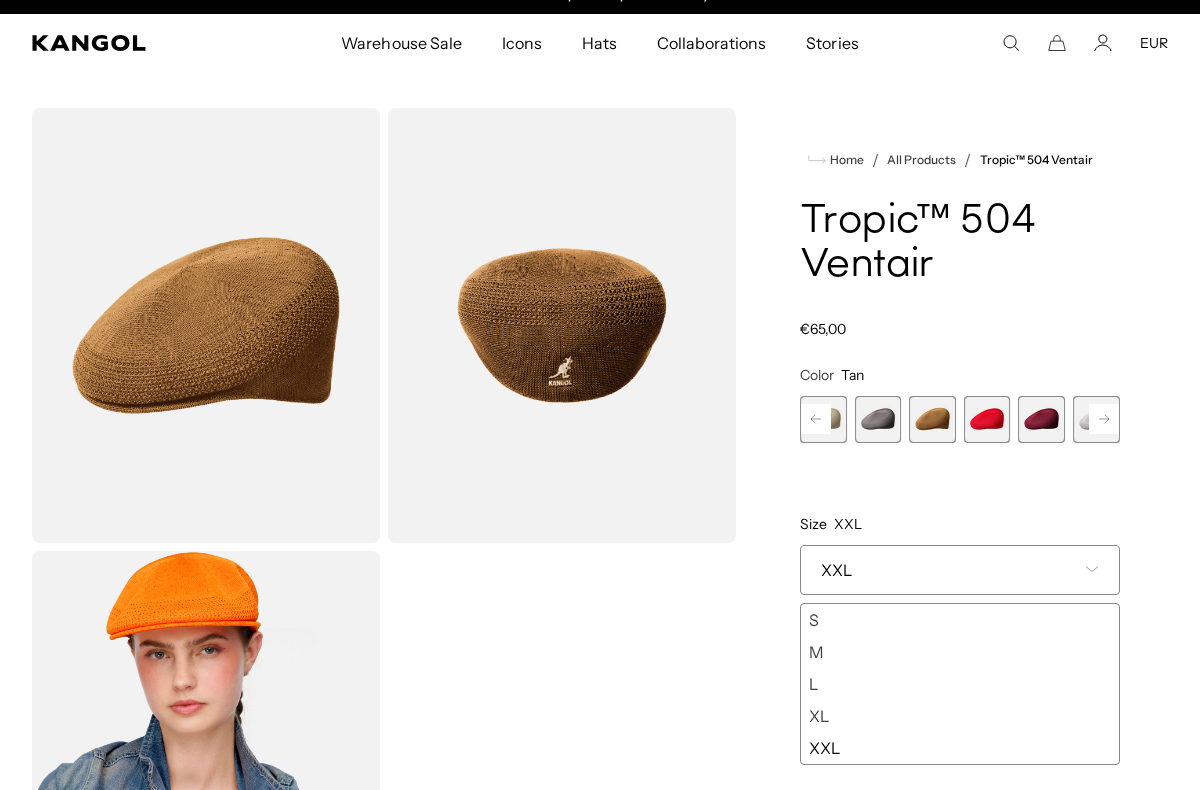 click at bounding box center (1042, 419) 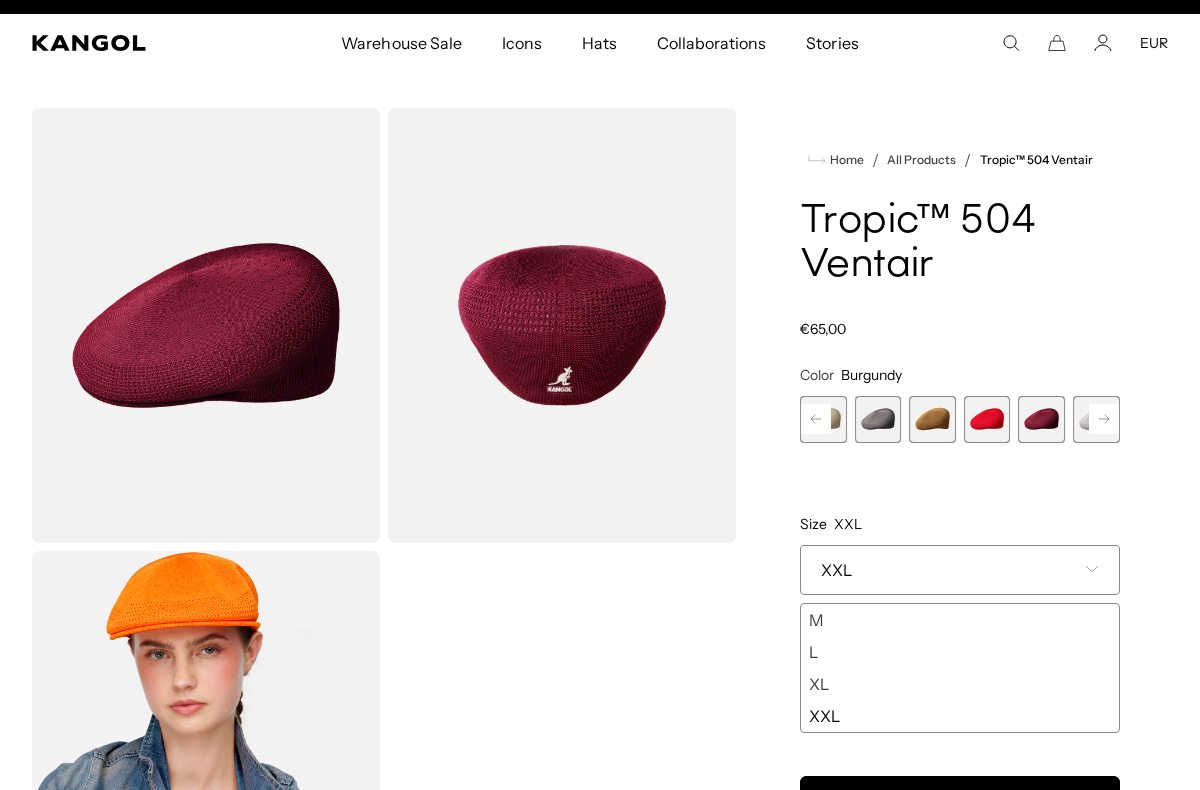 scroll, scrollTop: 0, scrollLeft: 0, axis: both 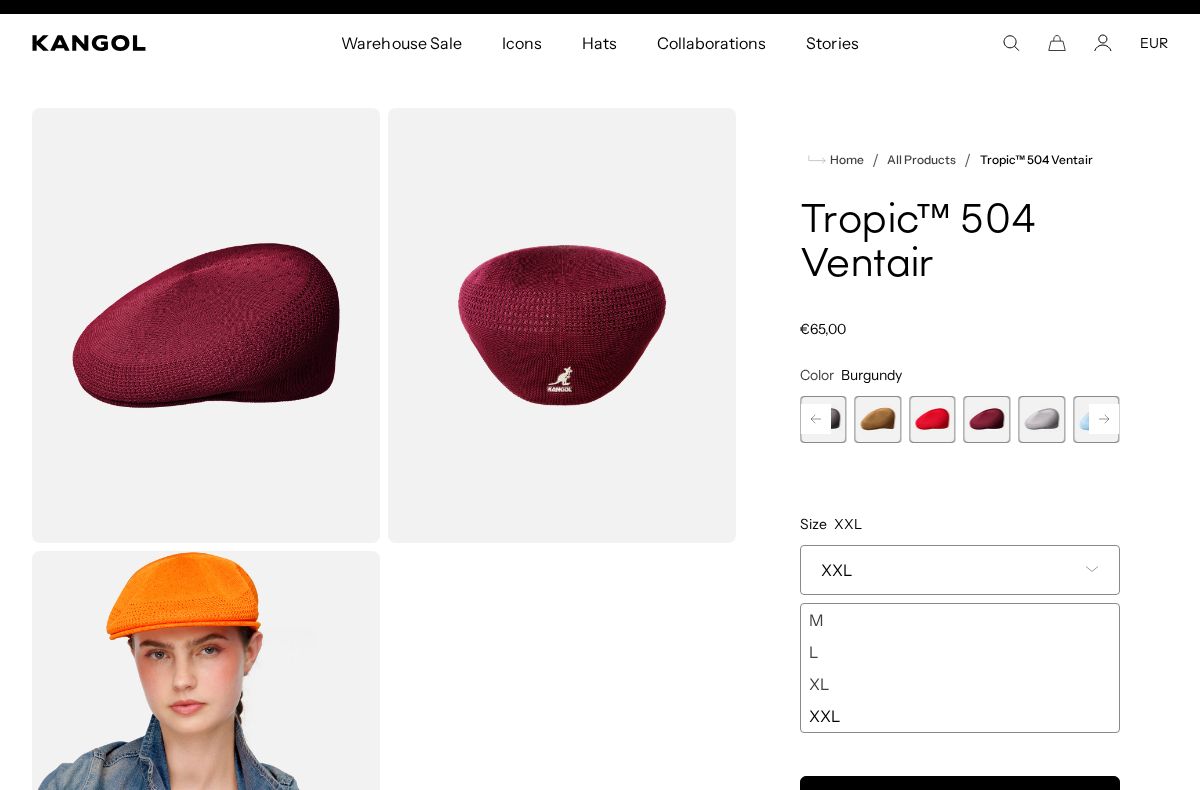 click at bounding box center (1042, 419) 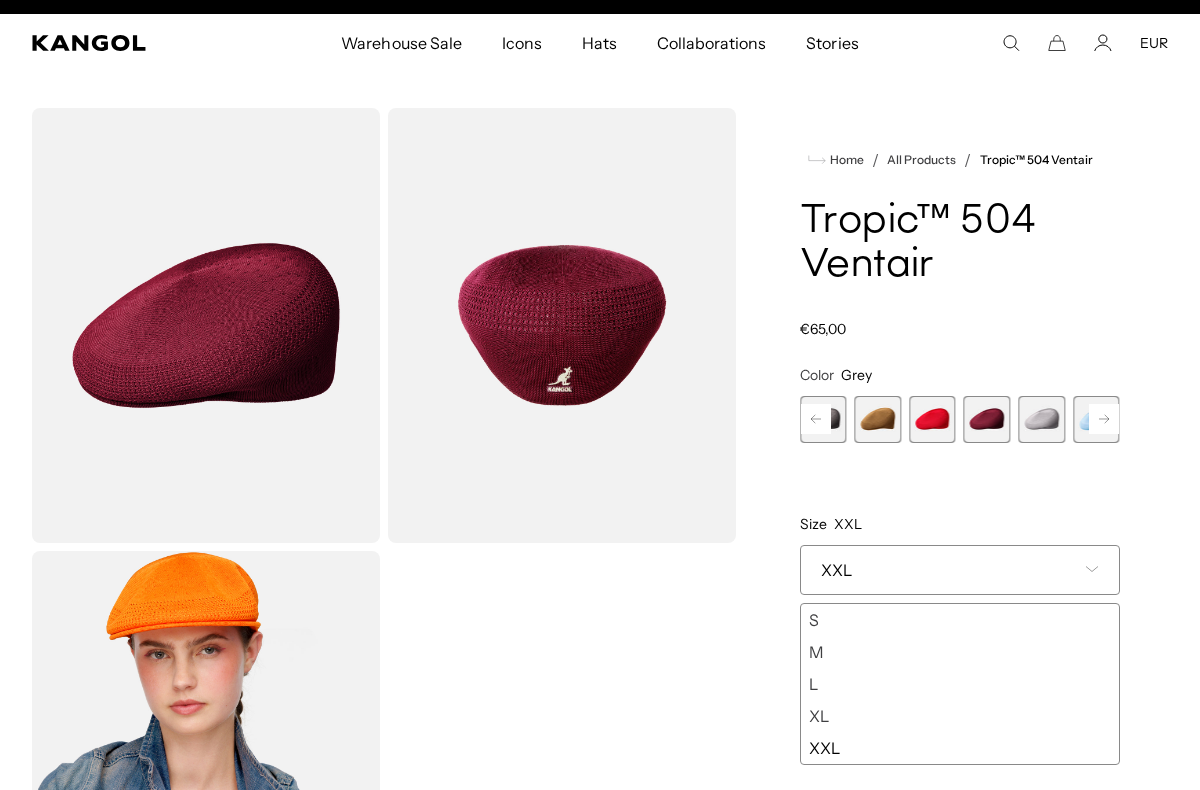 scroll, scrollTop: 0, scrollLeft: 412, axis: horizontal 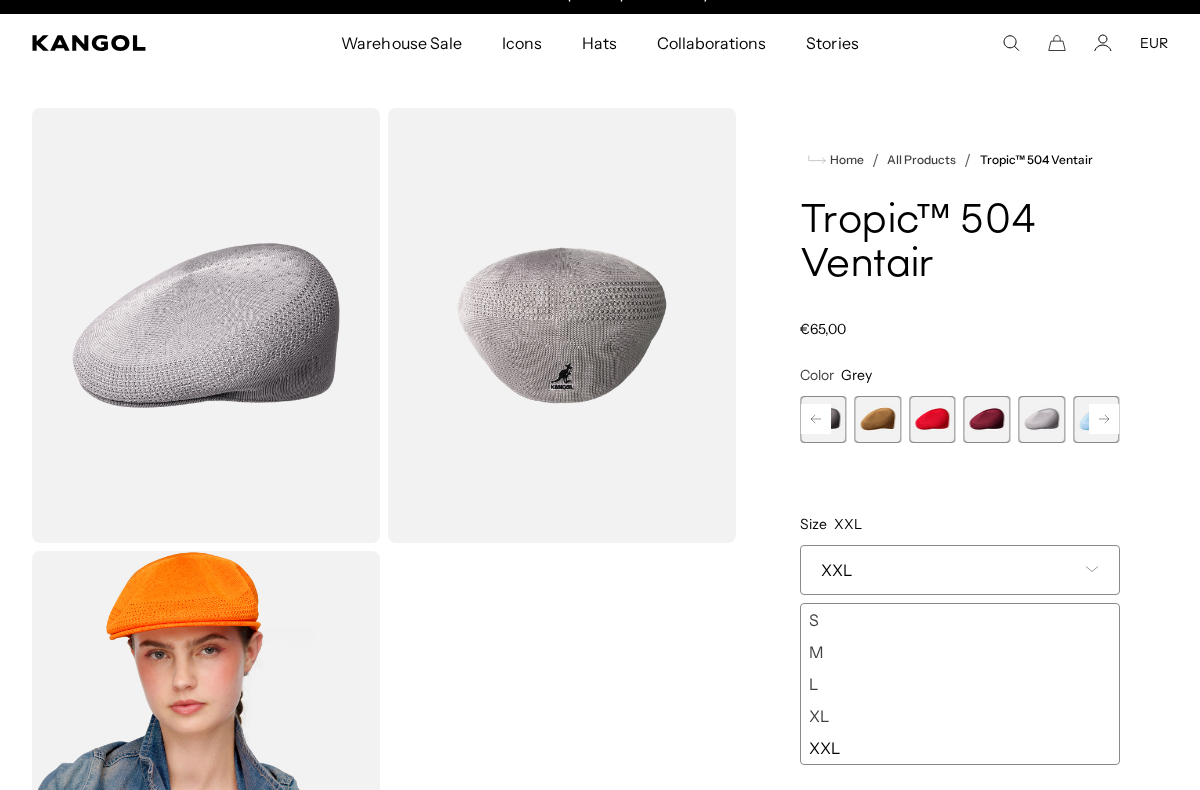 click 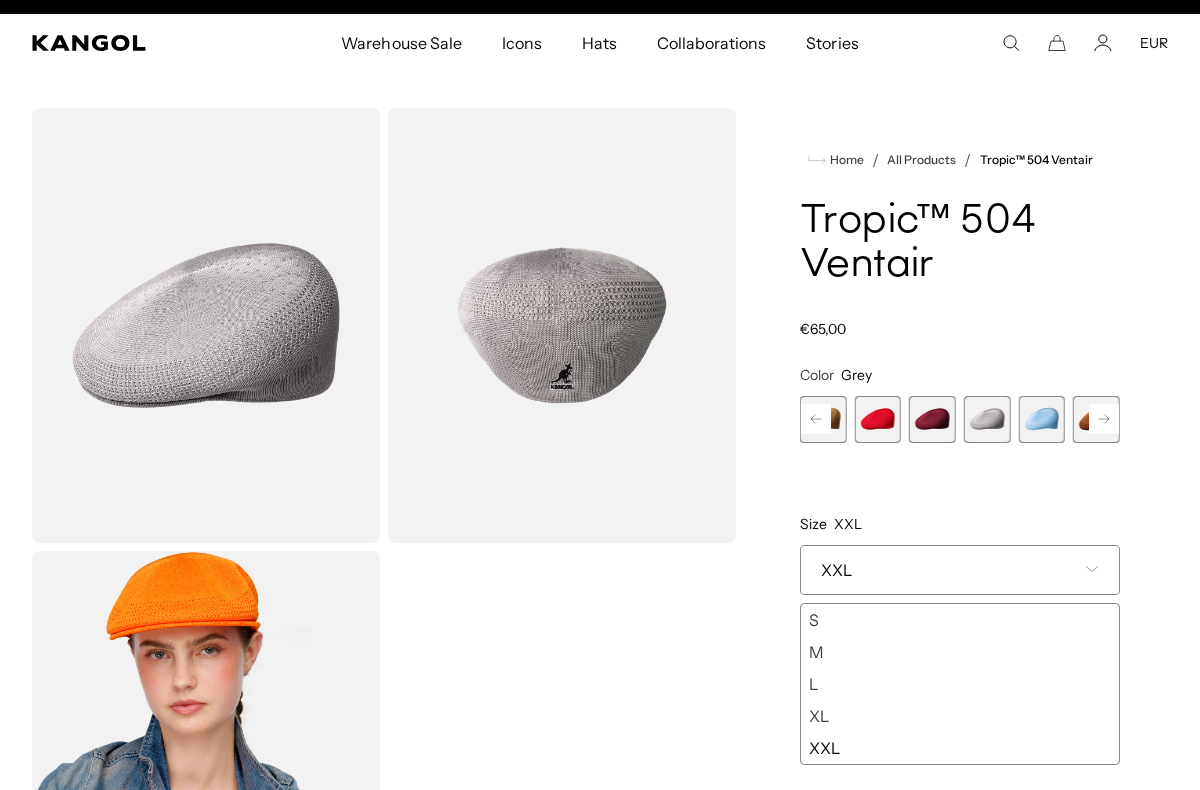 scroll, scrollTop: 0, scrollLeft: 0, axis: both 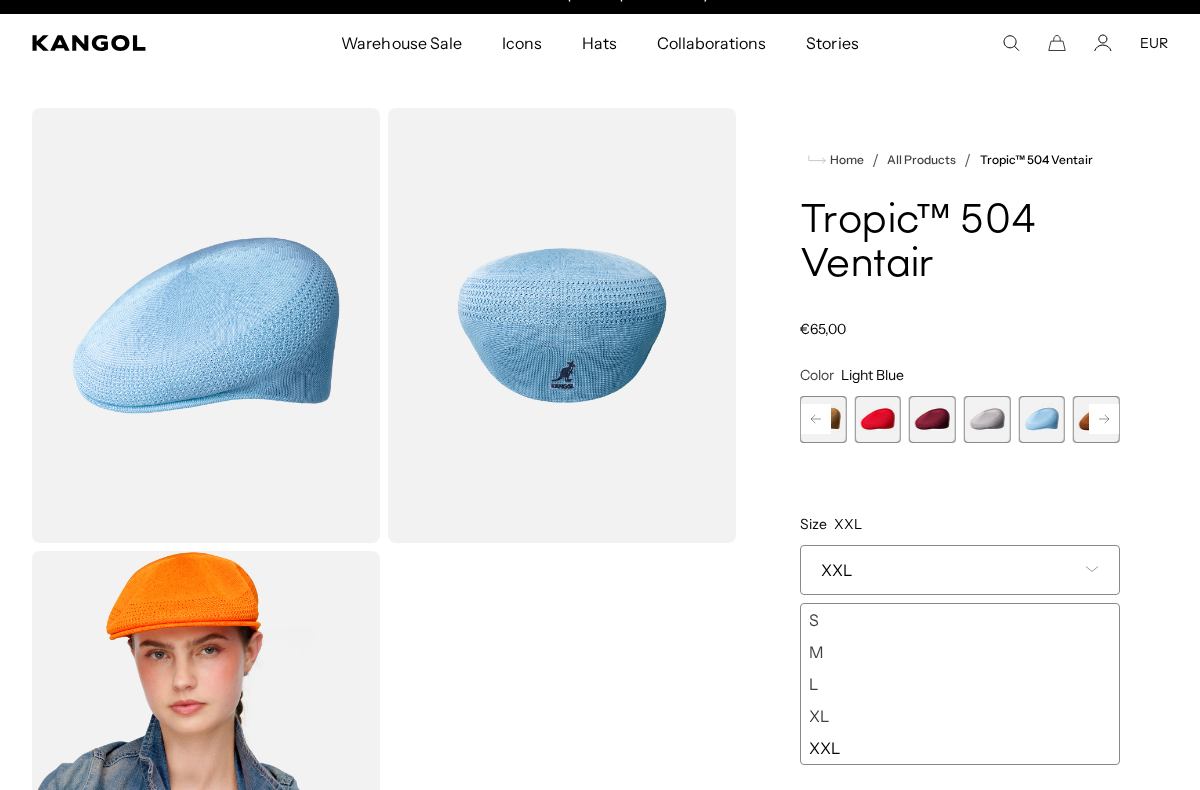 click 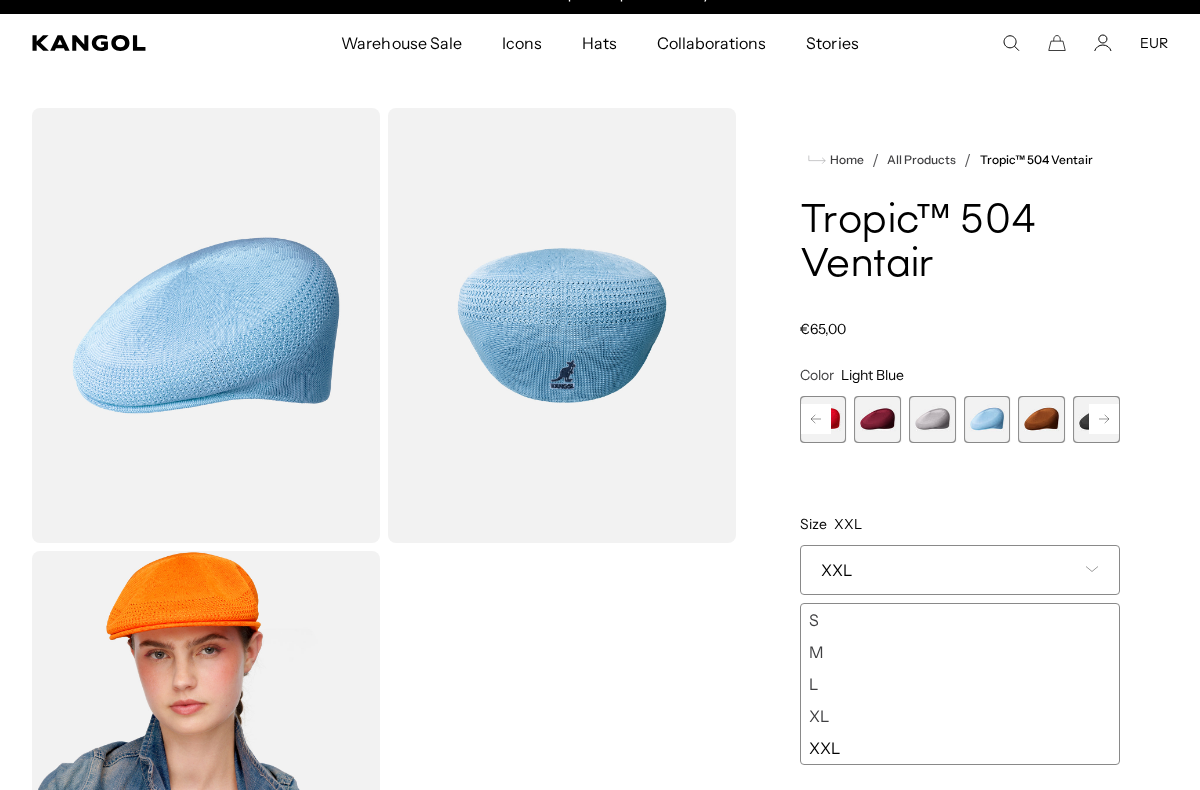 click 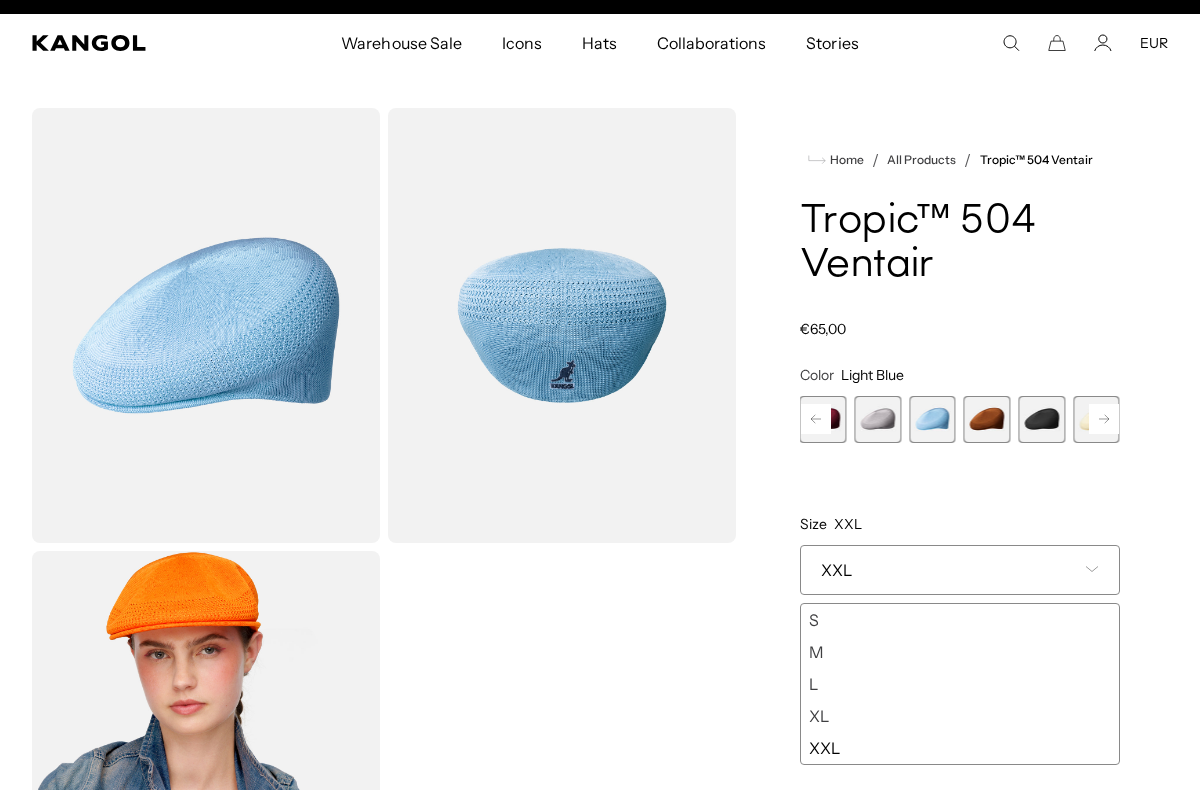 scroll, scrollTop: 0, scrollLeft: 0, axis: both 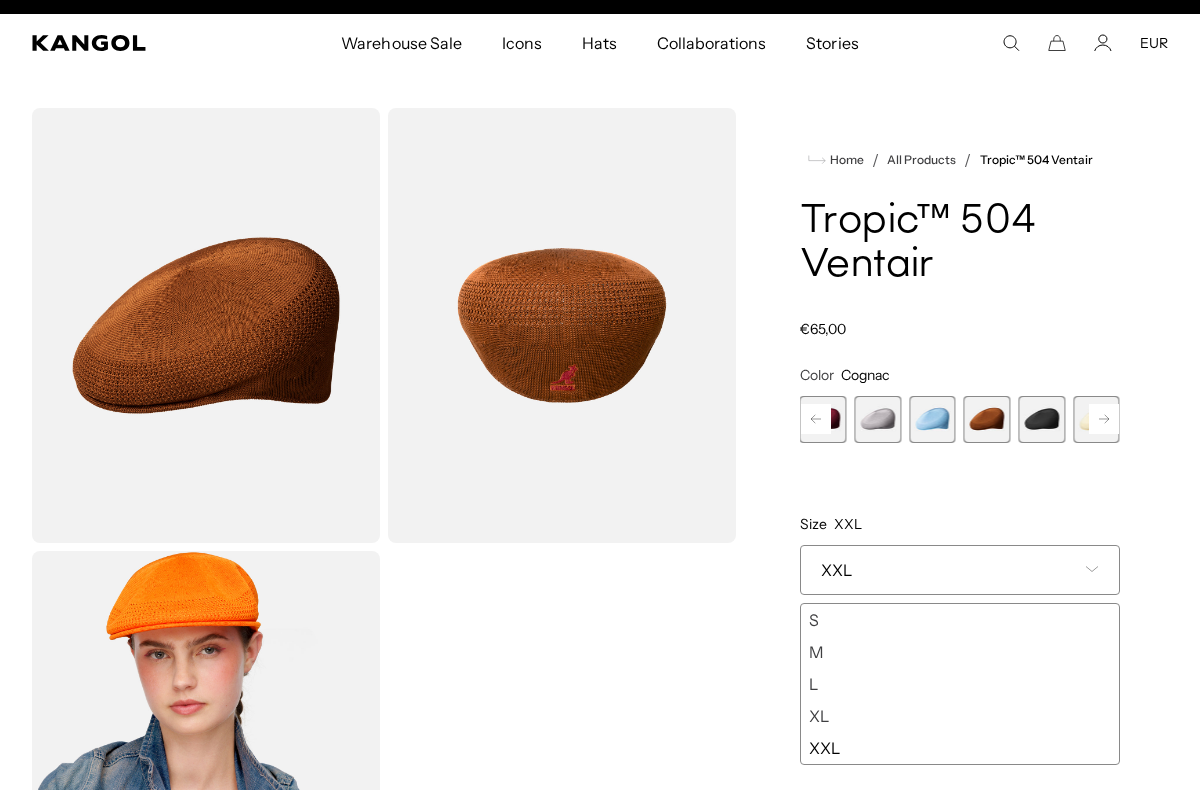 click at bounding box center (1041, 419) 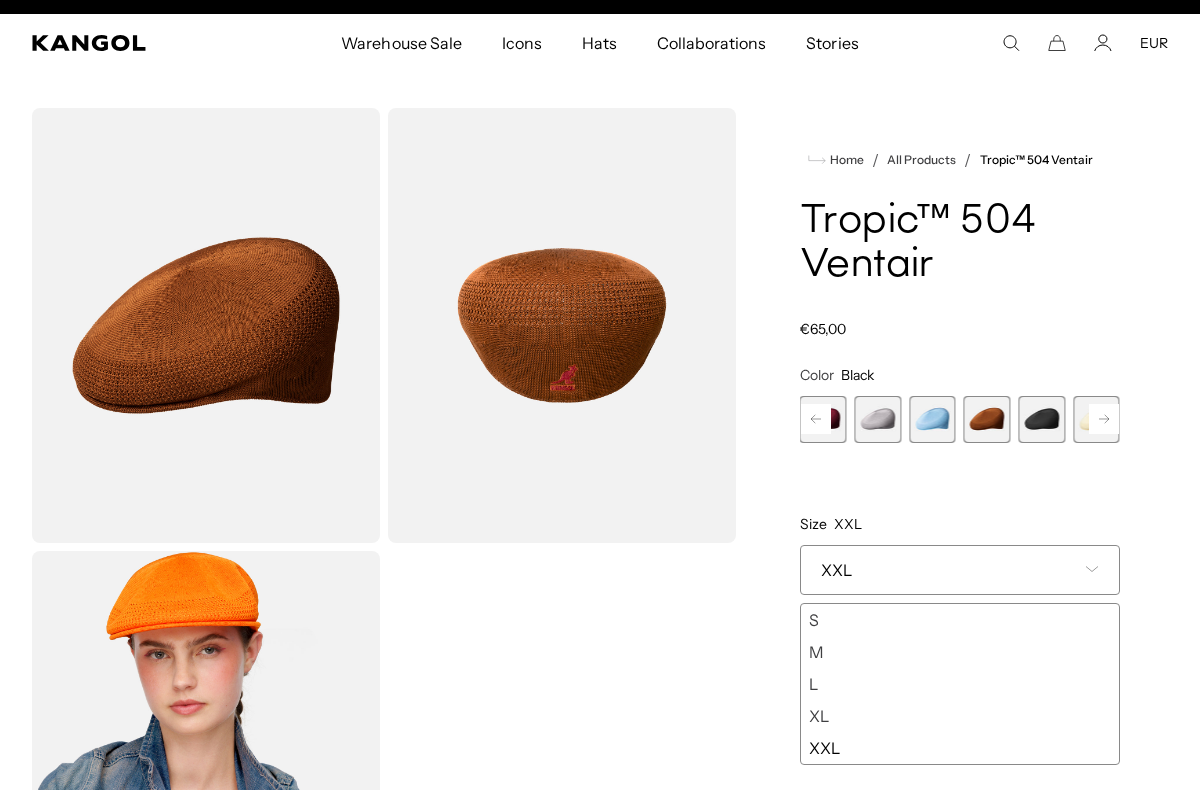 scroll, scrollTop: 0, scrollLeft: 0, axis: both 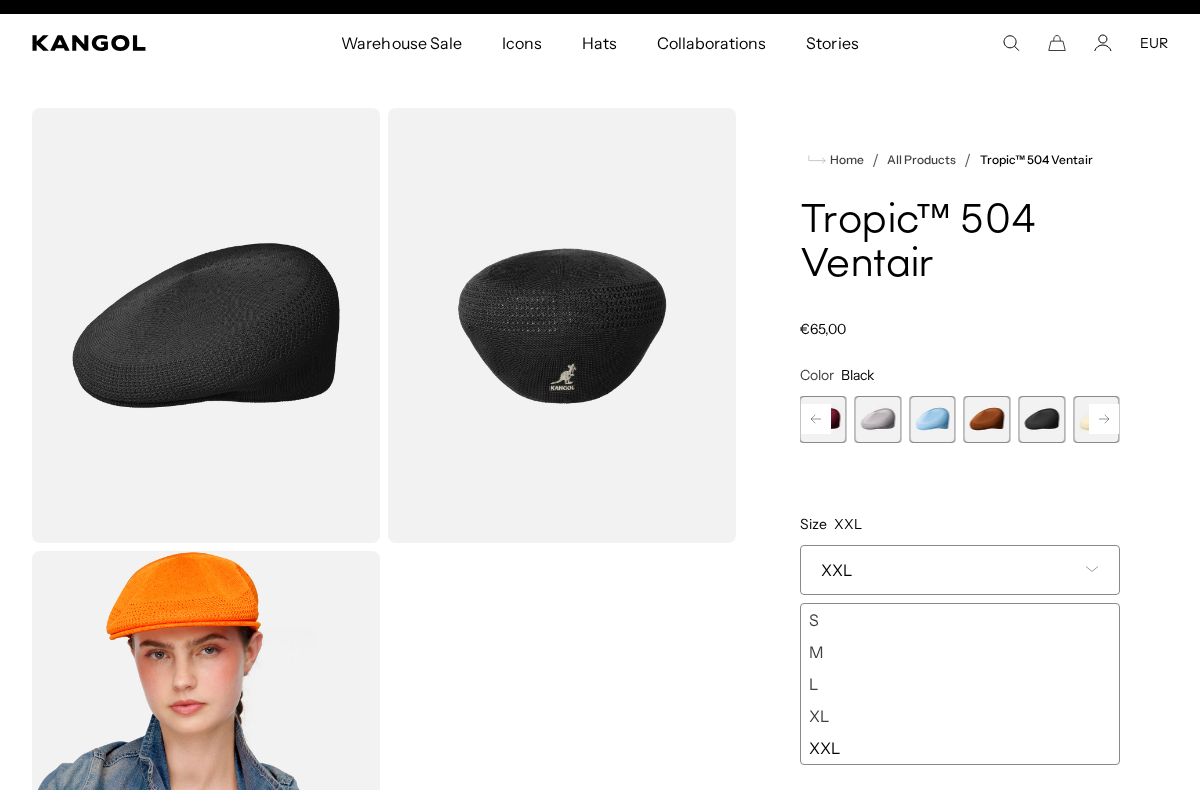 click 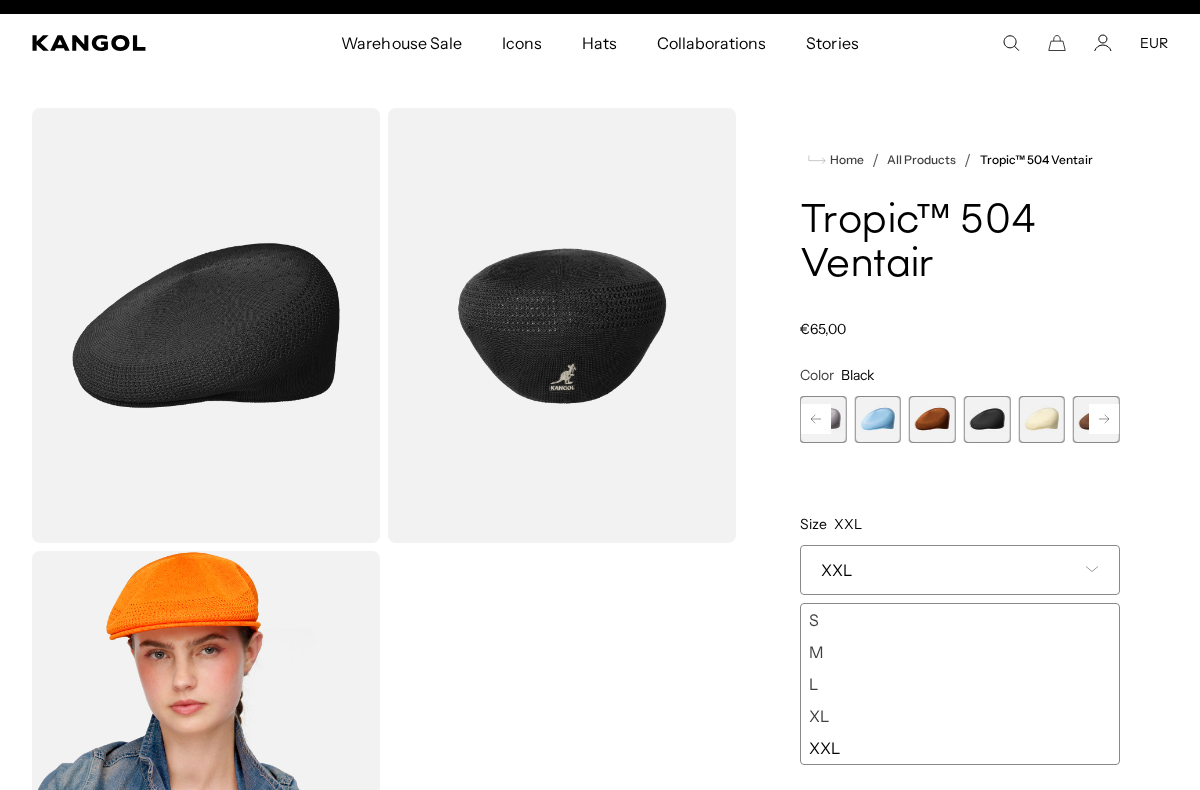 scroll, scrollTop: 0, scrollLeft: 412, axis: horizontal 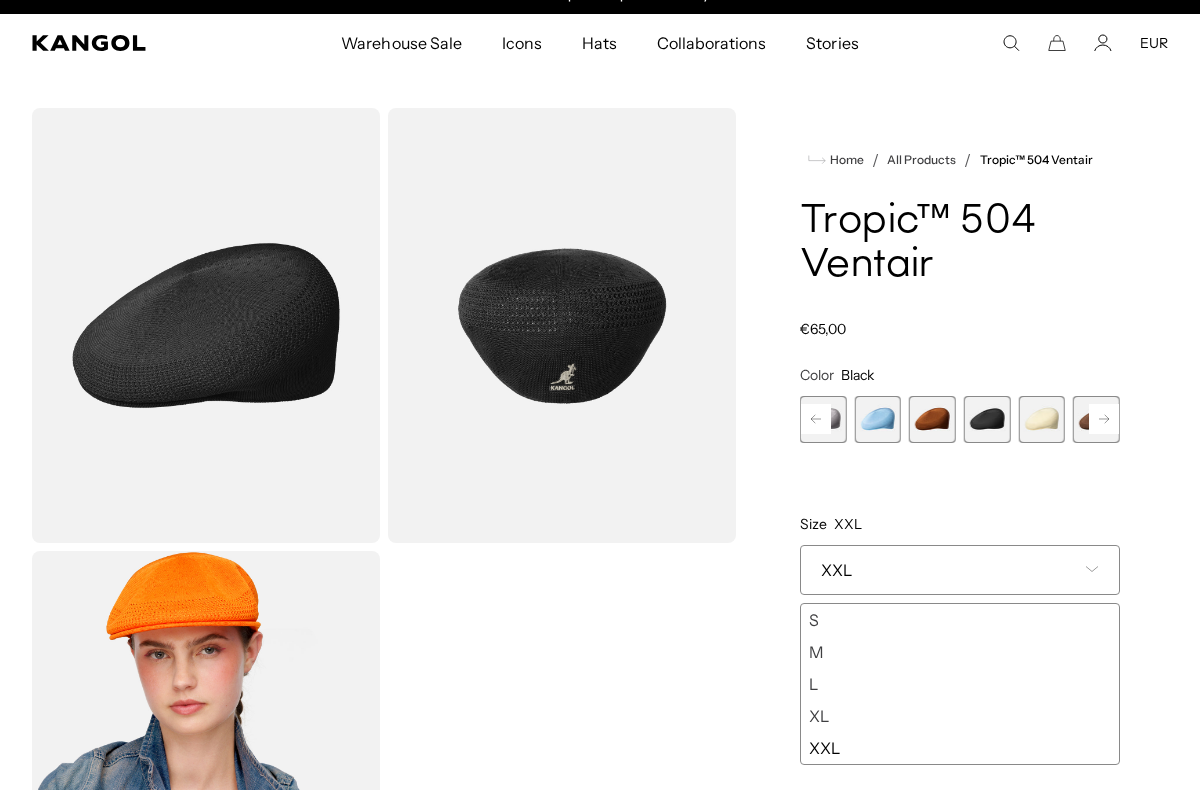 click at bounding box center [1041, 419] 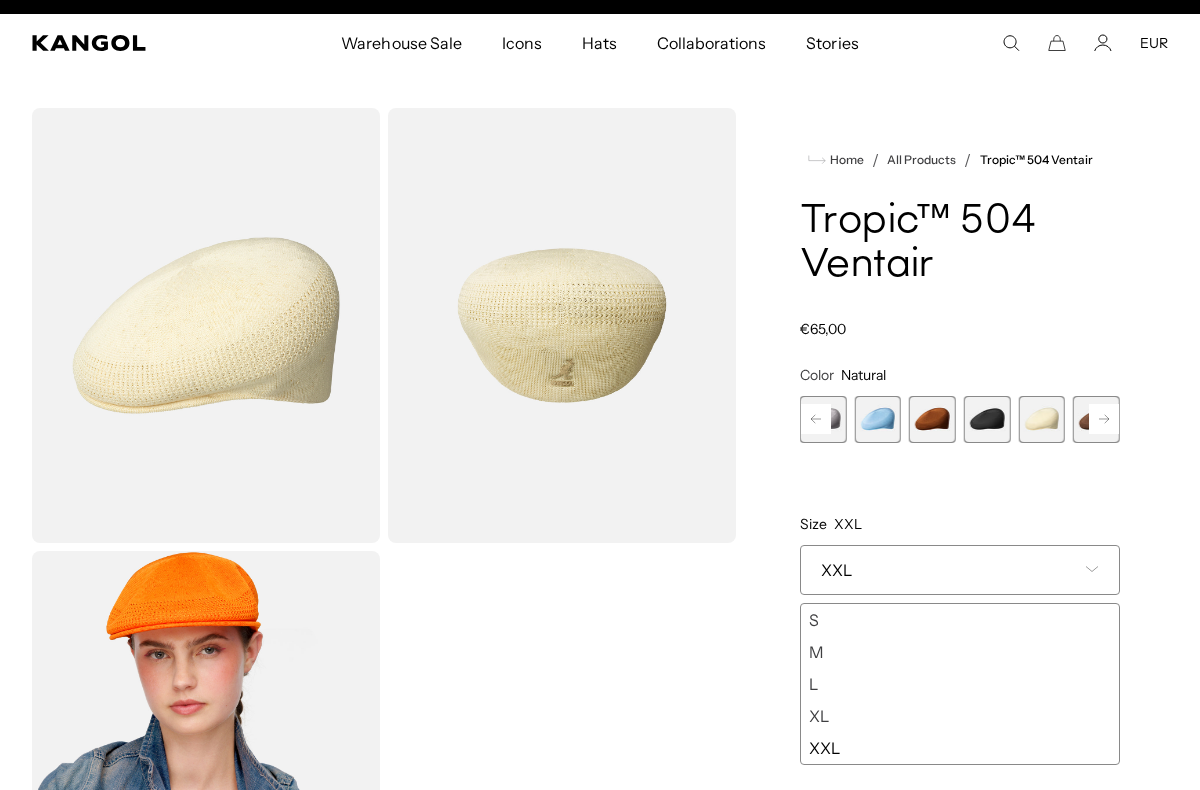 scroll, scrollTop: 0, scrollLeft: 0, axis: both 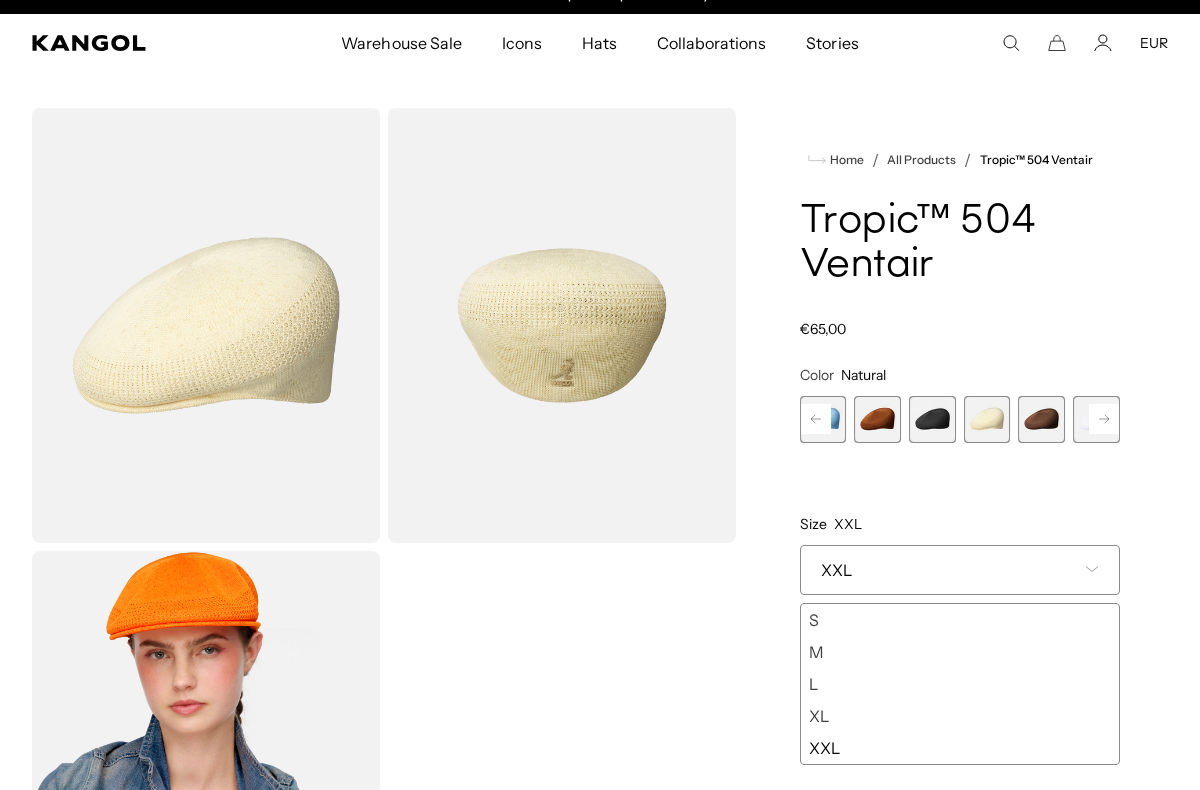 click at bounding box center (1041, 419) 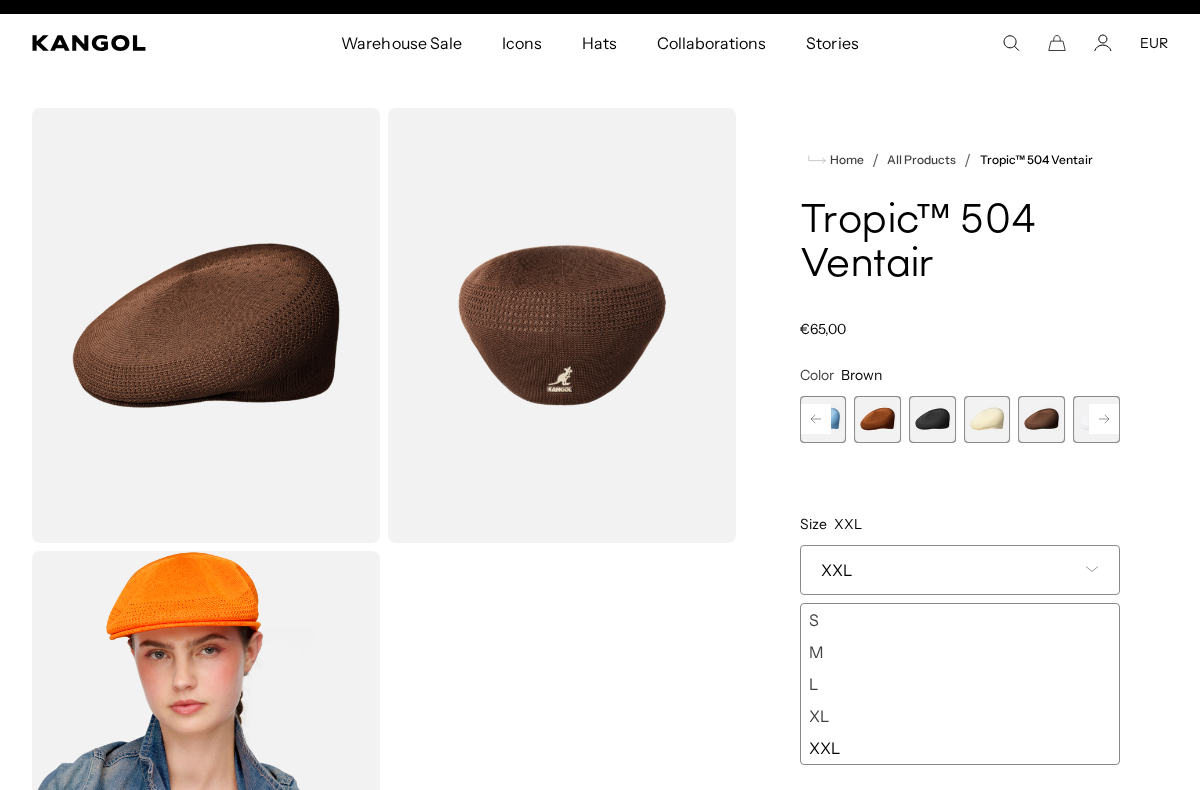 scroll, scrollTop: 0, scrollLeft: 0, axis: both 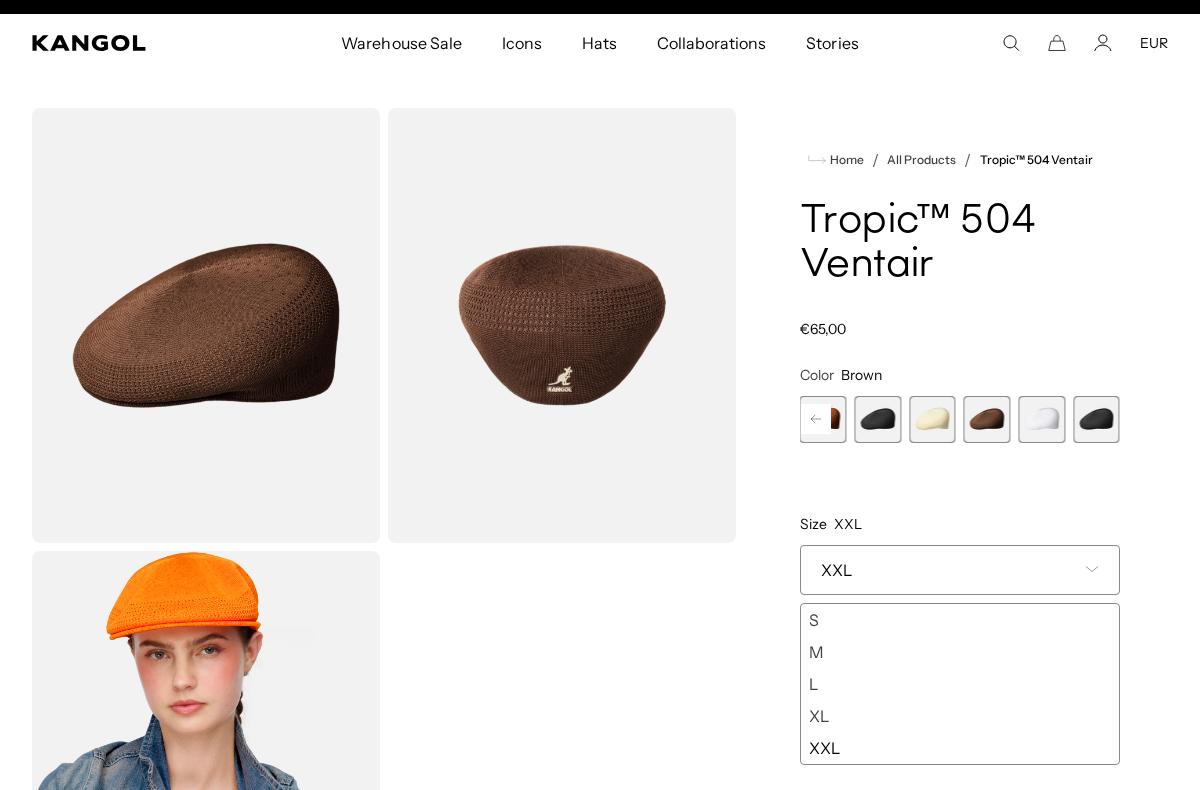 click at bounding box center (1041, 419) 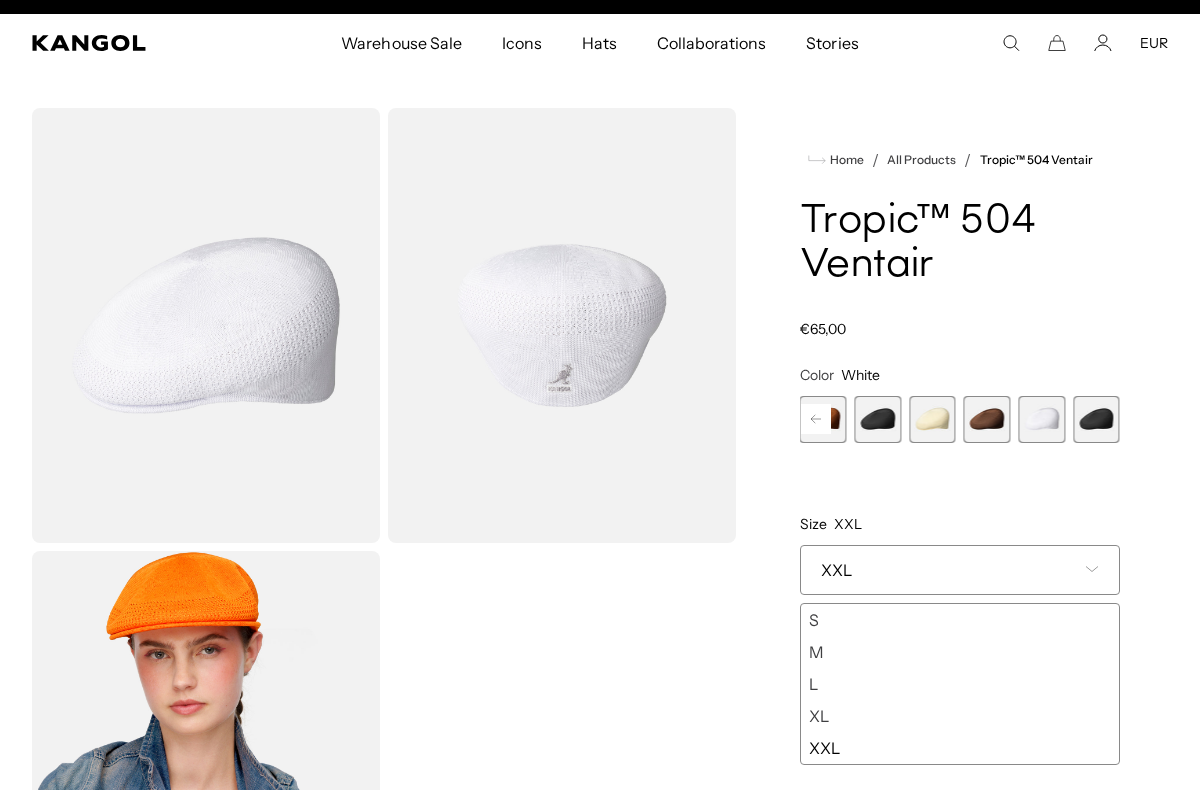 scroll, scrollTop: 0, scrollLeft: 412, axis: horizontal 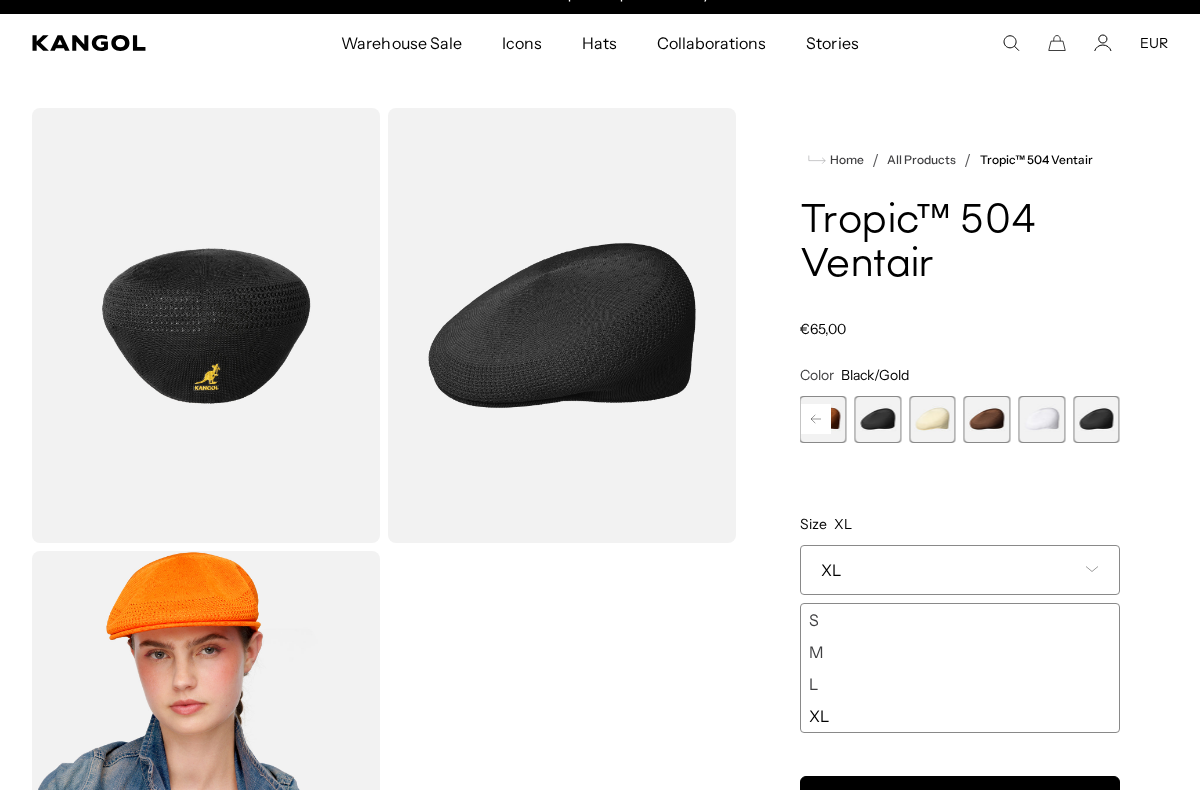 click at bounding box center (1096, 419) 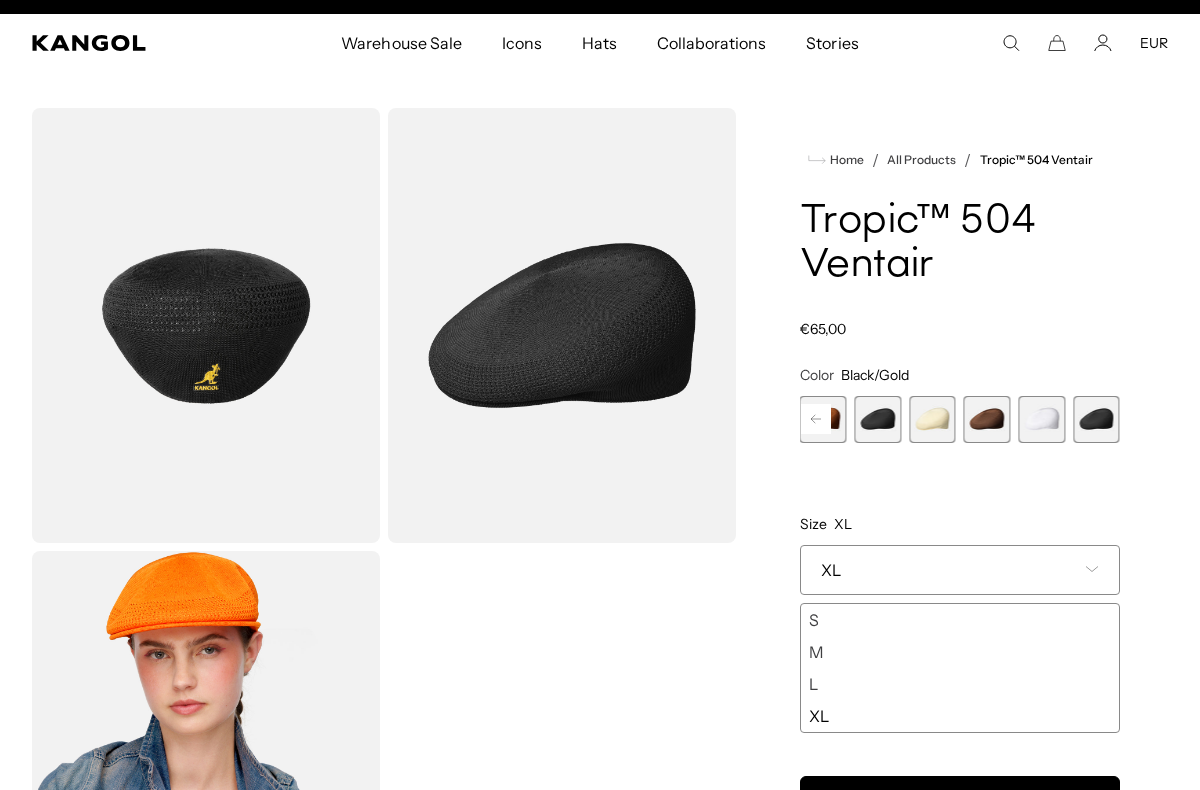click at bounding box center (1041, 419) 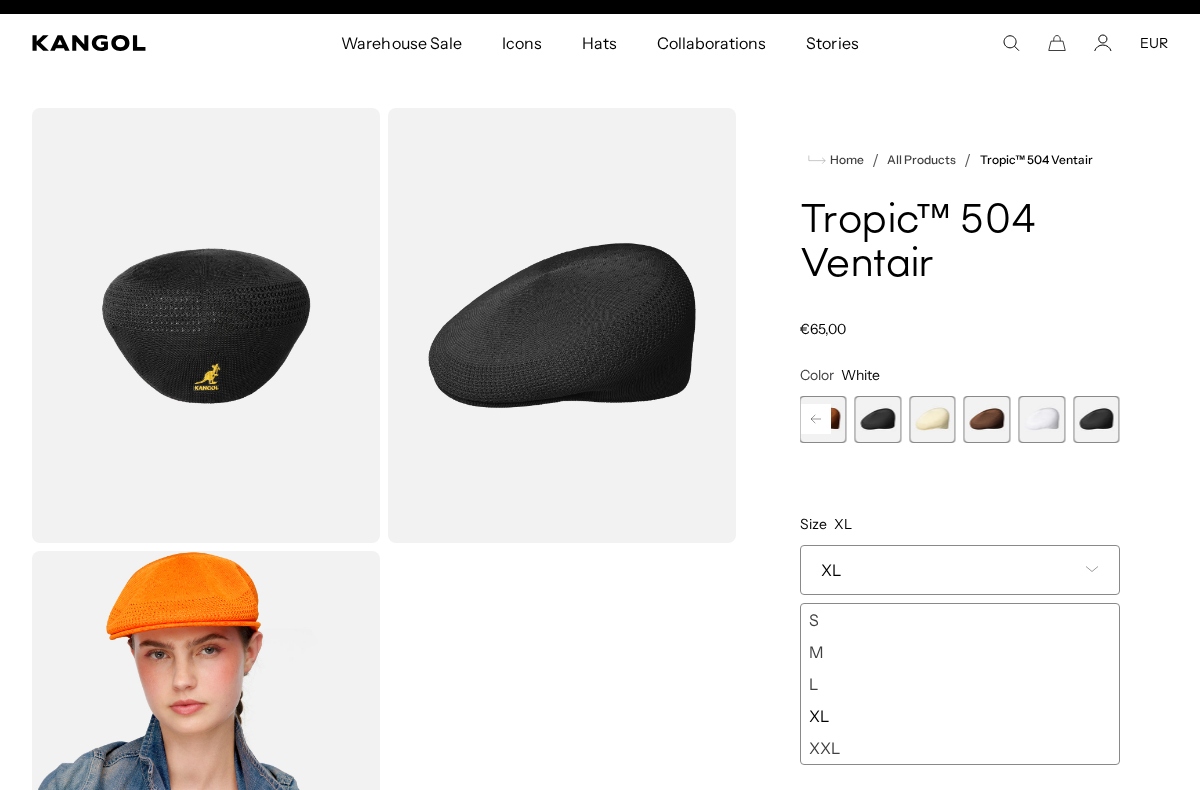 scroll, scrollTop: 0, scrollLeft: 0, axis: both 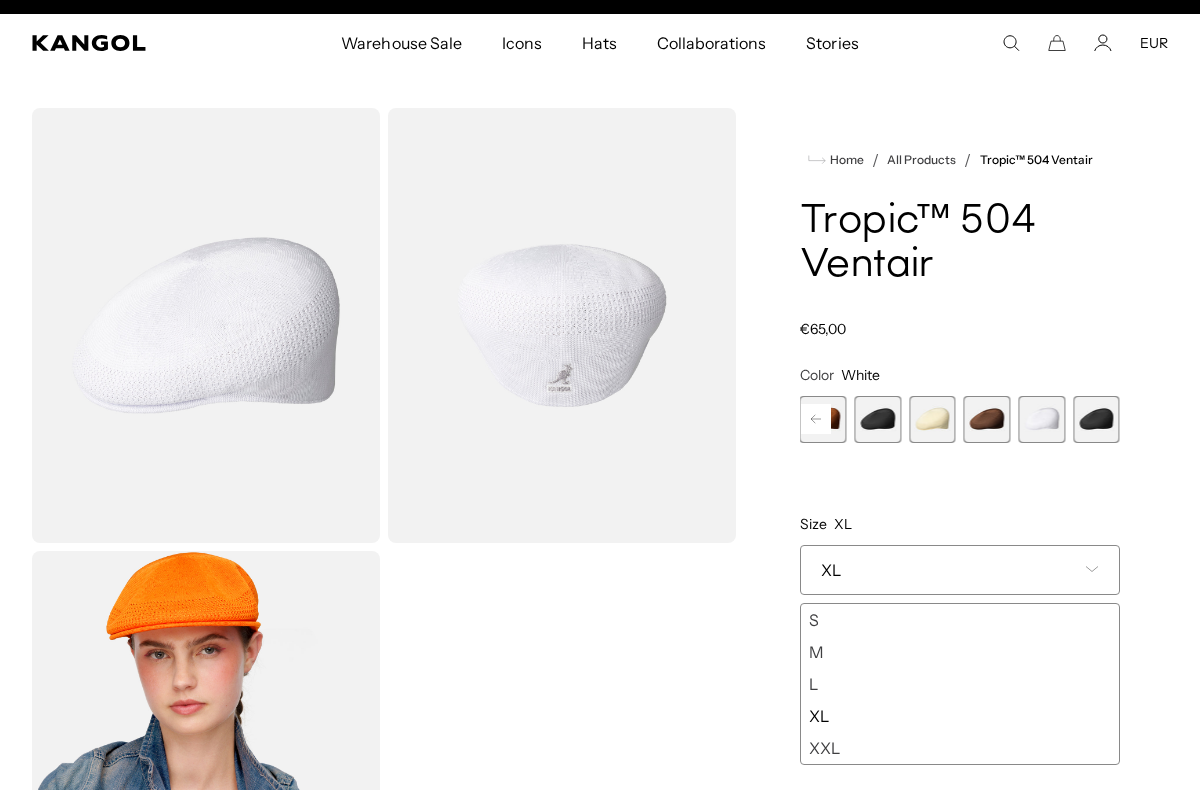 click at bounding box center (987, 419) 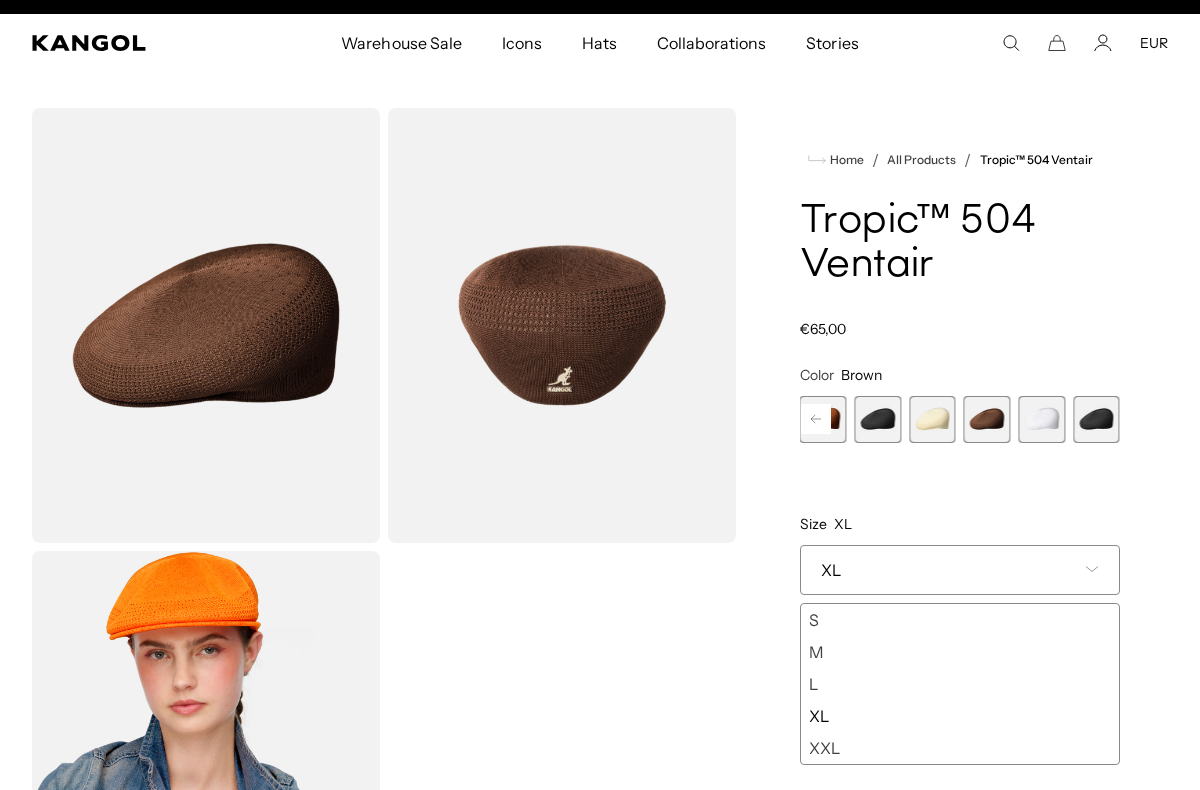scroll, scrollTop: 0, scrollLeft: 412, axis: horizontal 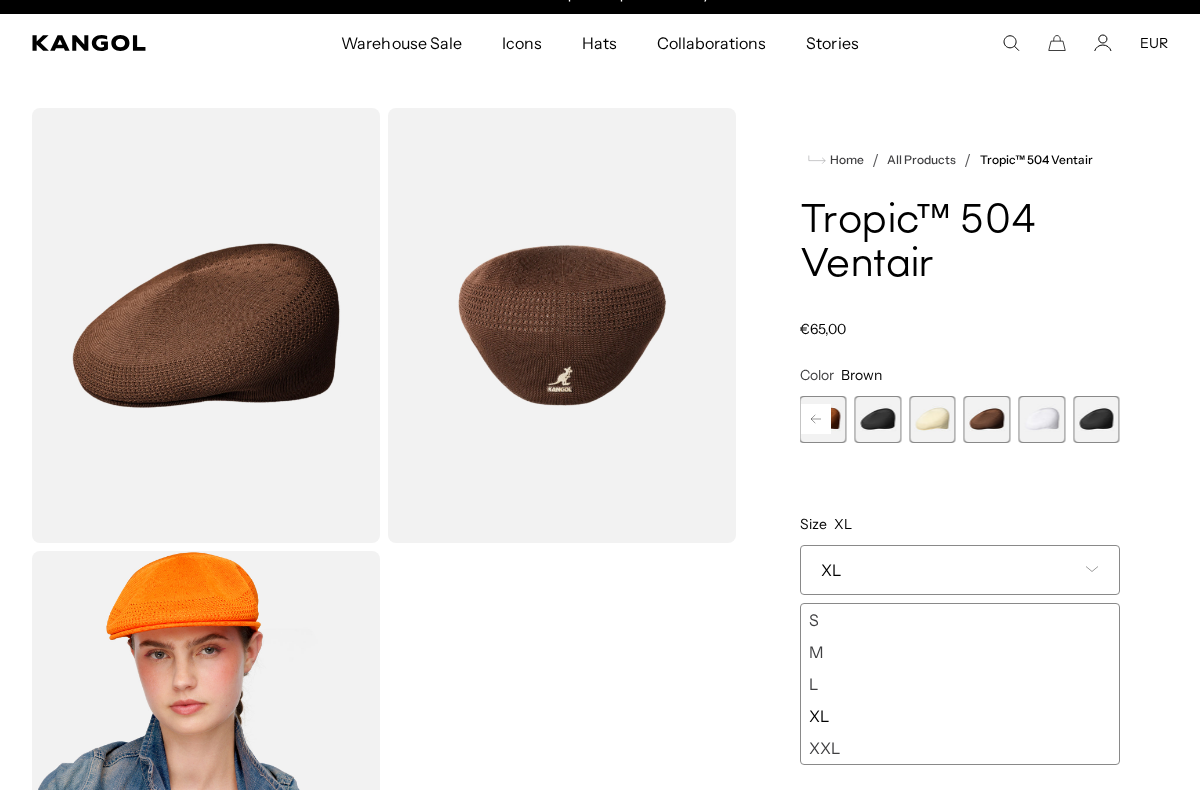 click at bounding box center (932, 419) 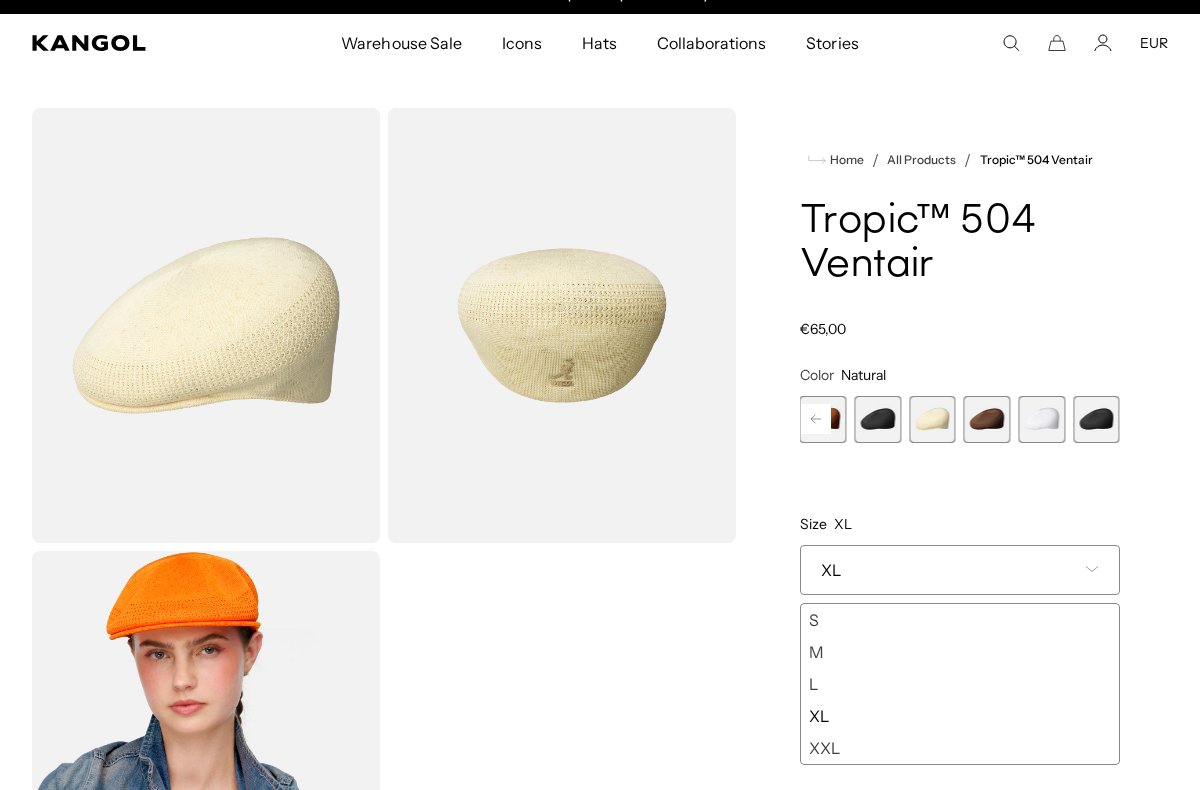 click at bounding box center [878, 419] 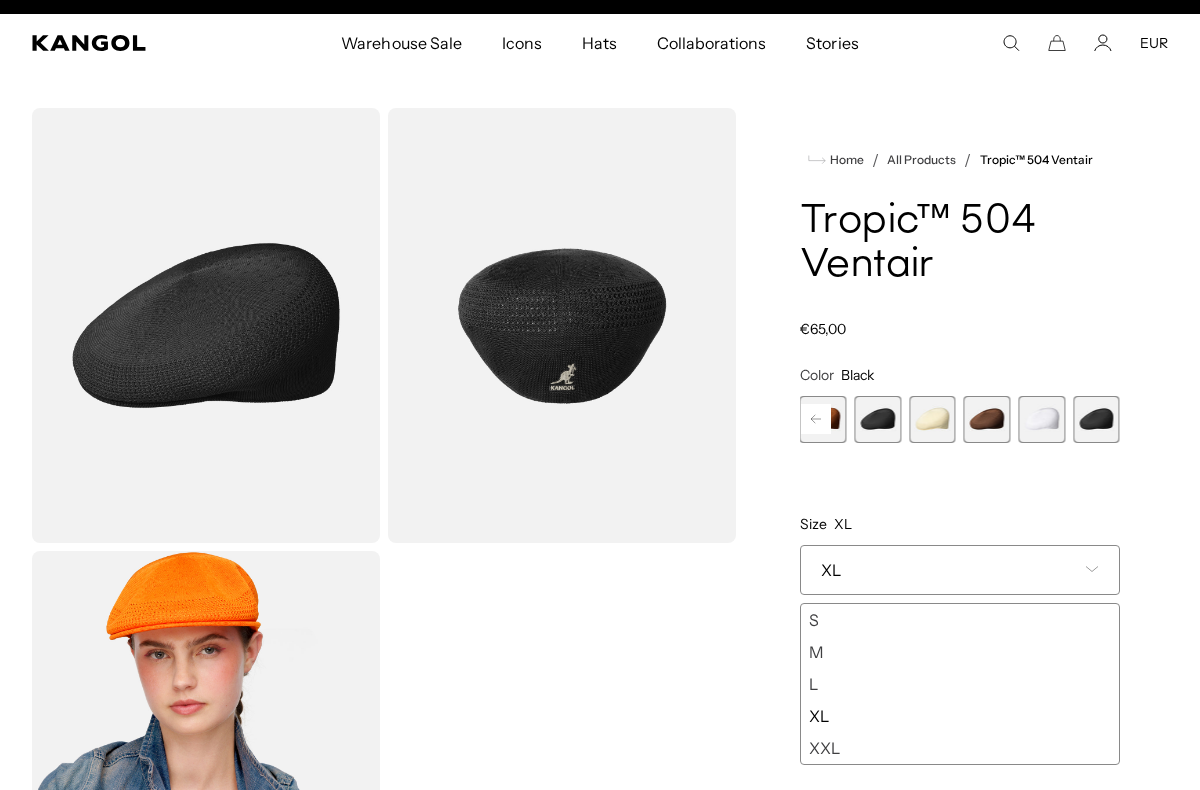 scroll, scrollTop: 0, scrollLeft: 0, axis: both 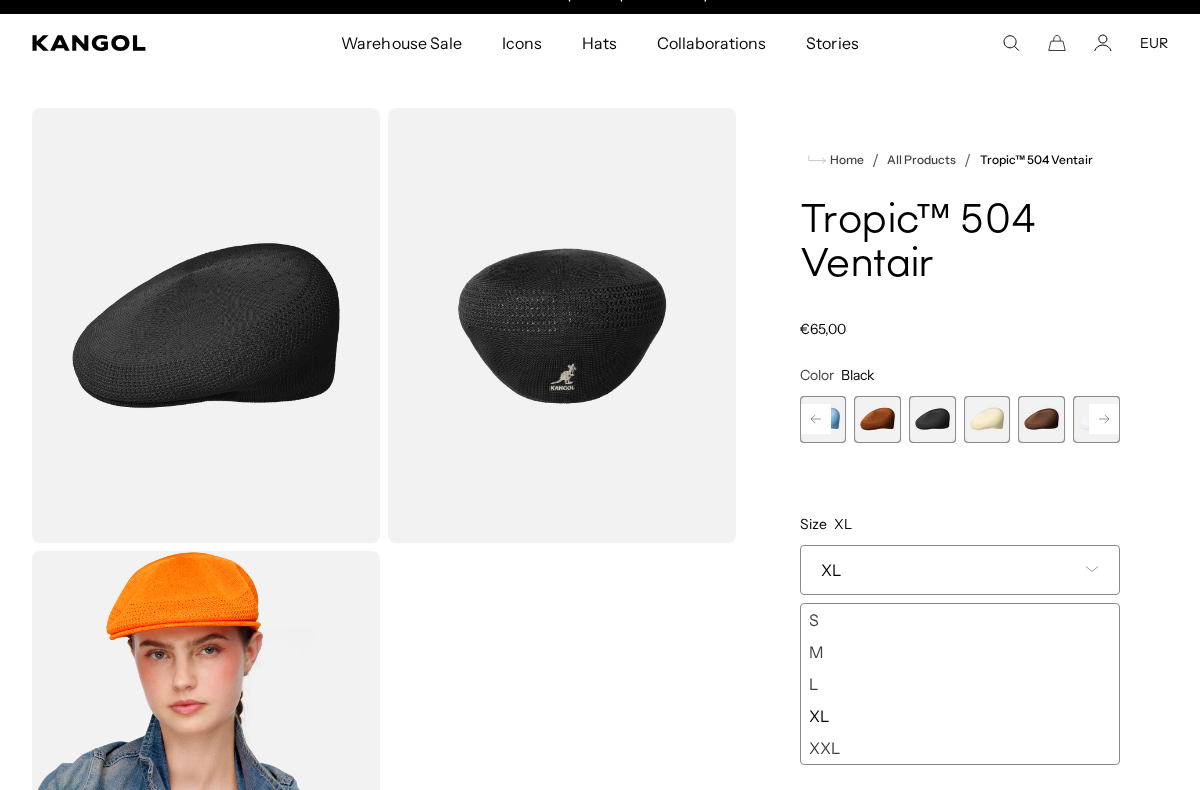 click at bounding box center [877, 419] 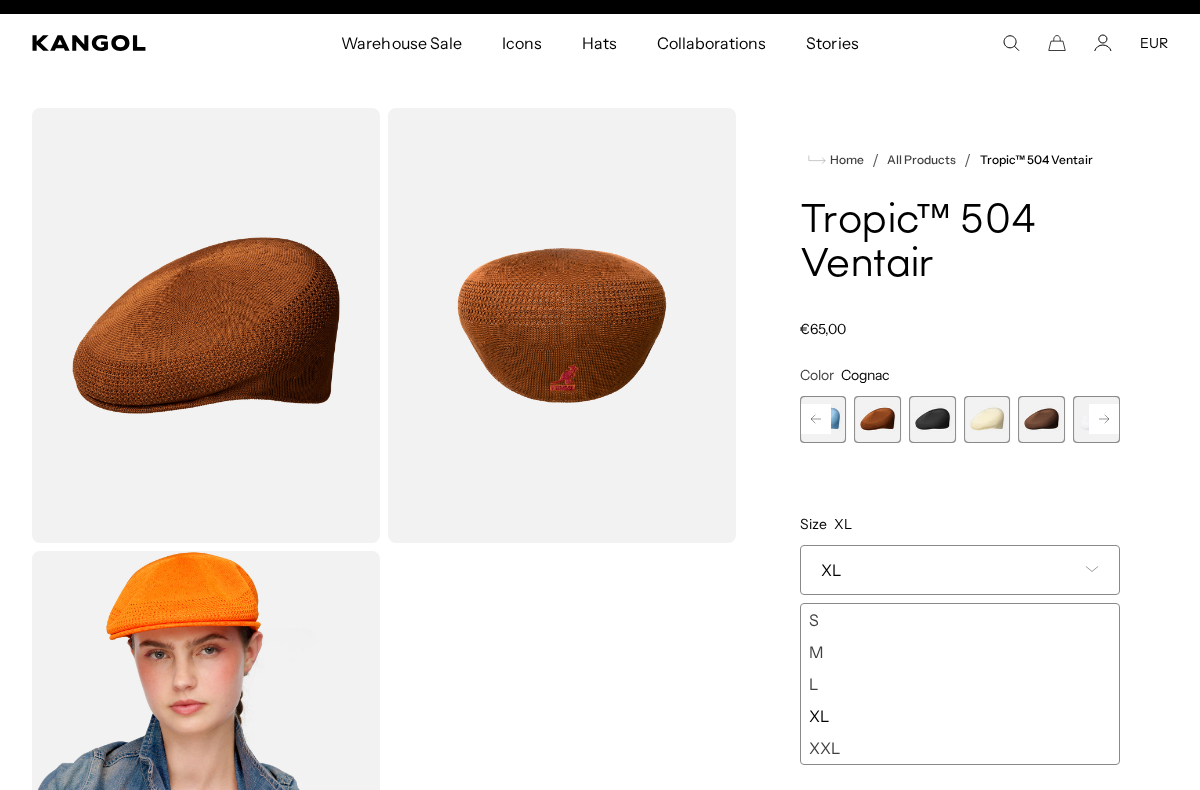 scroll, scrollTop: 0, scrollLeft: 0, axis: both 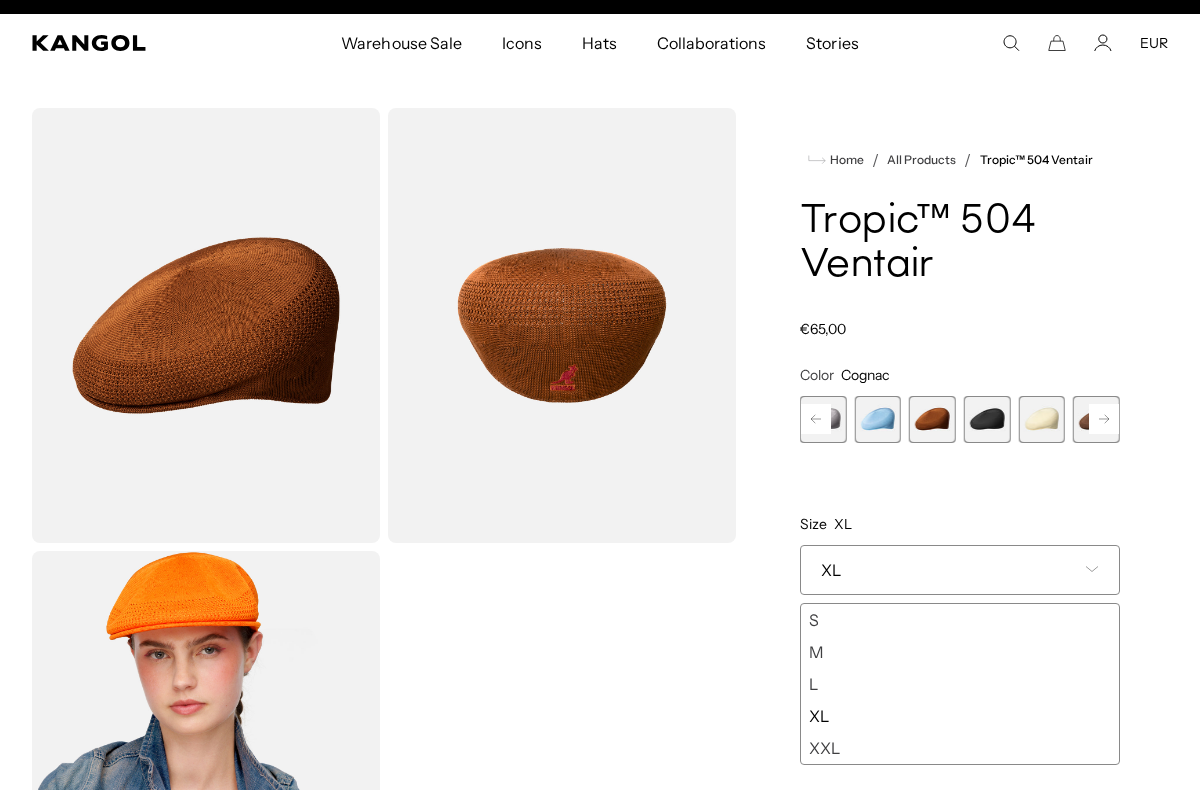 click 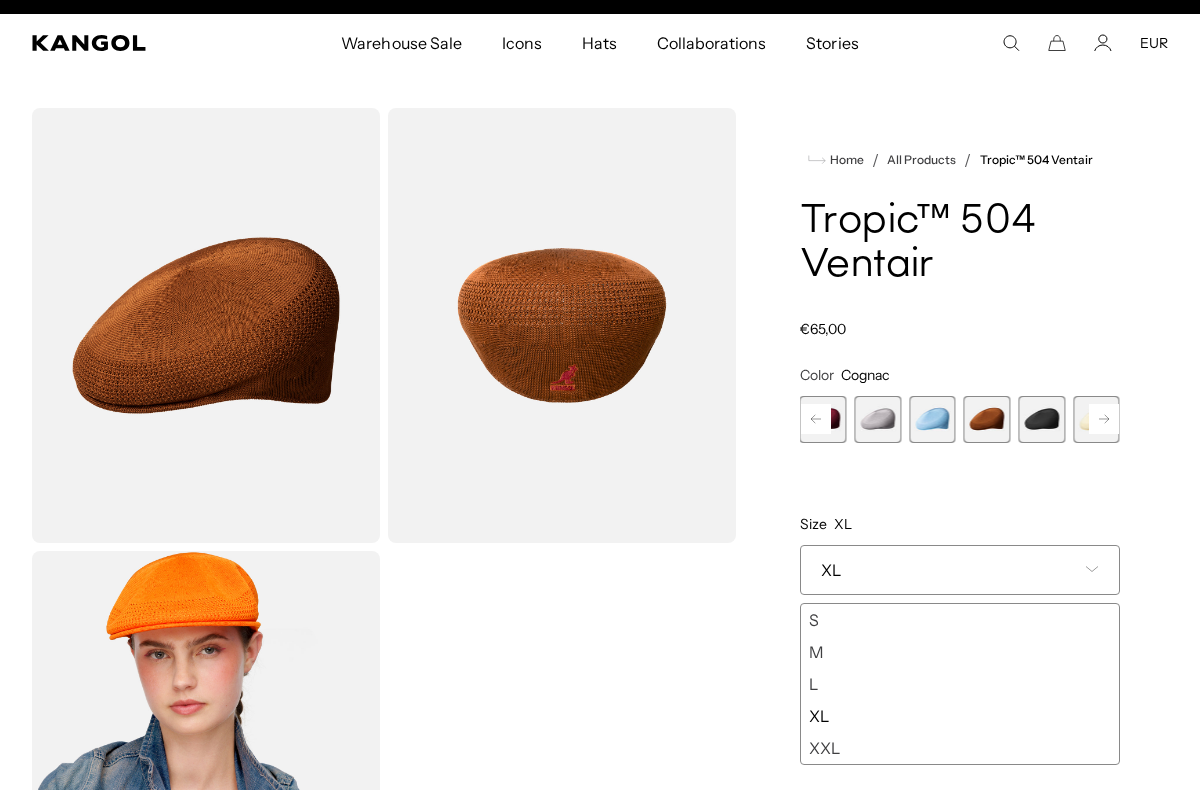click 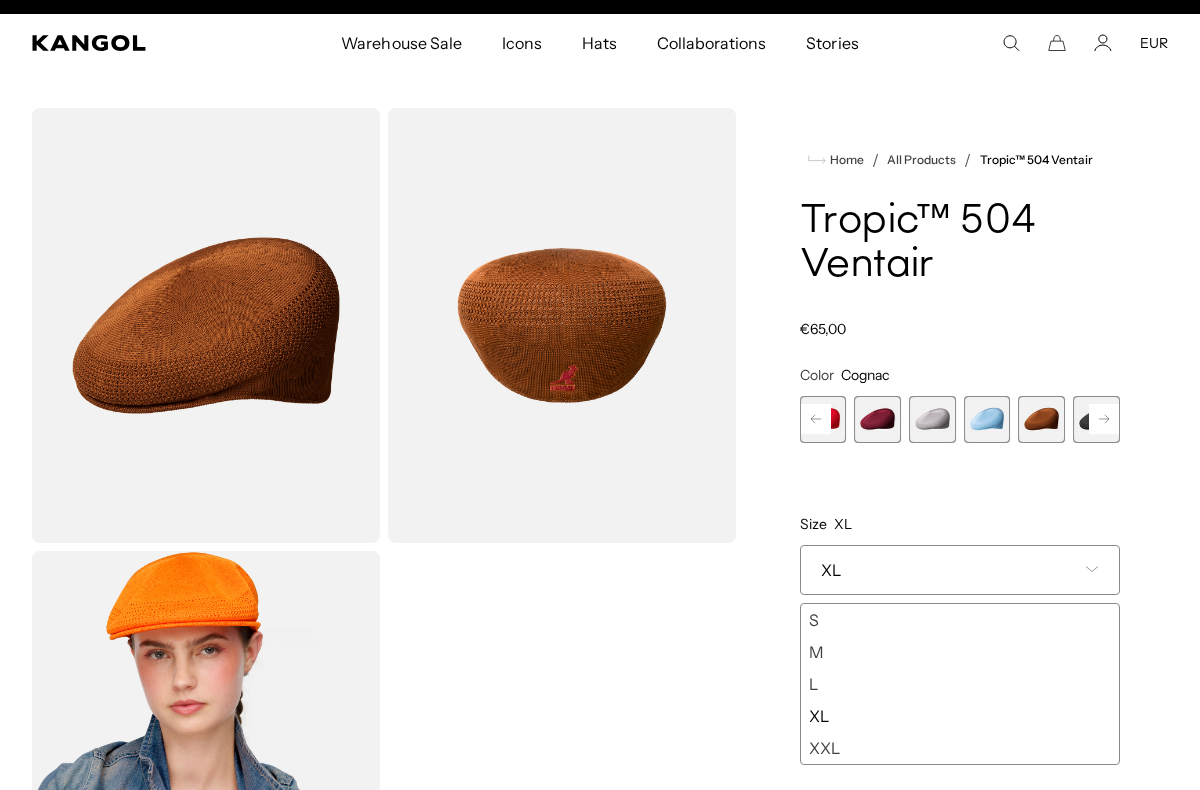 click 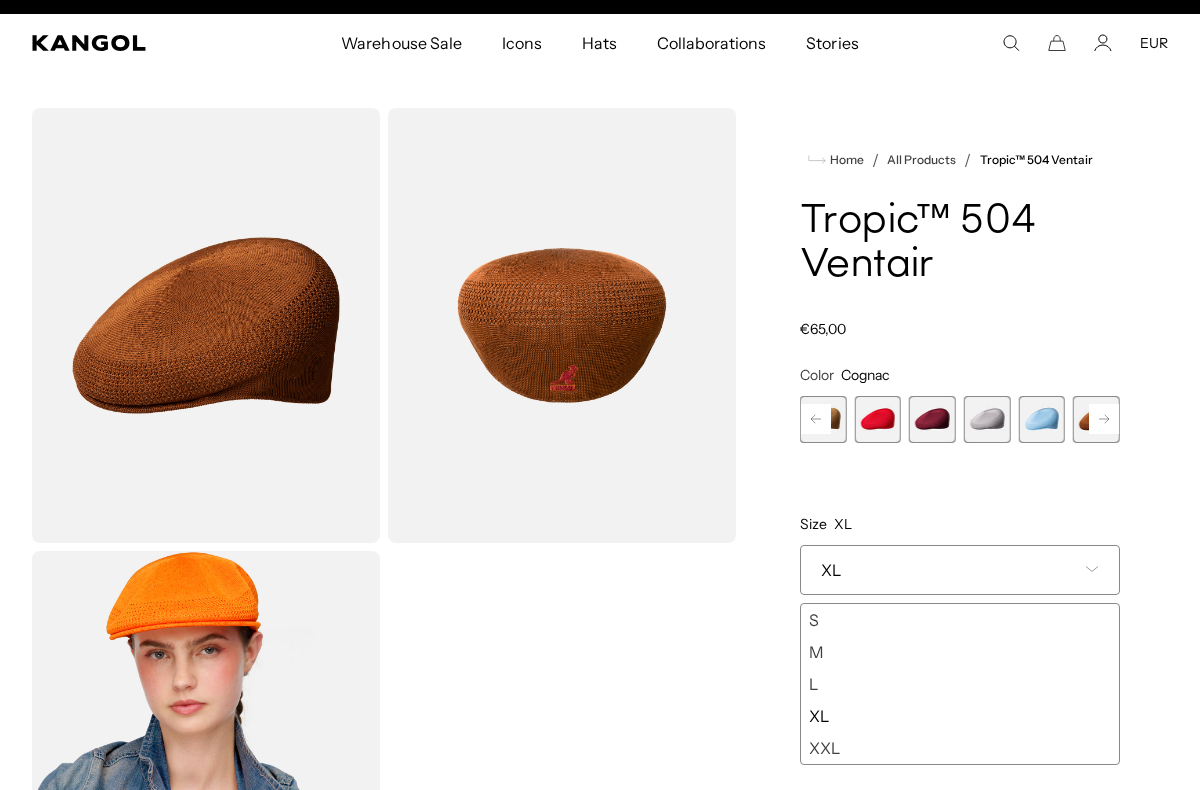 click 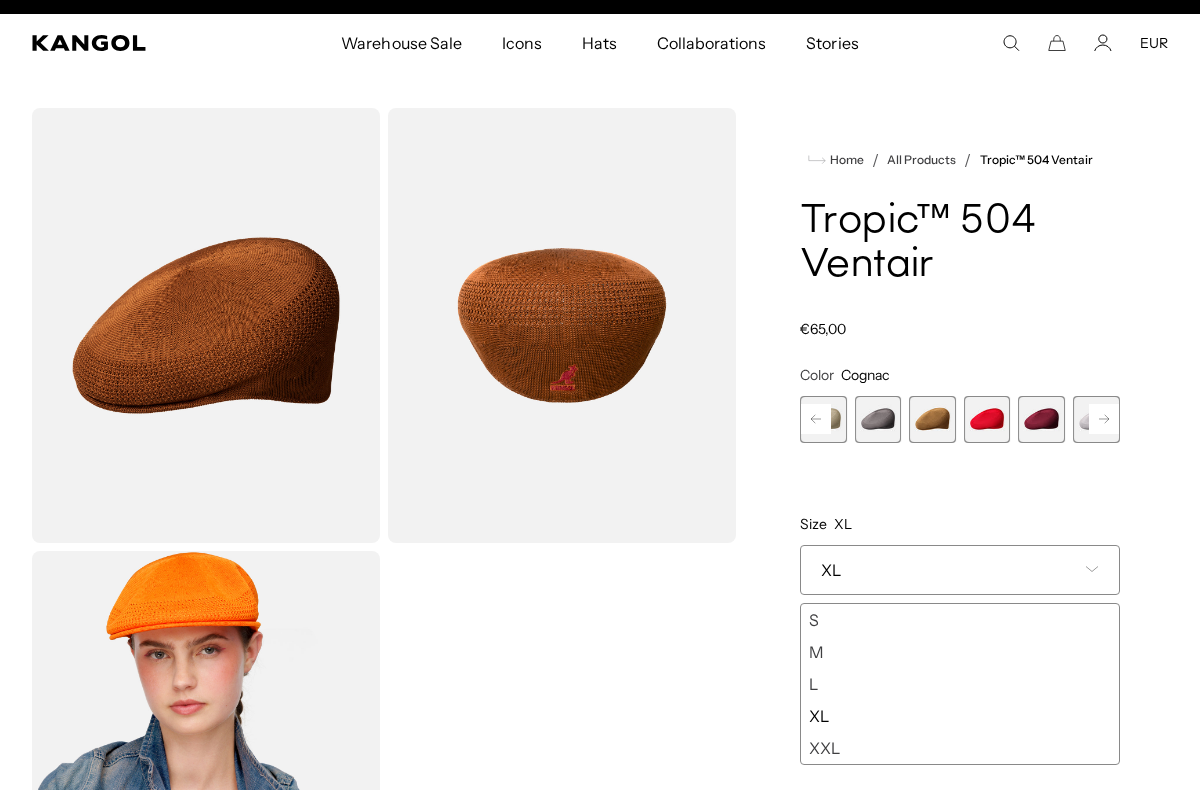 click 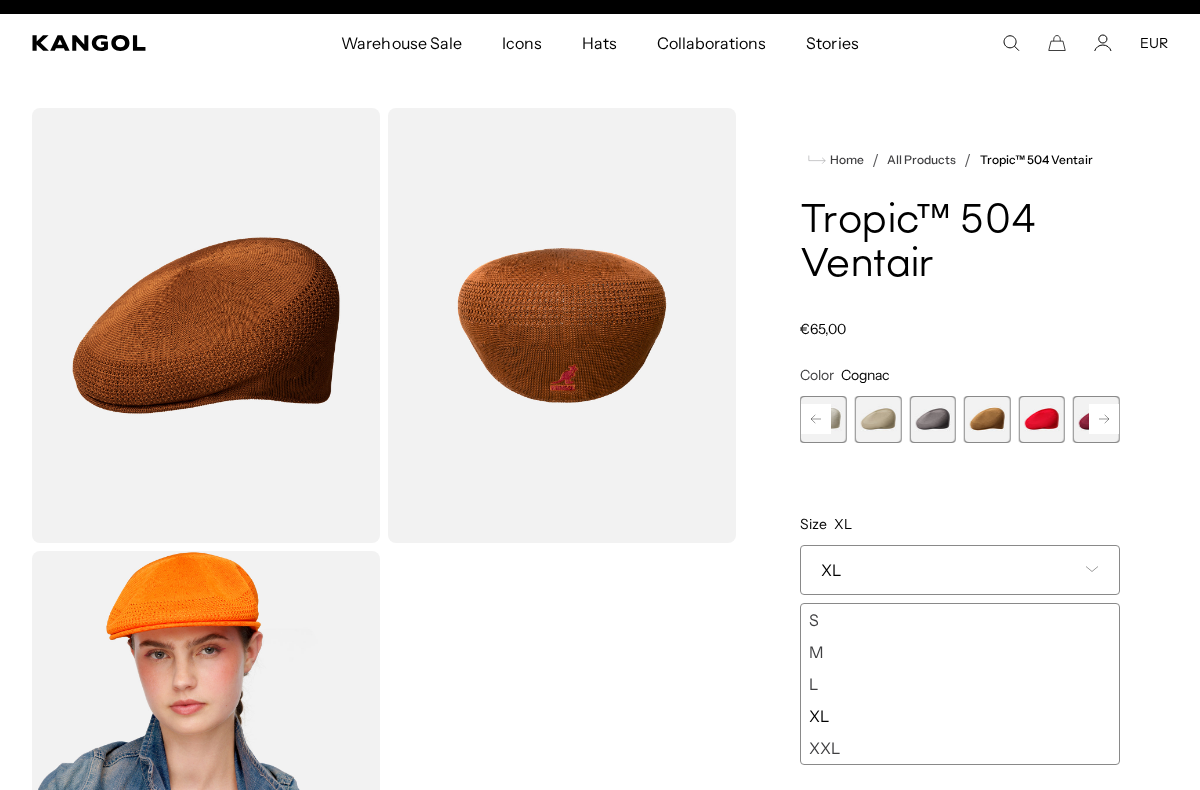 scroll, scrollTop: 0, scrollLeft: 412, axis: horizontal 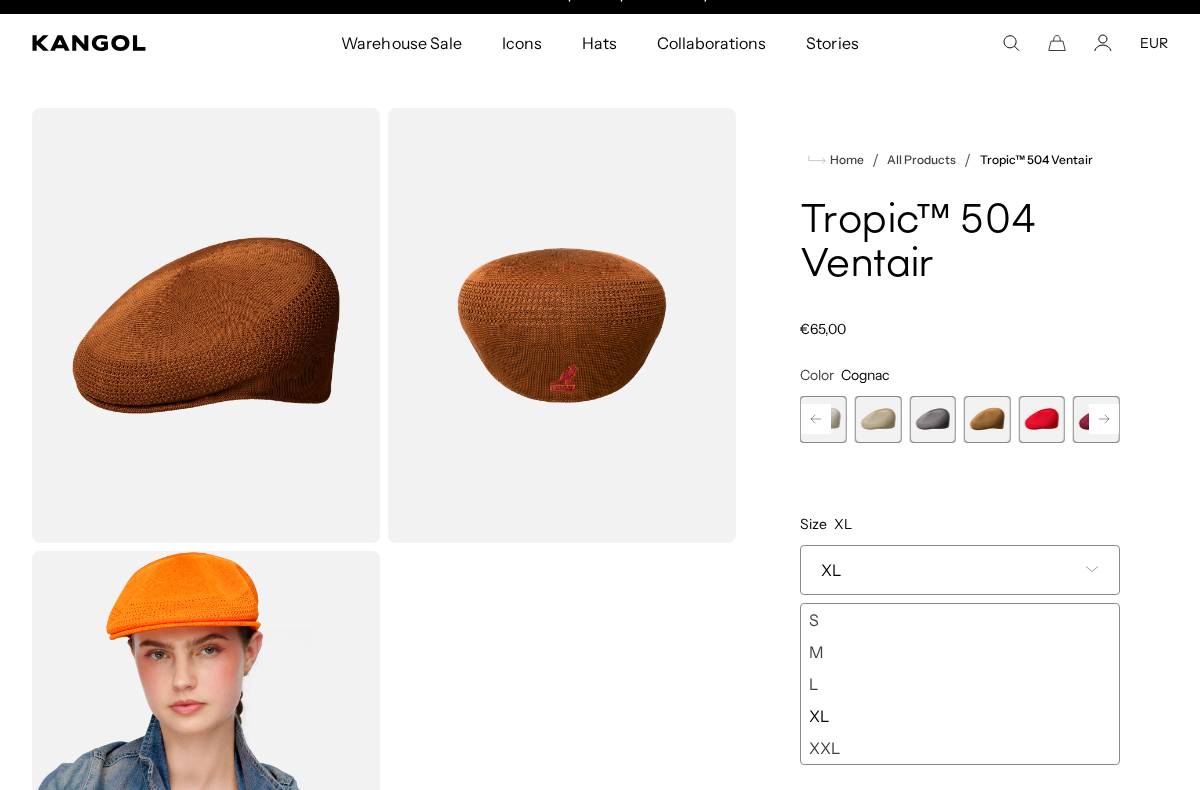 click at bounding box center [987, 419] 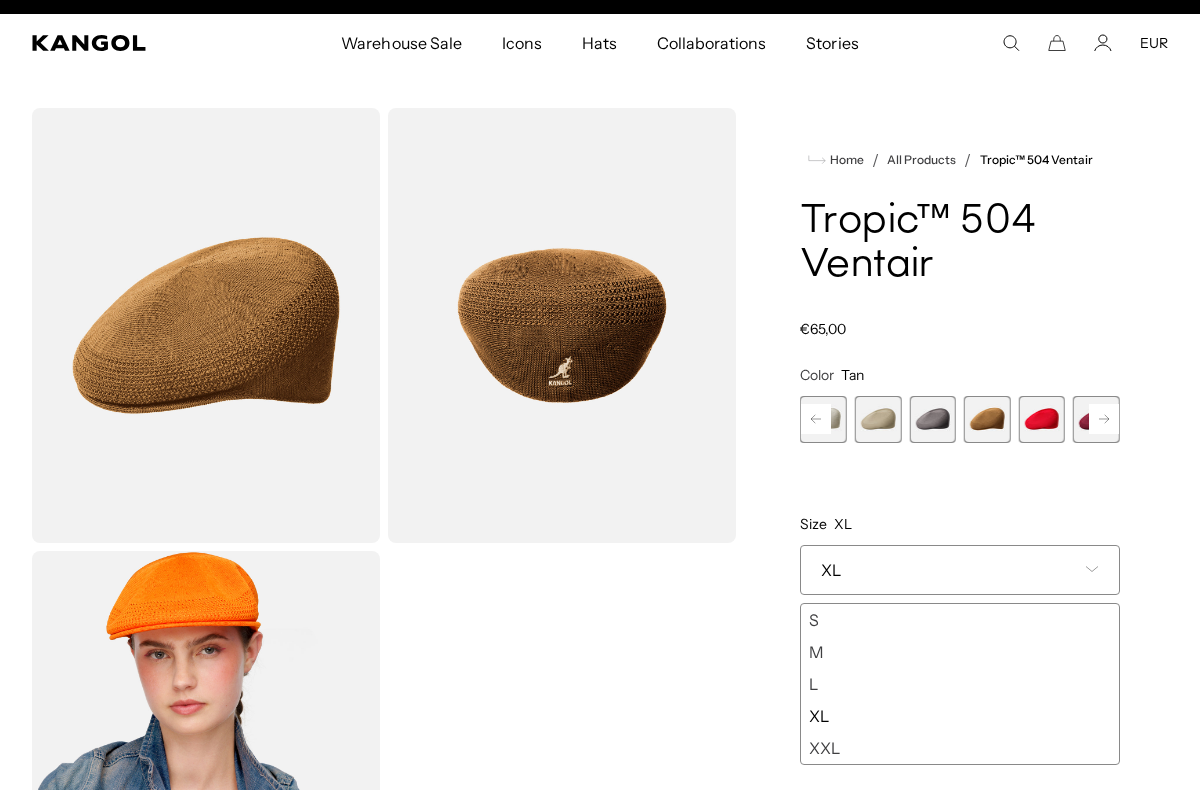 click at bounding box center [932, 419] 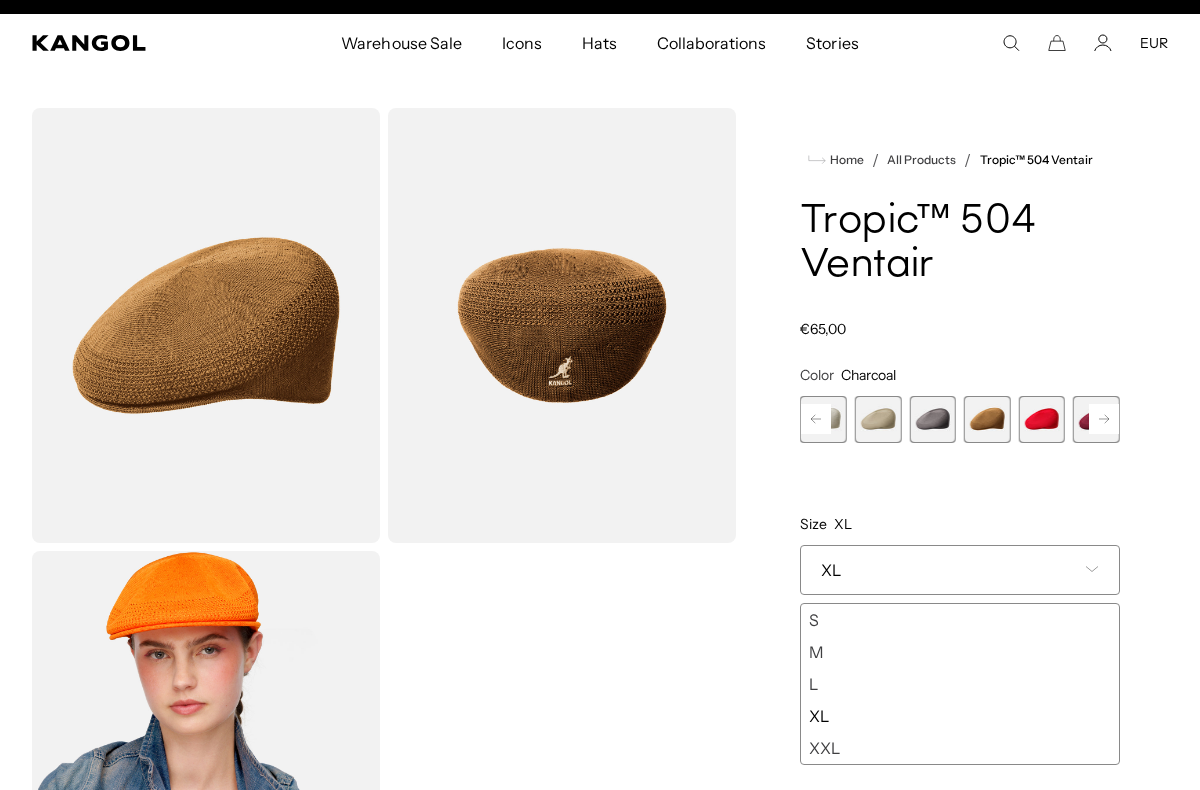 scroll, scrollTop: 0, scrollLeft: 0, axis: both 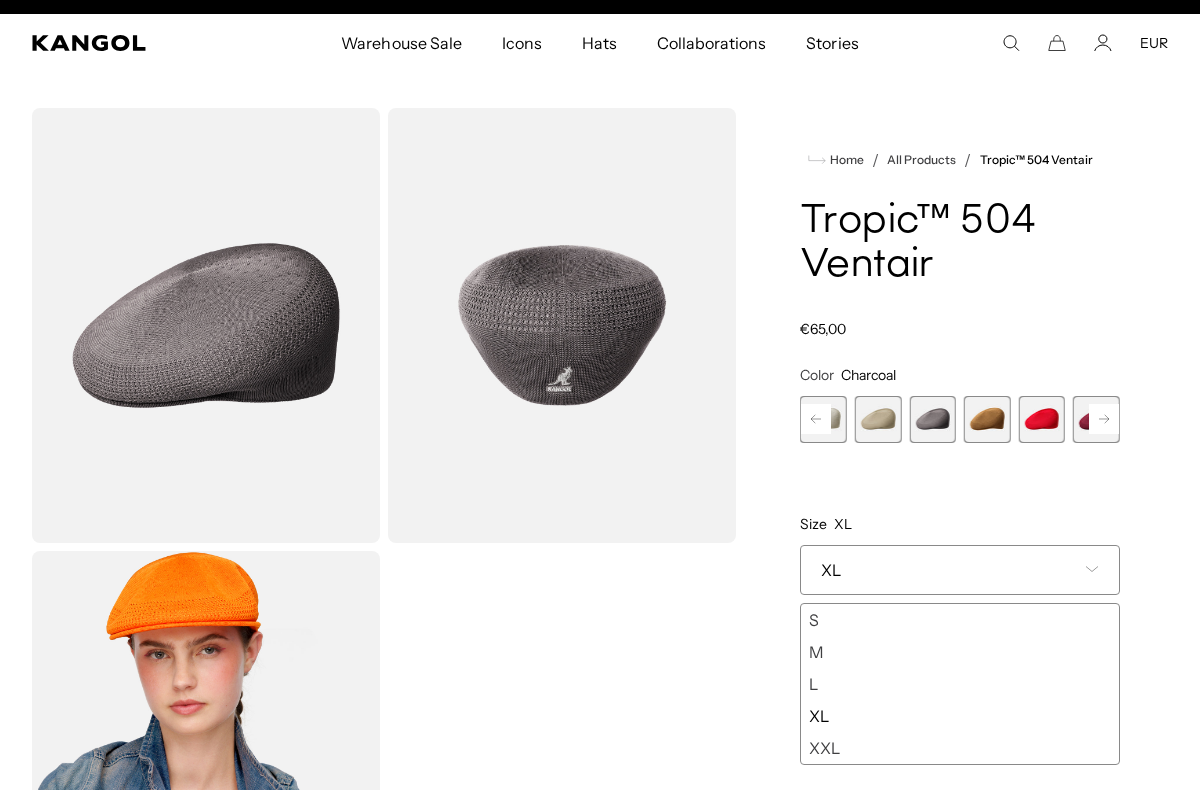 click at bounding box center [878, 419] 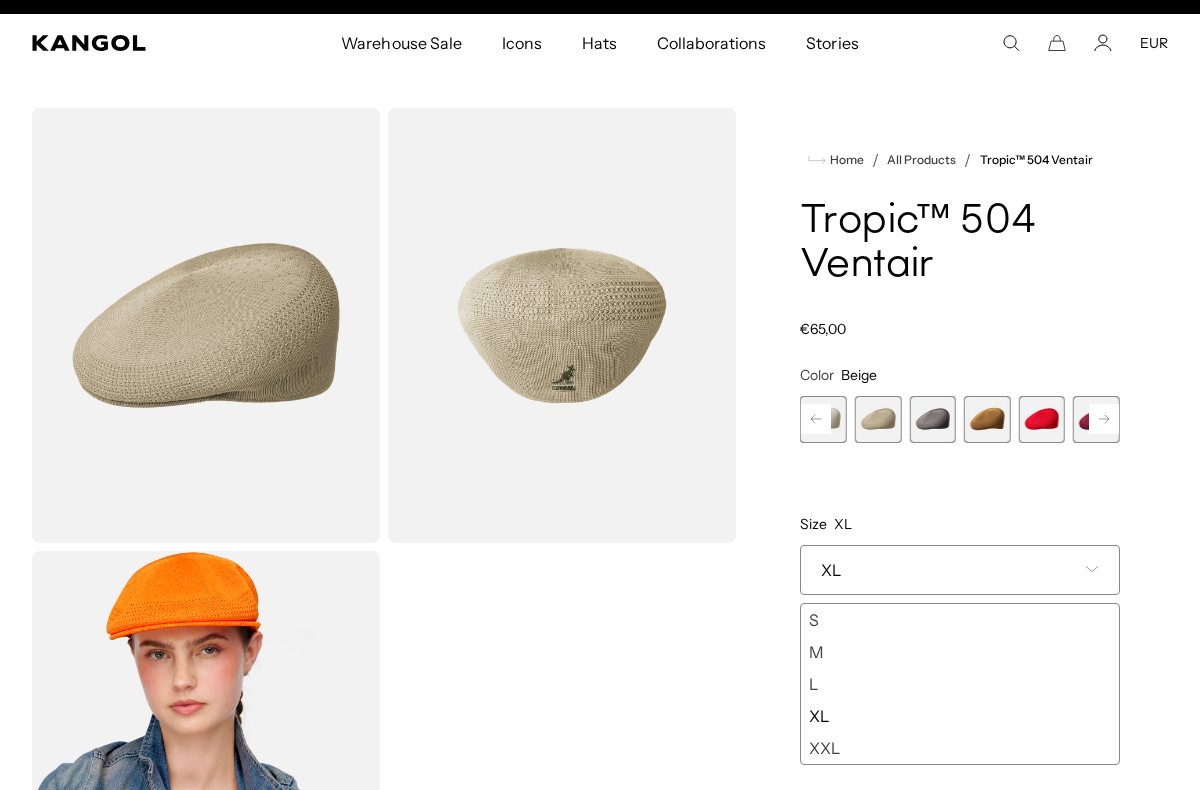 scroll, scrollTop: 0, scrollLeft: 412, axis: horizontal 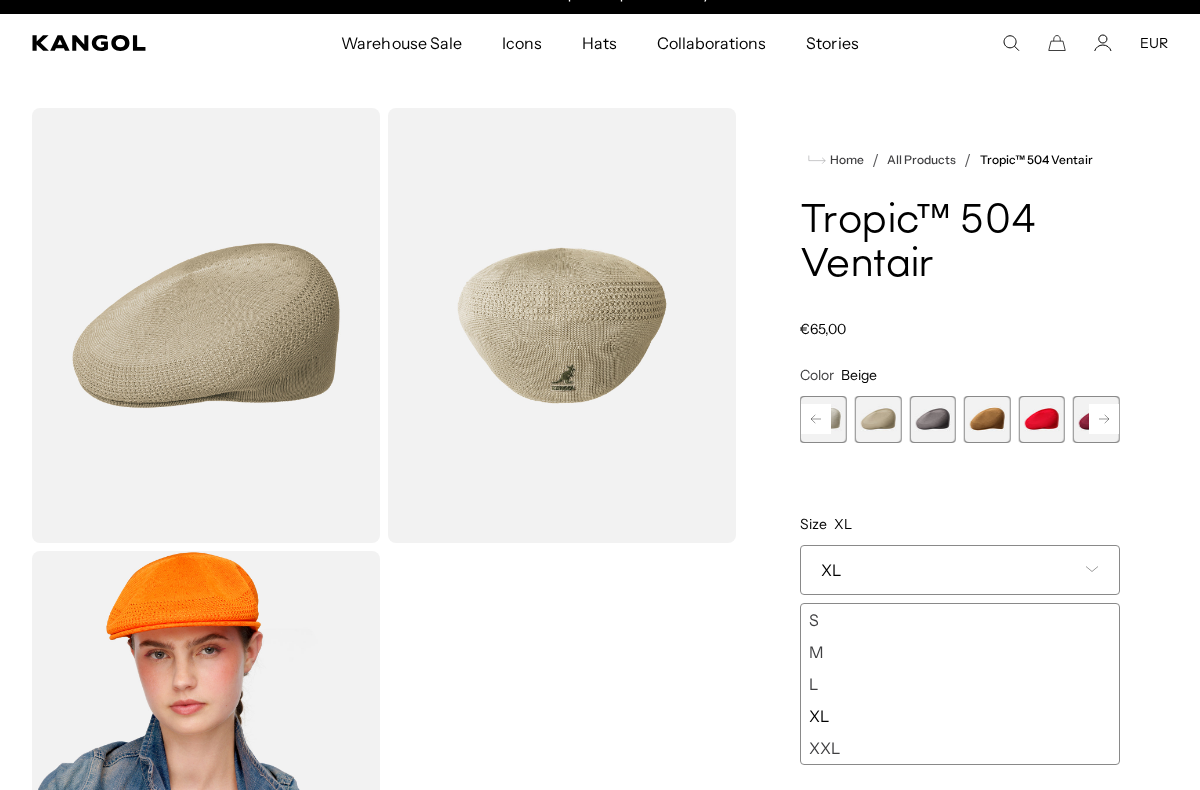 click 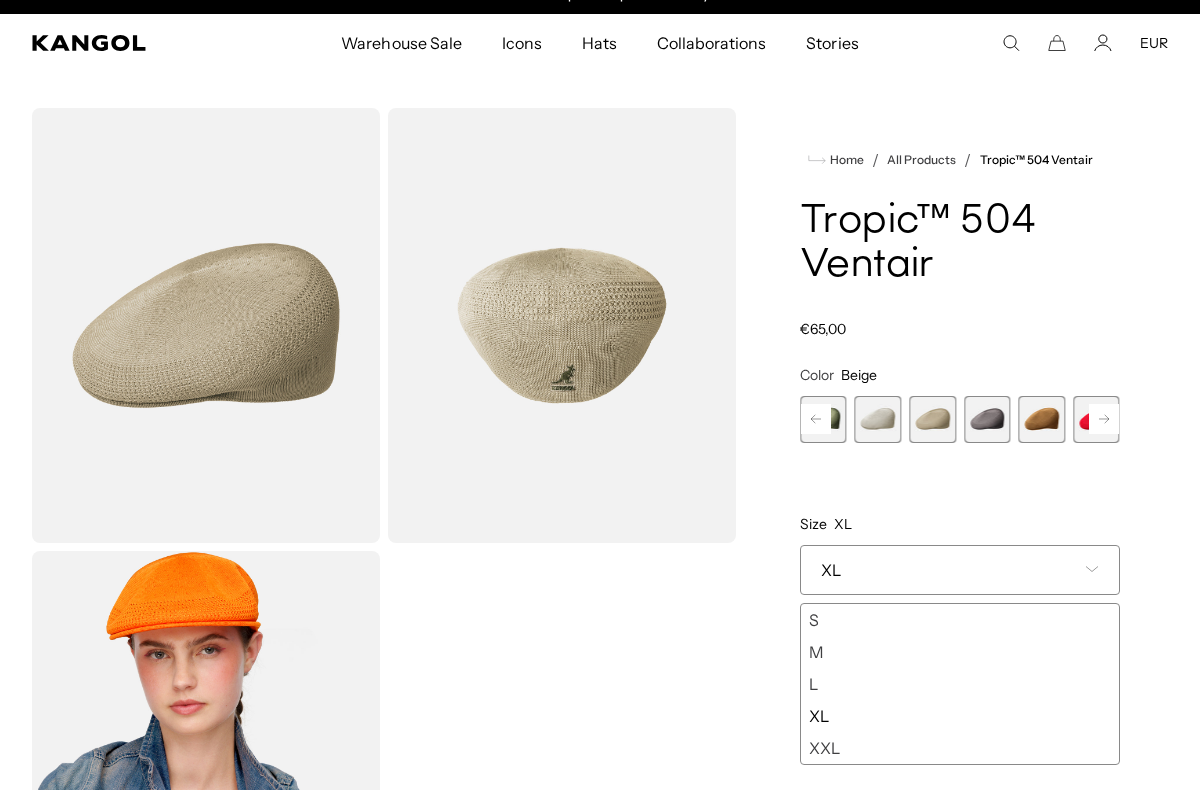 click 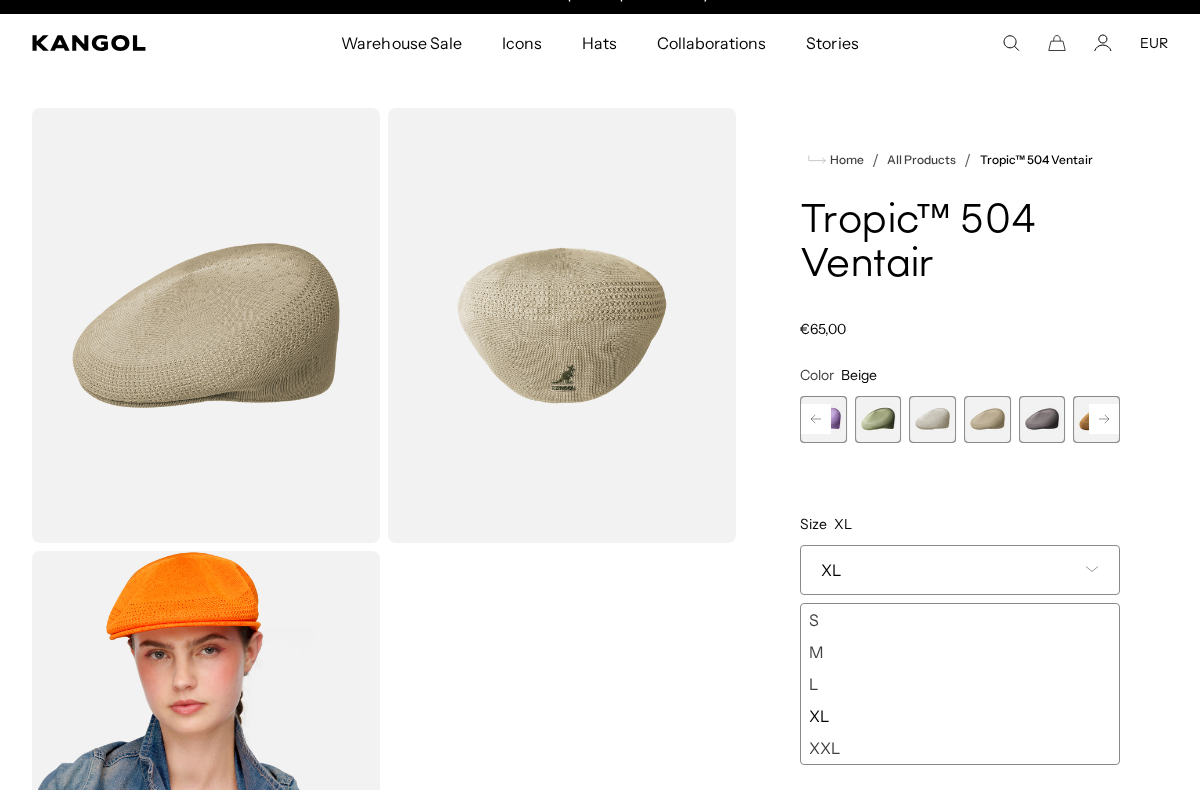 click 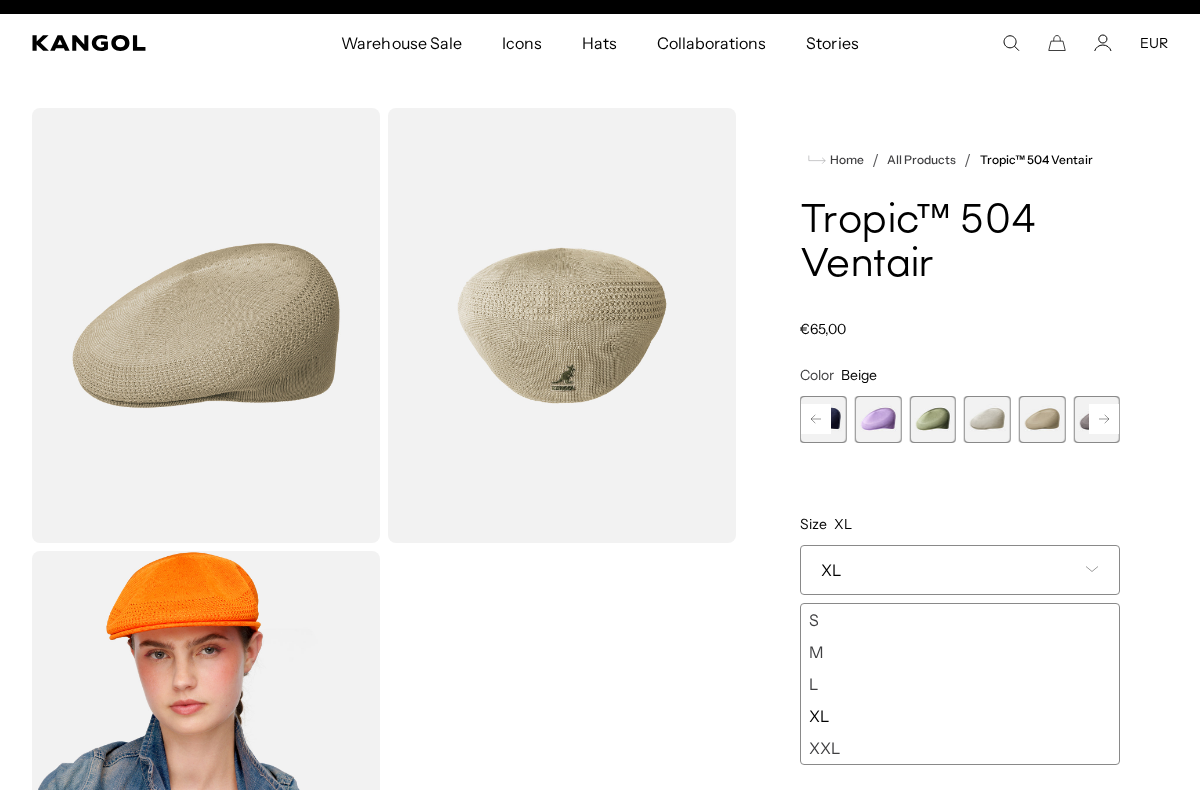 scroll, scrollTop: 0, scrollLeft: 0, axis: both 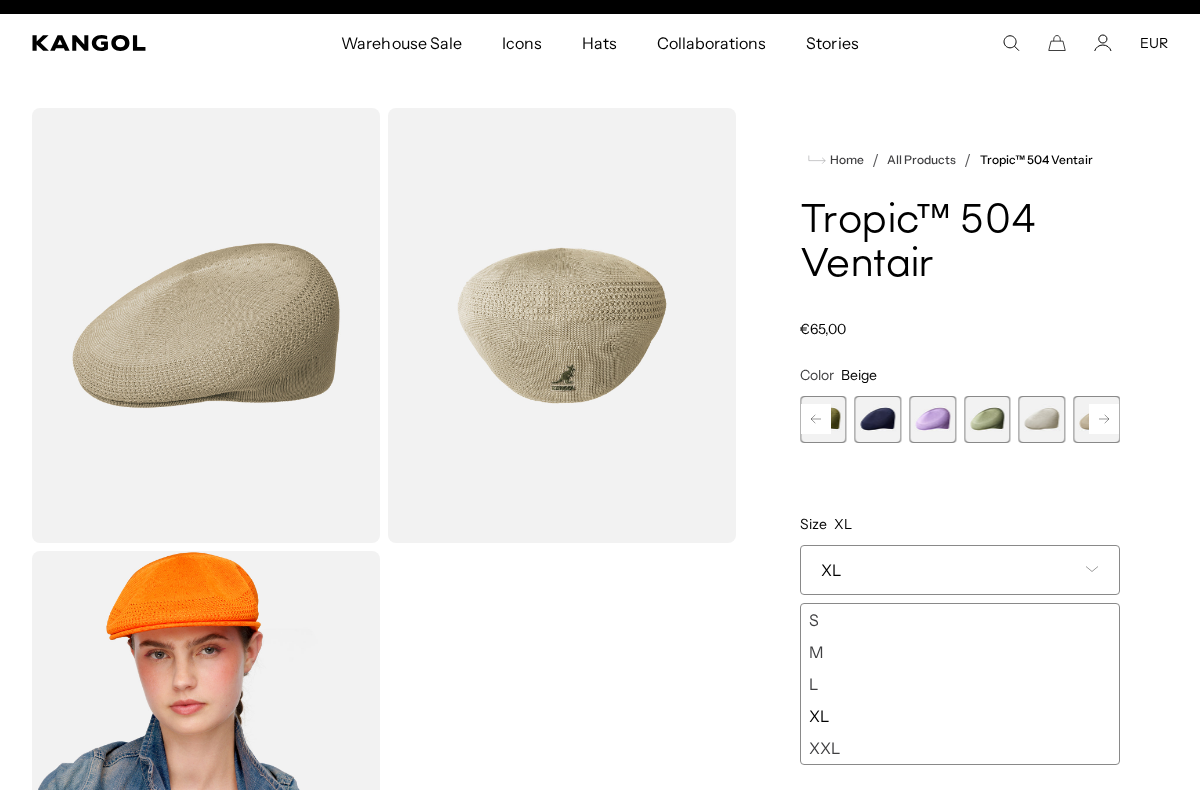 click 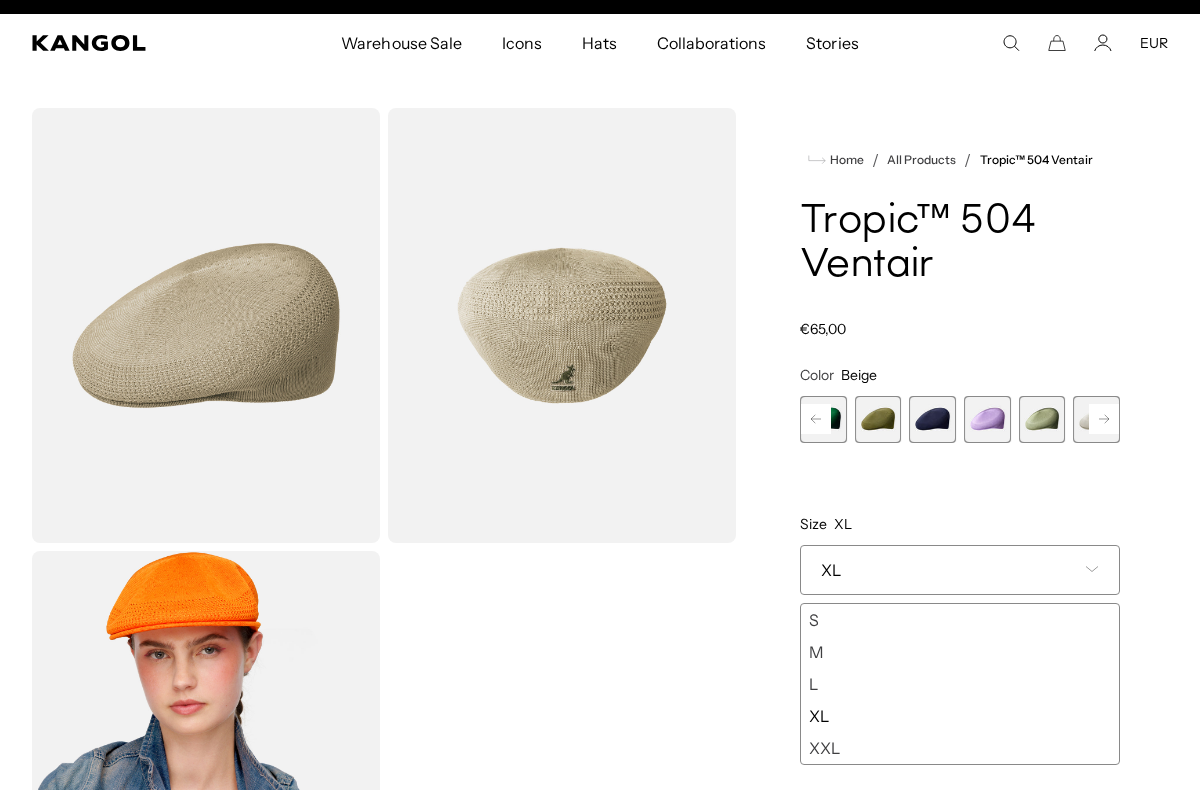 click at bounding box center (878, 419) 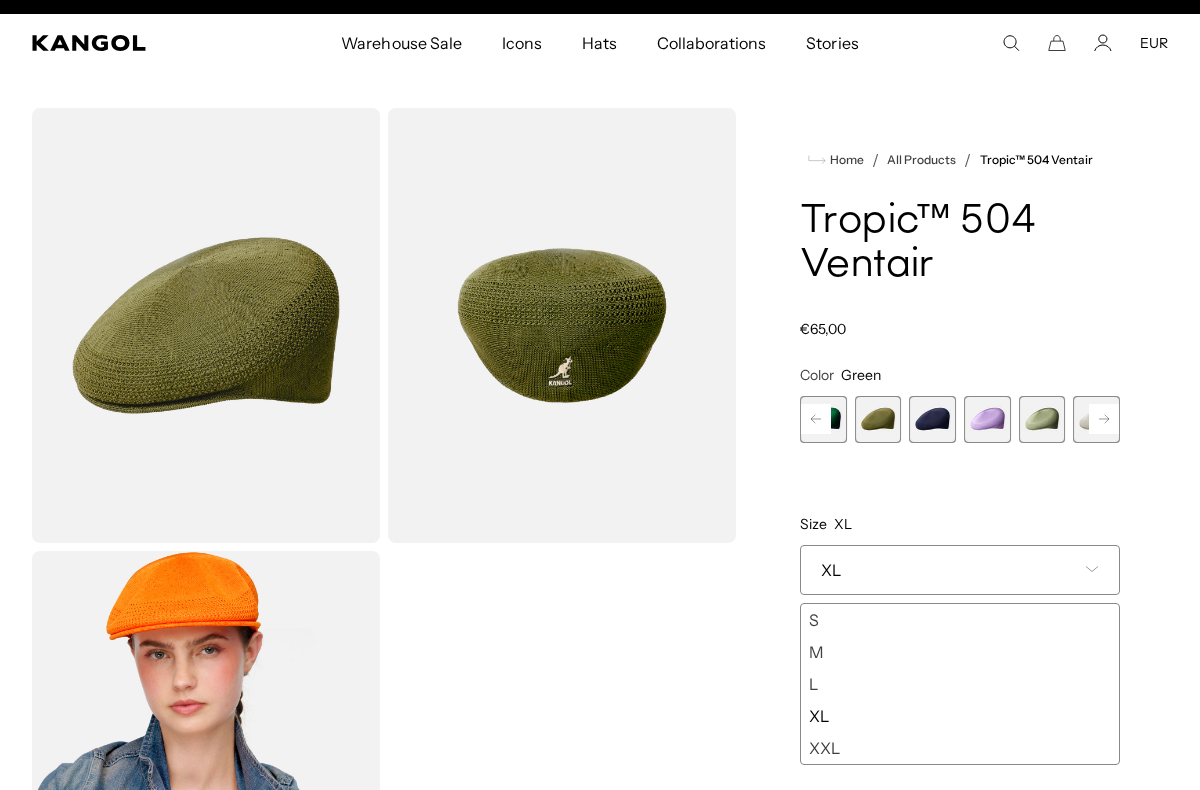 scroll, scrollTop: 0, scrollLeft: 412, axis: horizontal 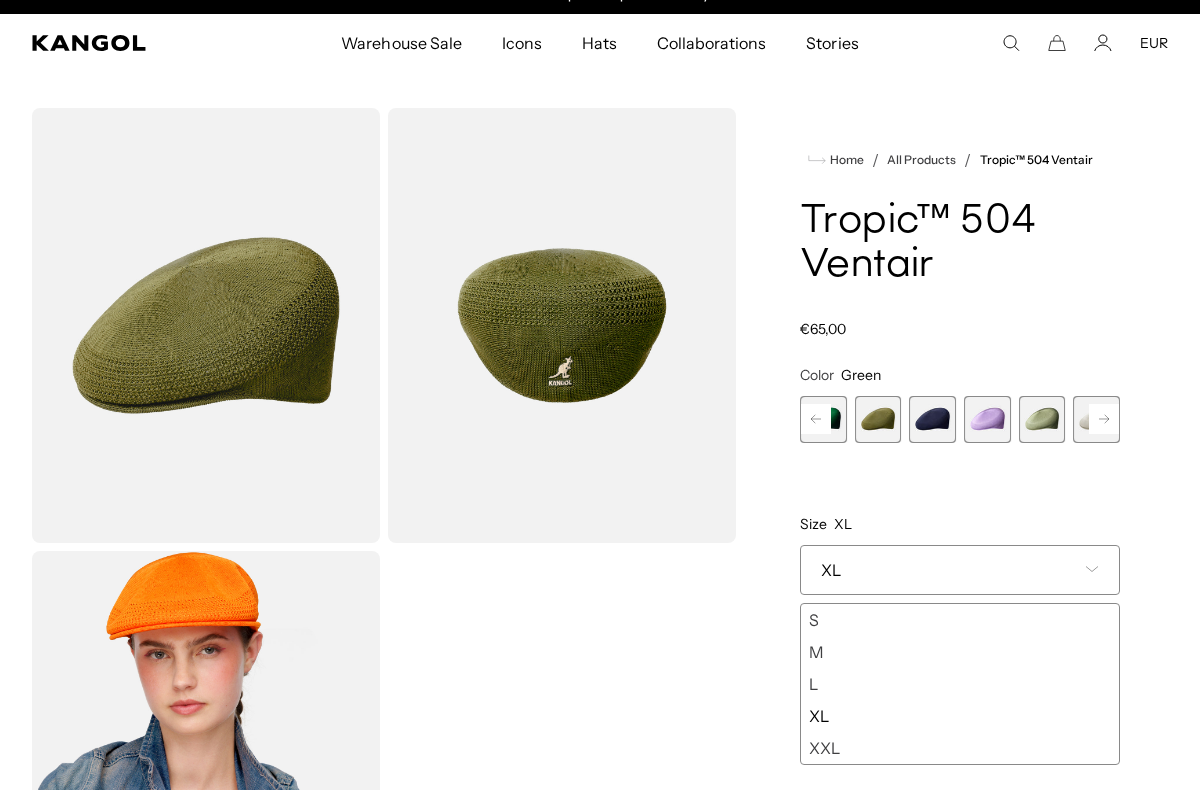 click 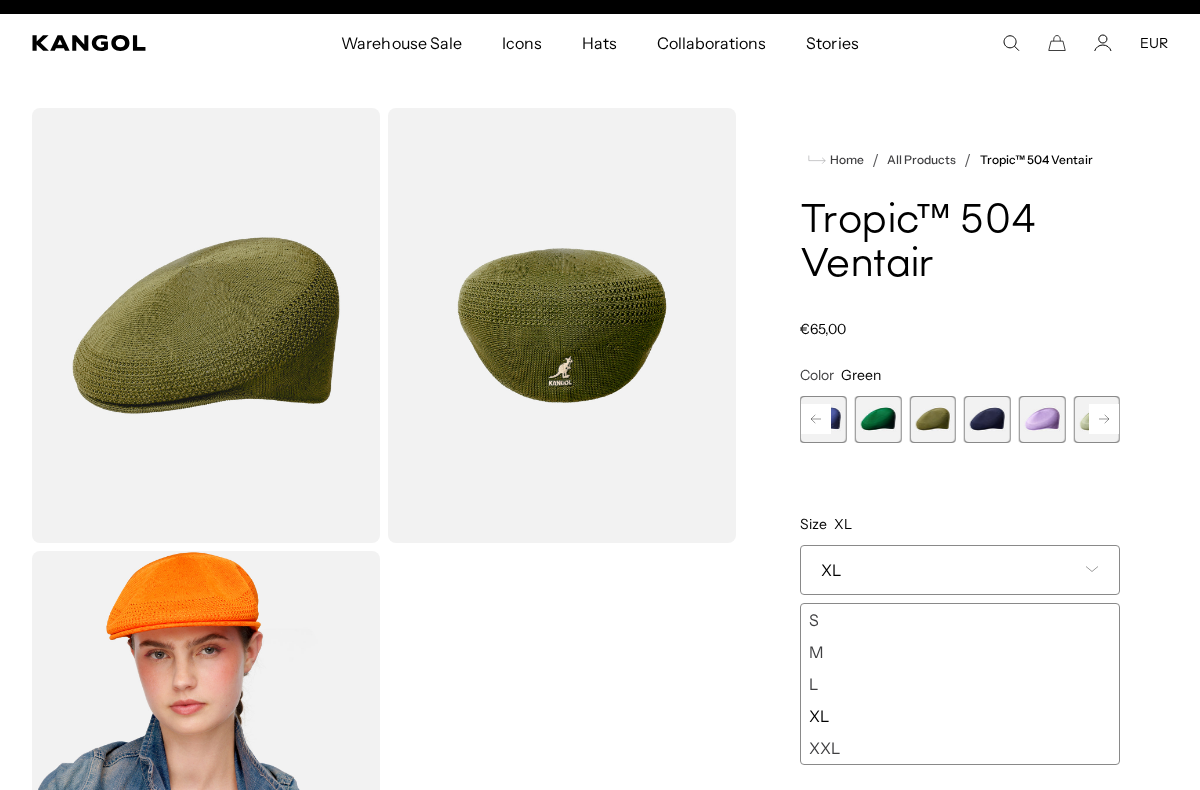 scroll, scrollTop: 0, scrollLeft: 0, axis: both 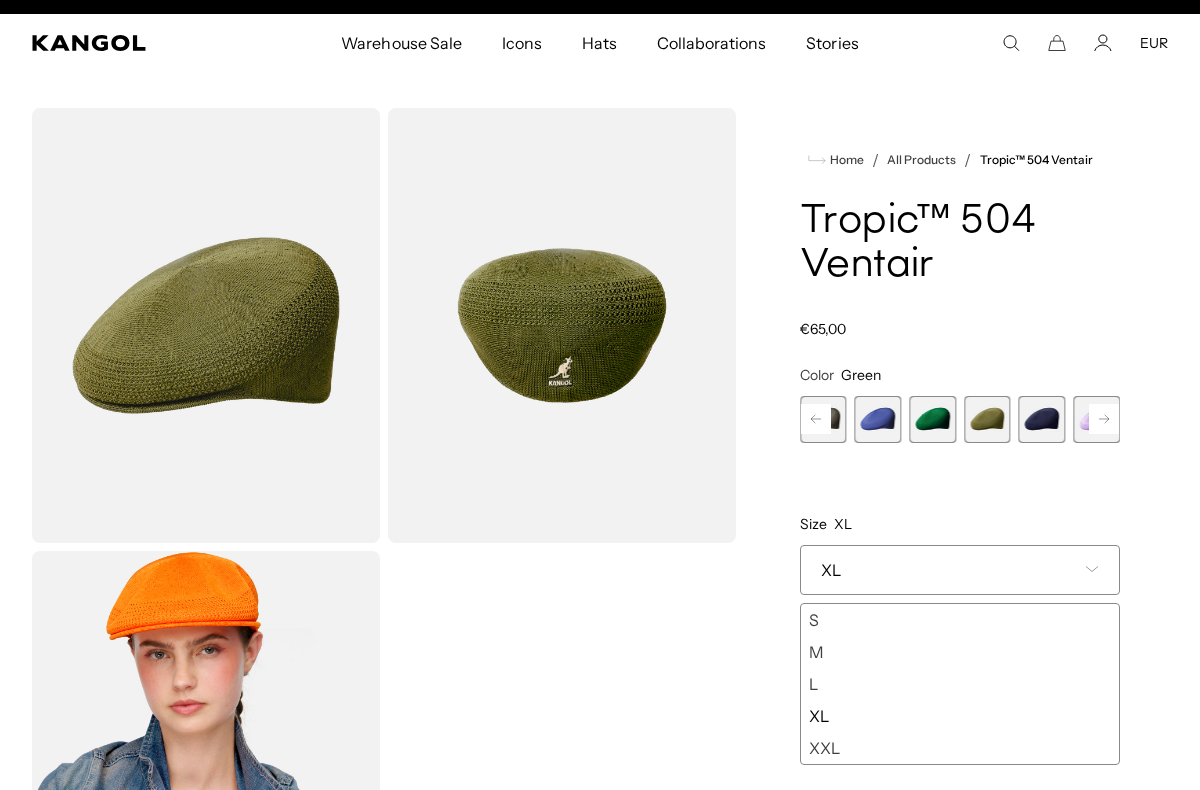 click 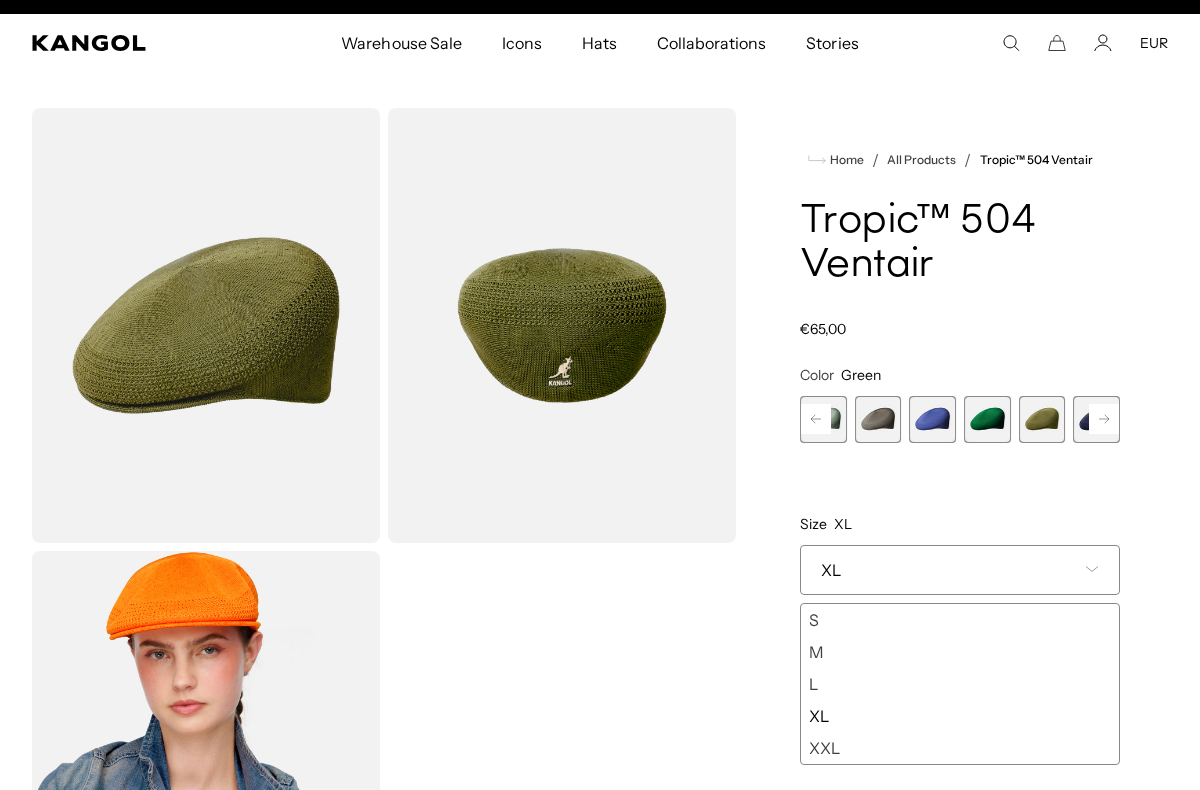 click at bounding box center (987, 419) 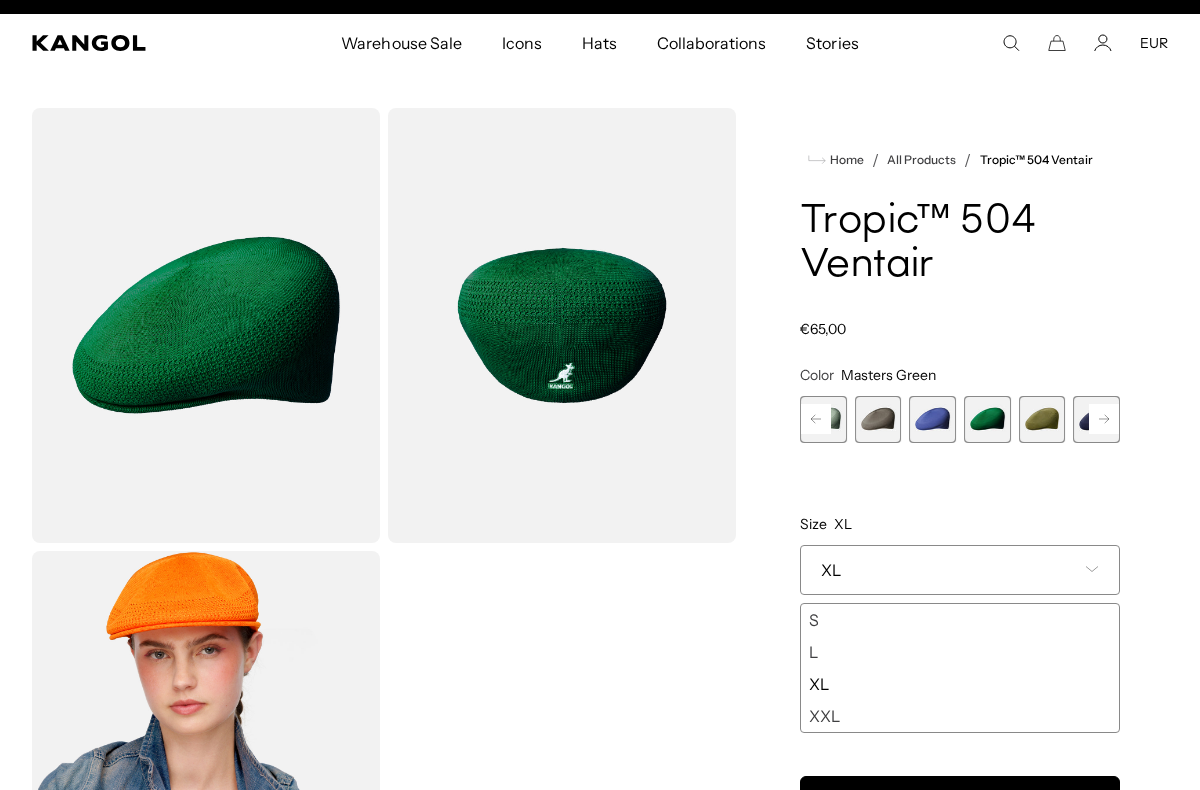 scroll, scrollTop: 0, scrollLeft: 0, axis: both 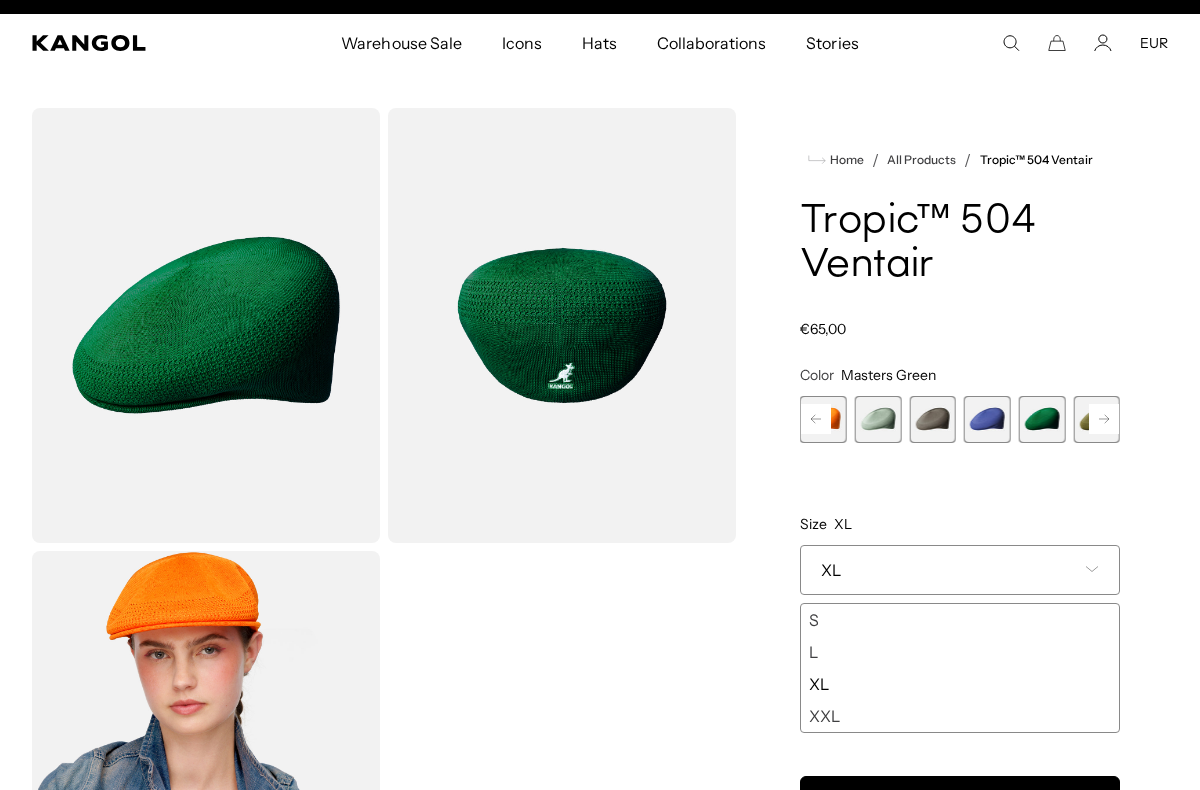click 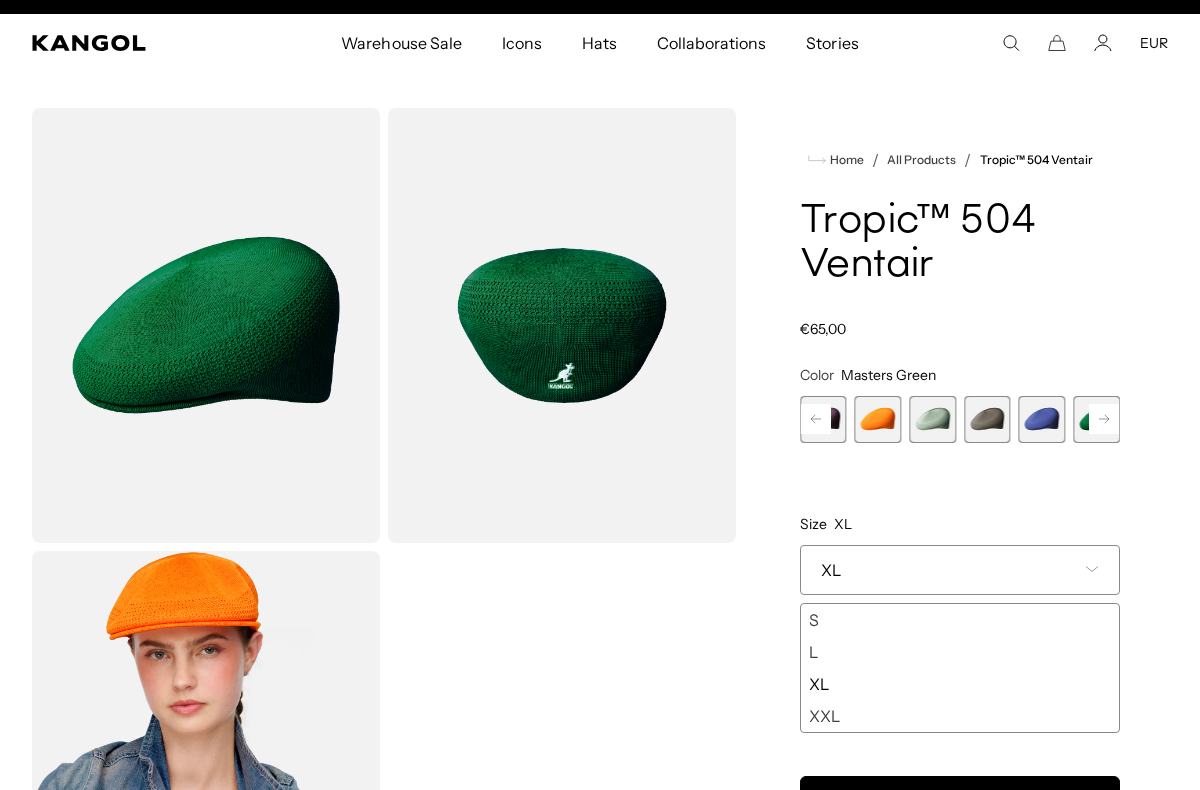 click 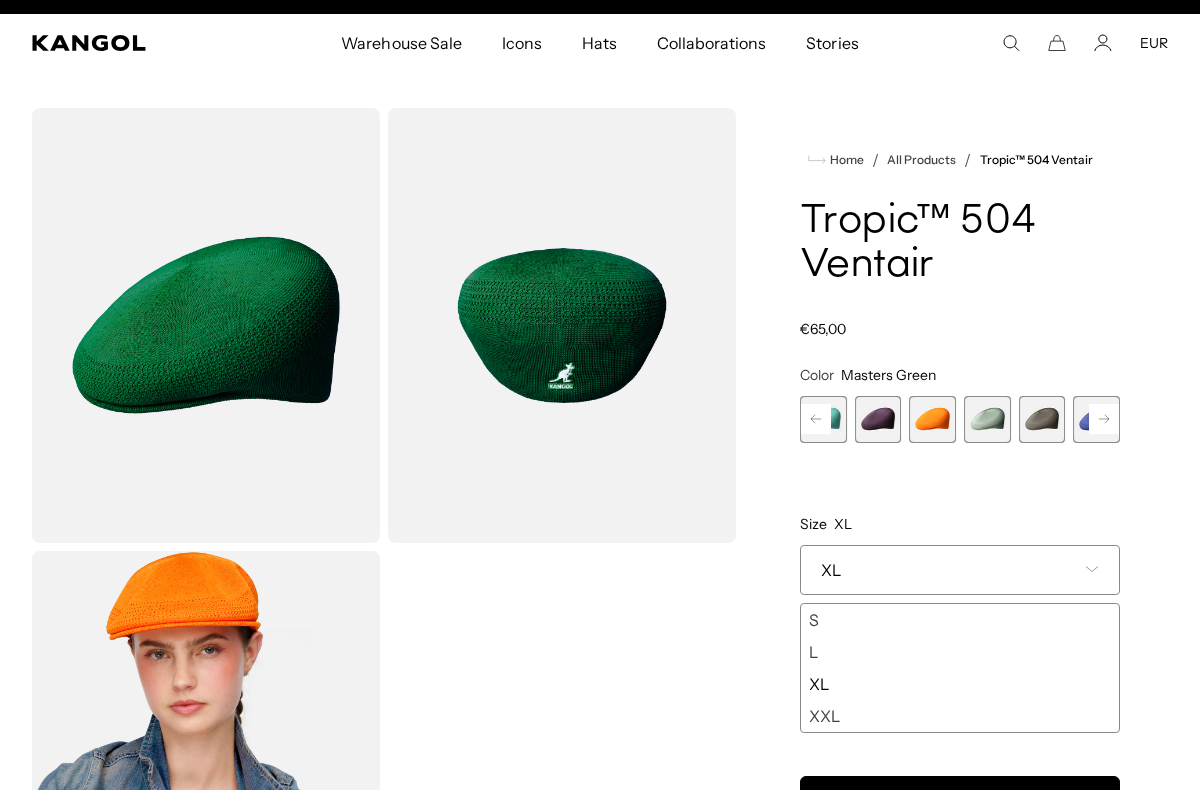 scroll, scrollTop: 0, scrollLeft: 412, axis: horizontal 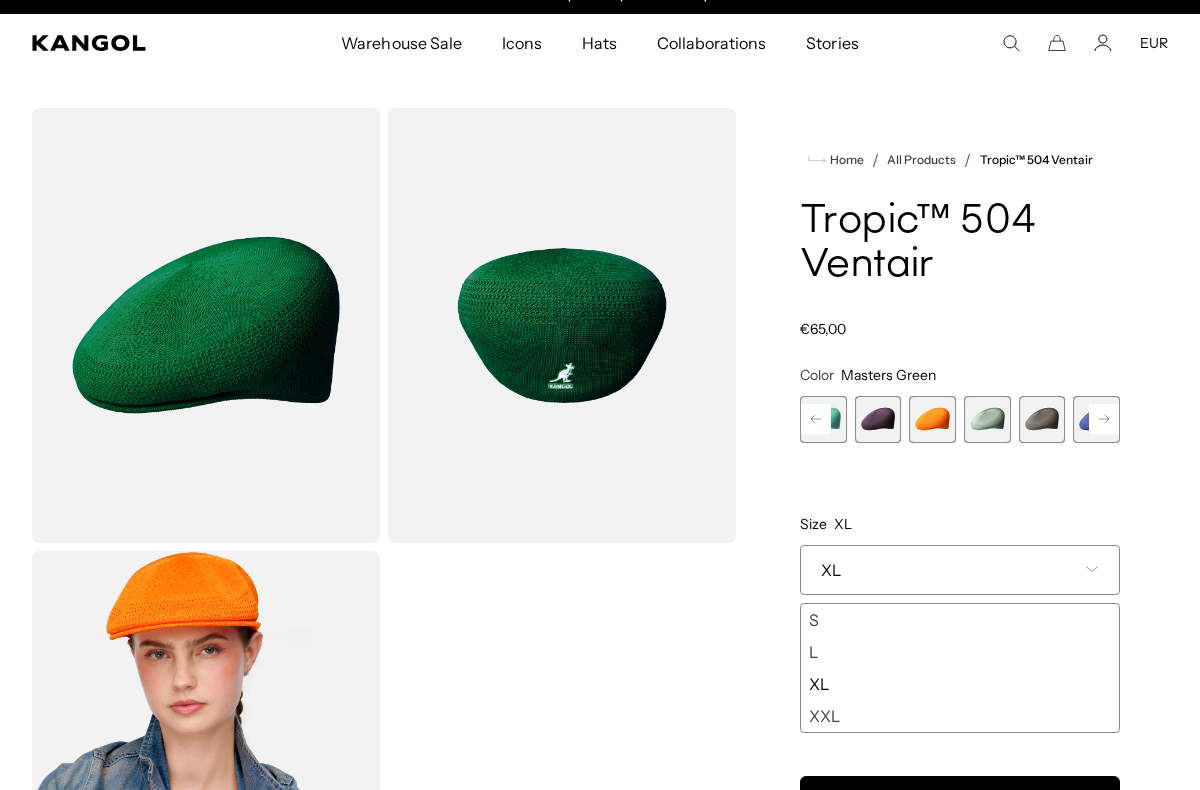 click 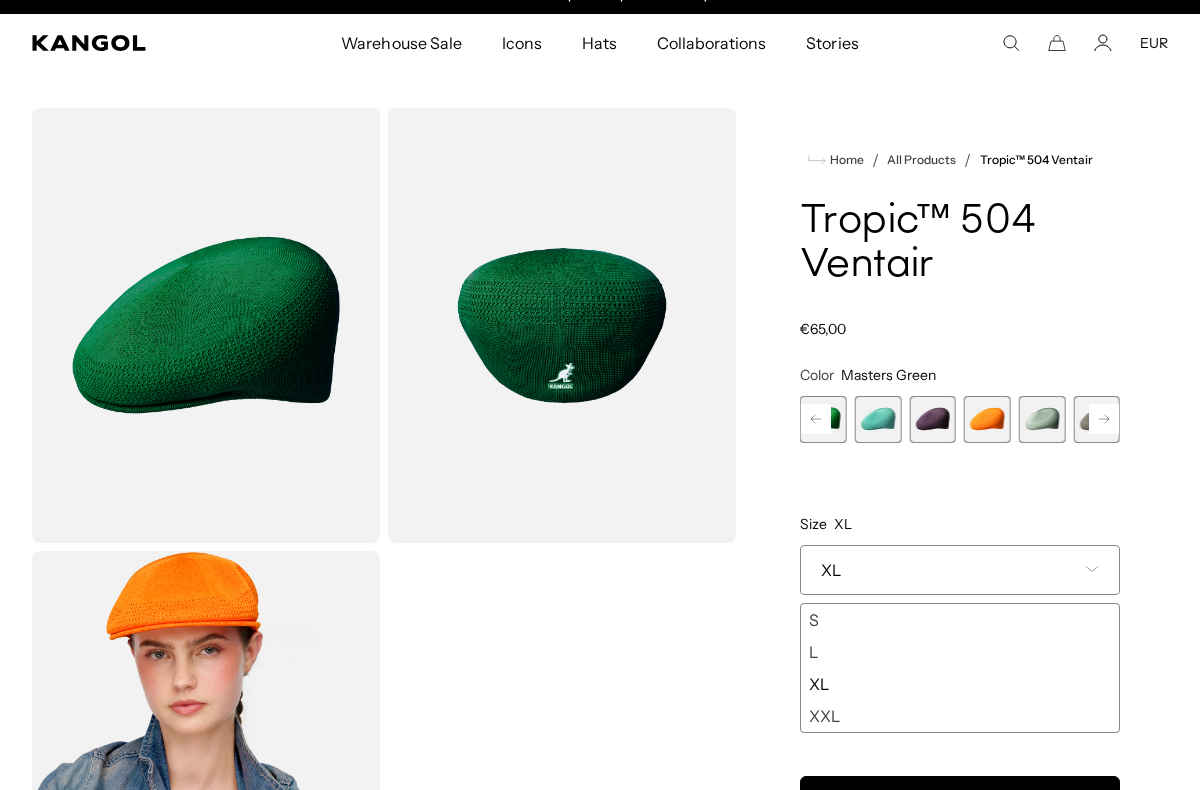 click at bounding box center (878, 419) 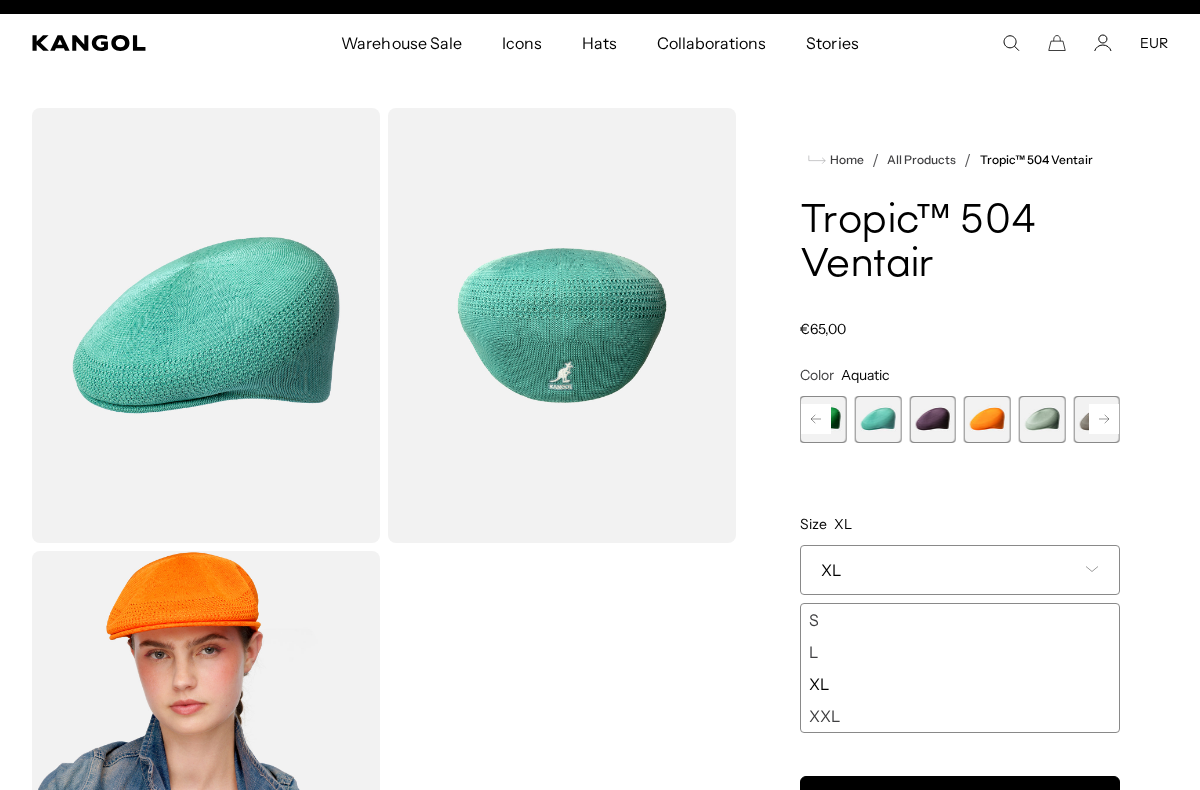 scroll, scrollTop: 0, scrollLeft: 412, axis: horizontal 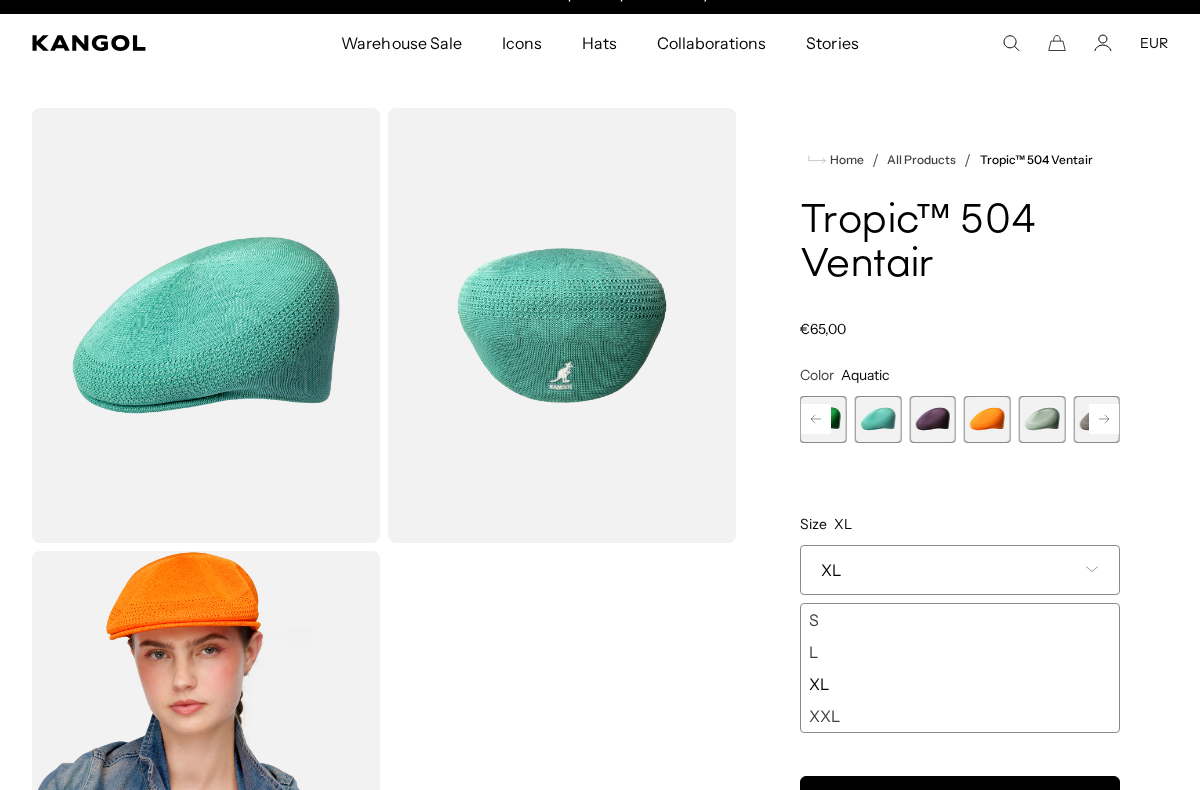 click 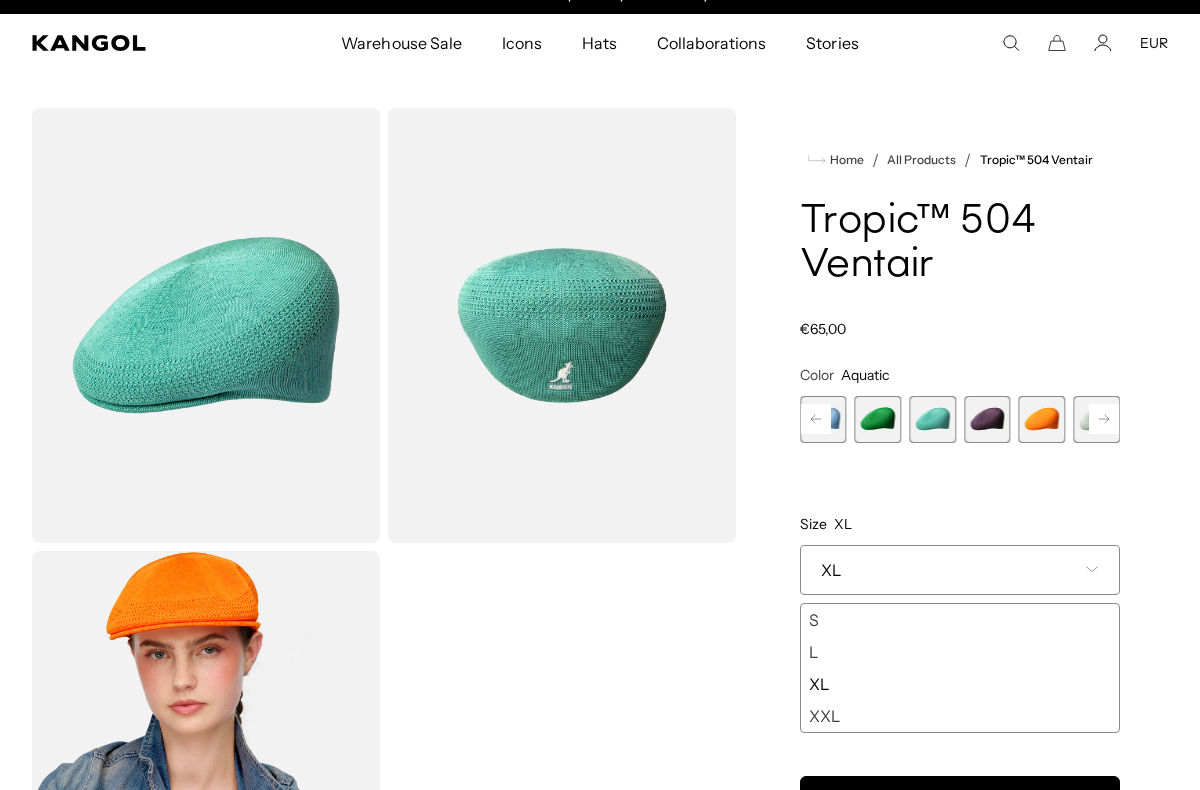 click at bounding box center [878, 419] 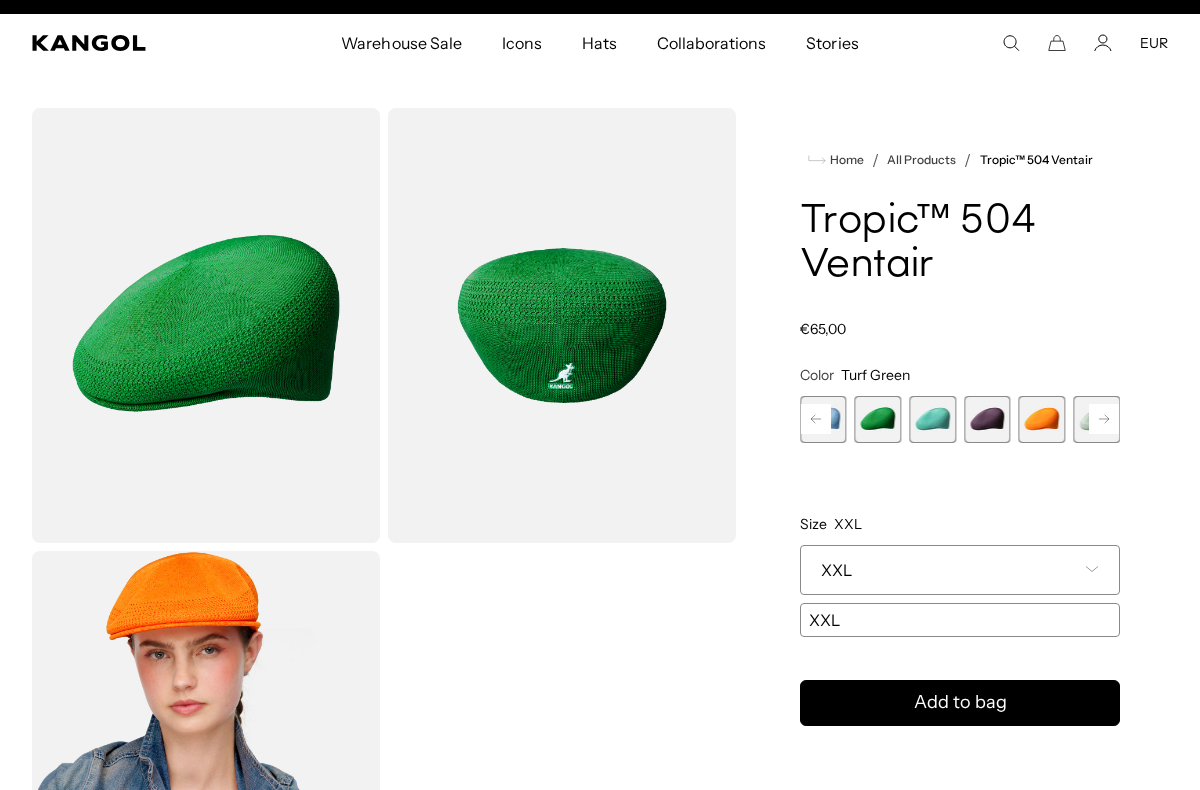 scroll, scrollTop: 0, scrollLeft: 0, axis: both 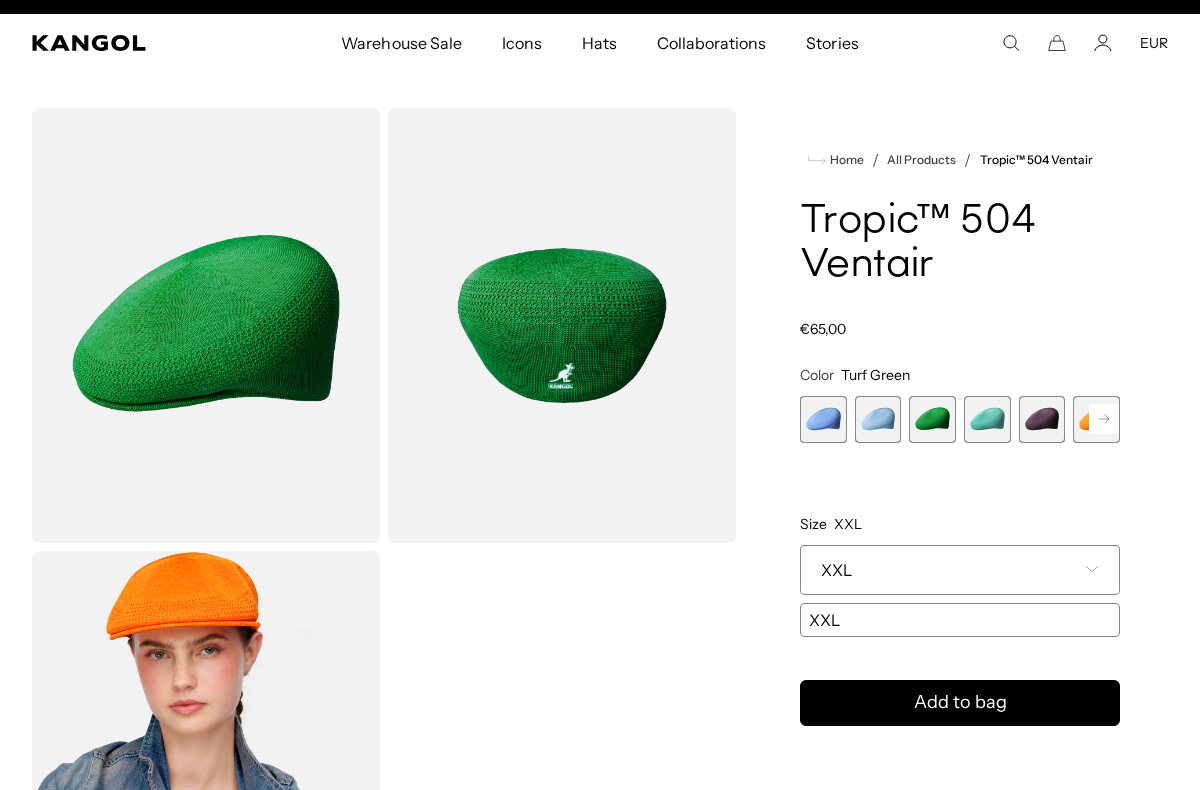click at bounding box center [823, 419] 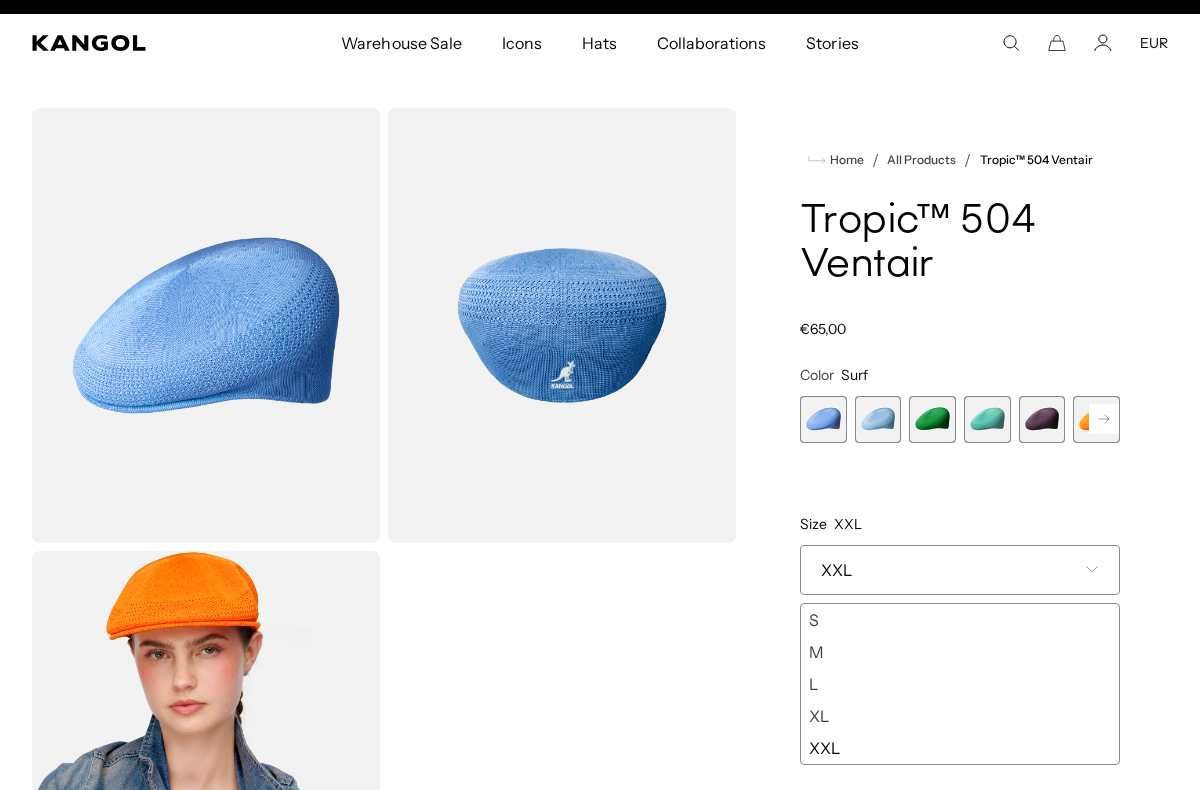 scroll, scrollTop: 0, scrollLeft: 412, axis: horizontal 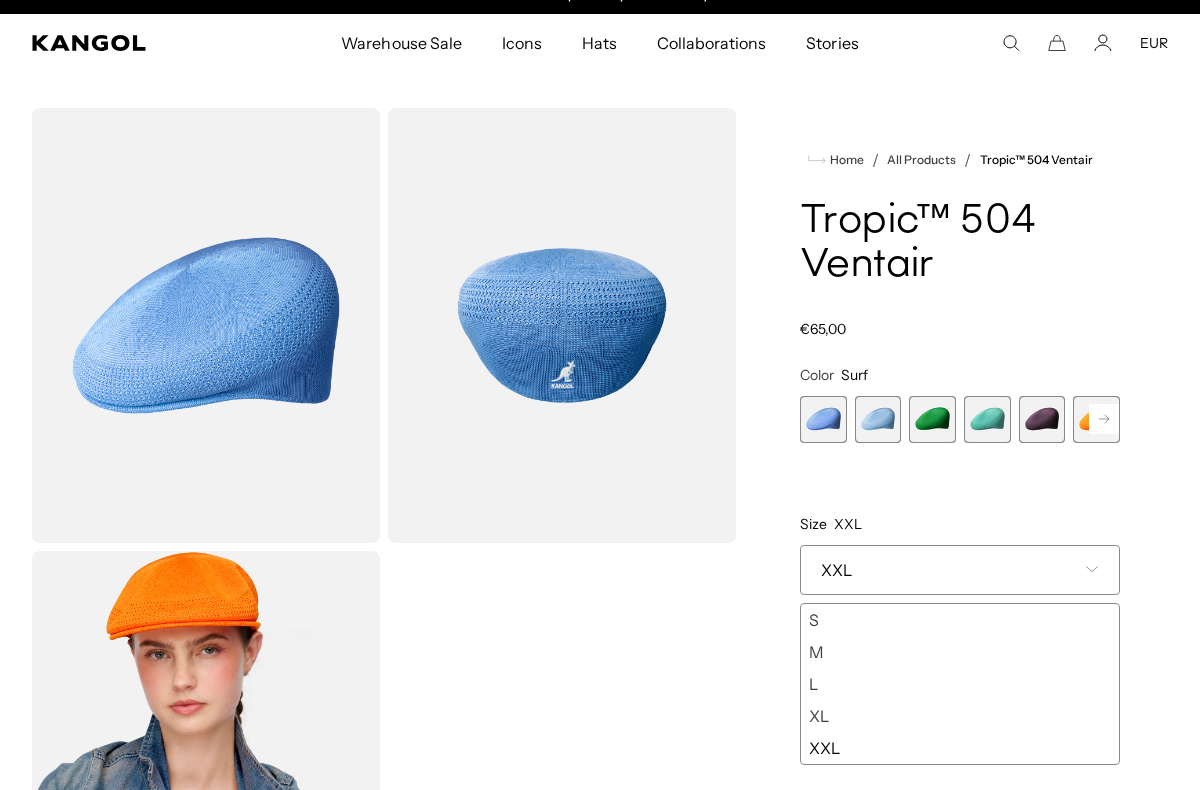 click at bounding box center [878, 419] 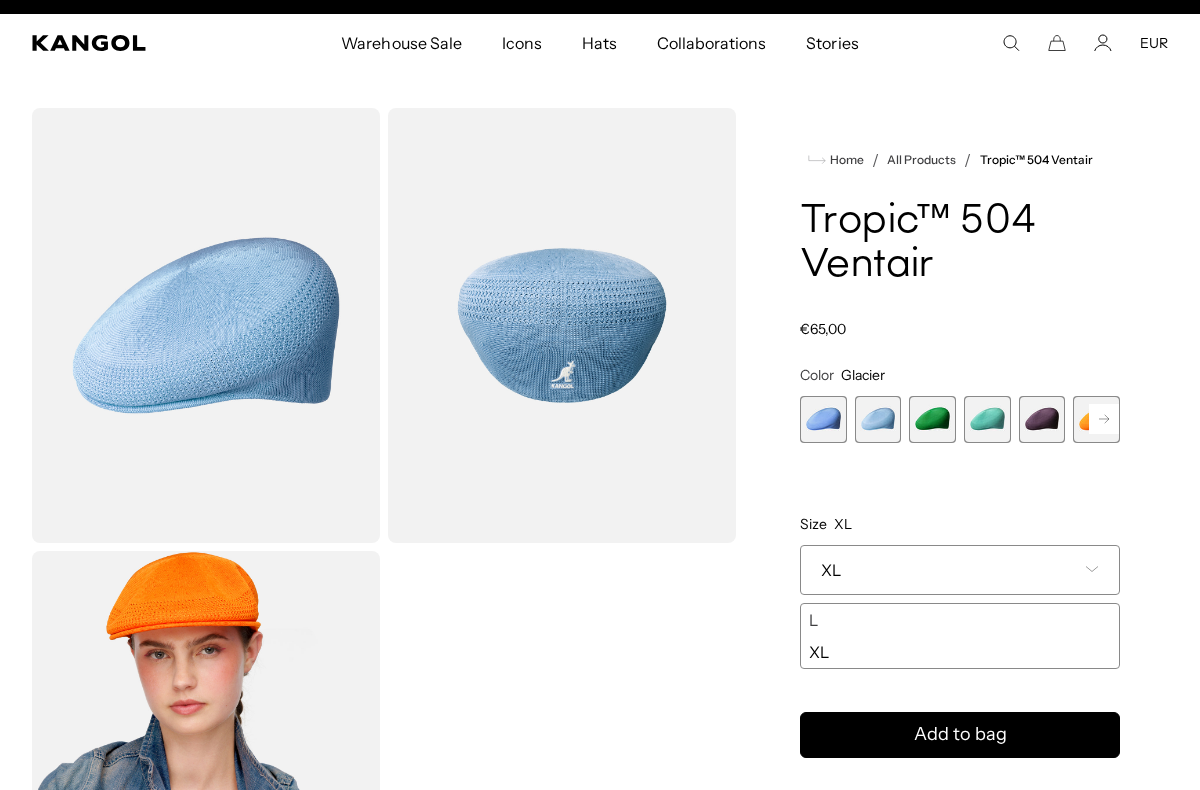 scroll, scrollTop: 0, scrollLeft: 0, axis: both 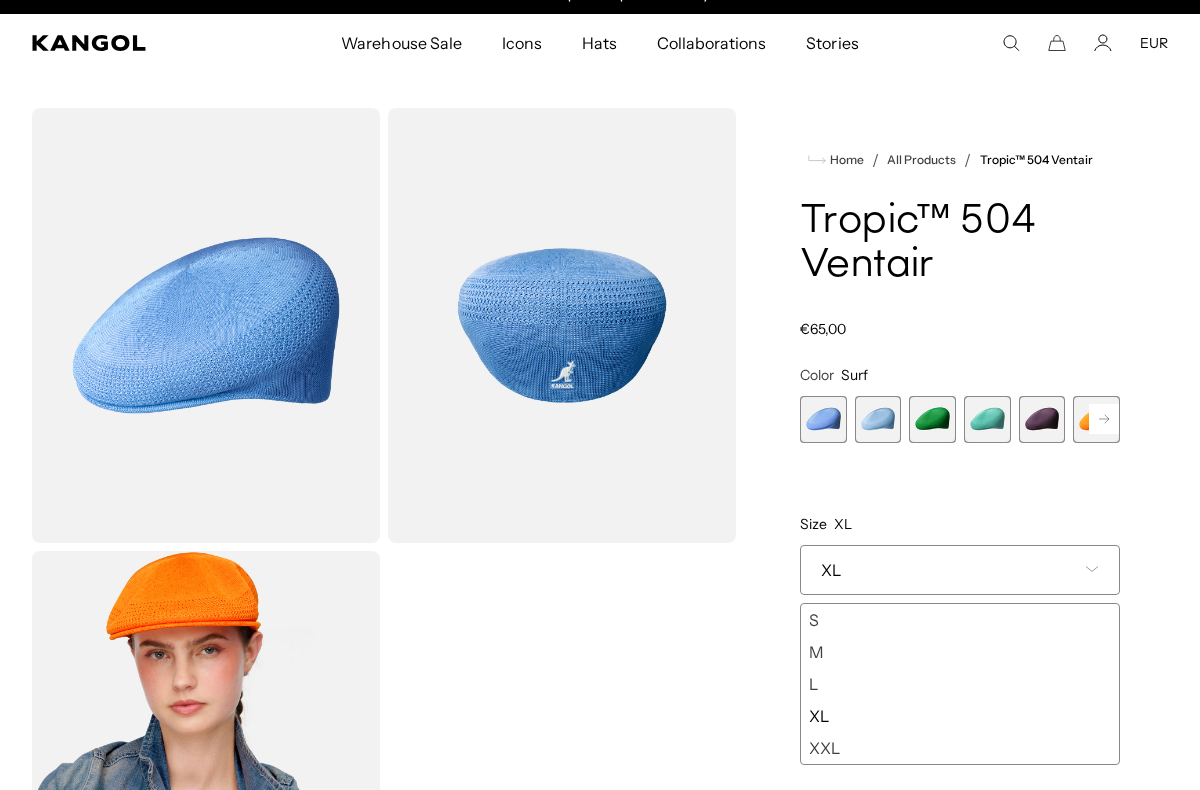 click at bounding box center (878, 419) 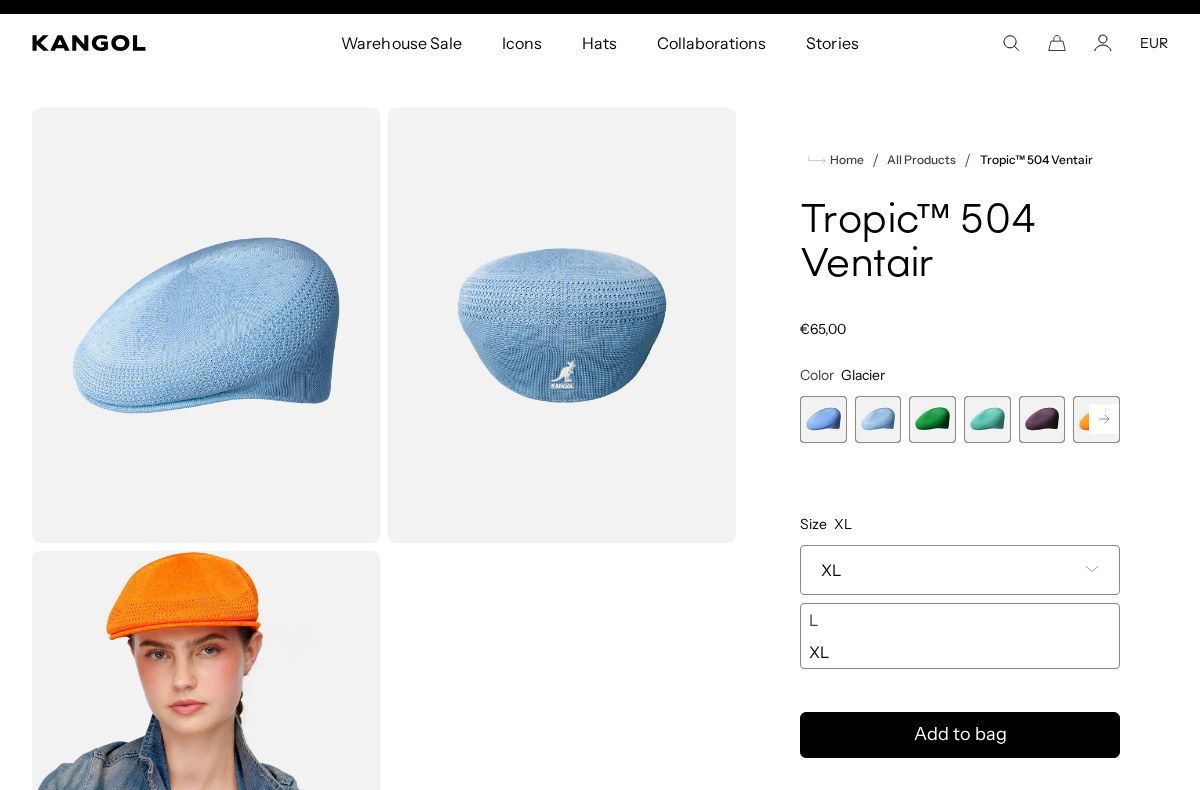 scroll, scrollTop: 0, scrollLeft: 0, axis: both 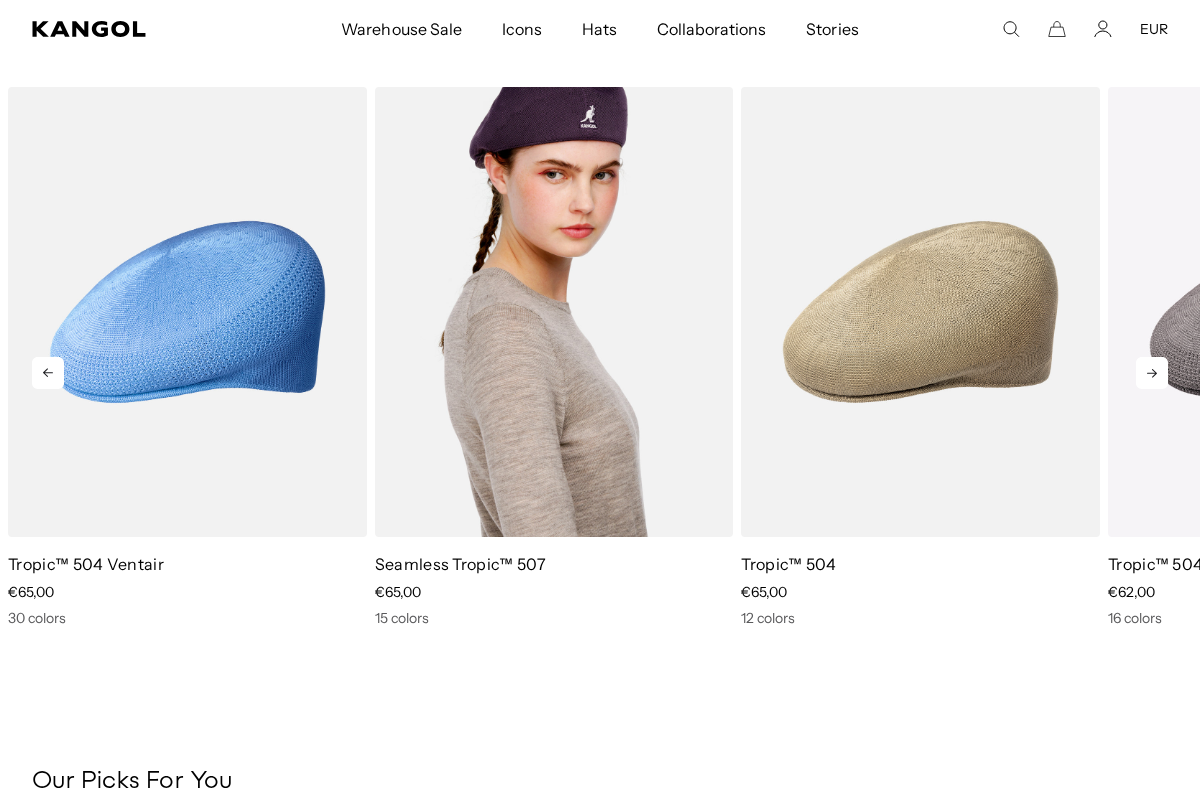click at bounding box center [554, 312] 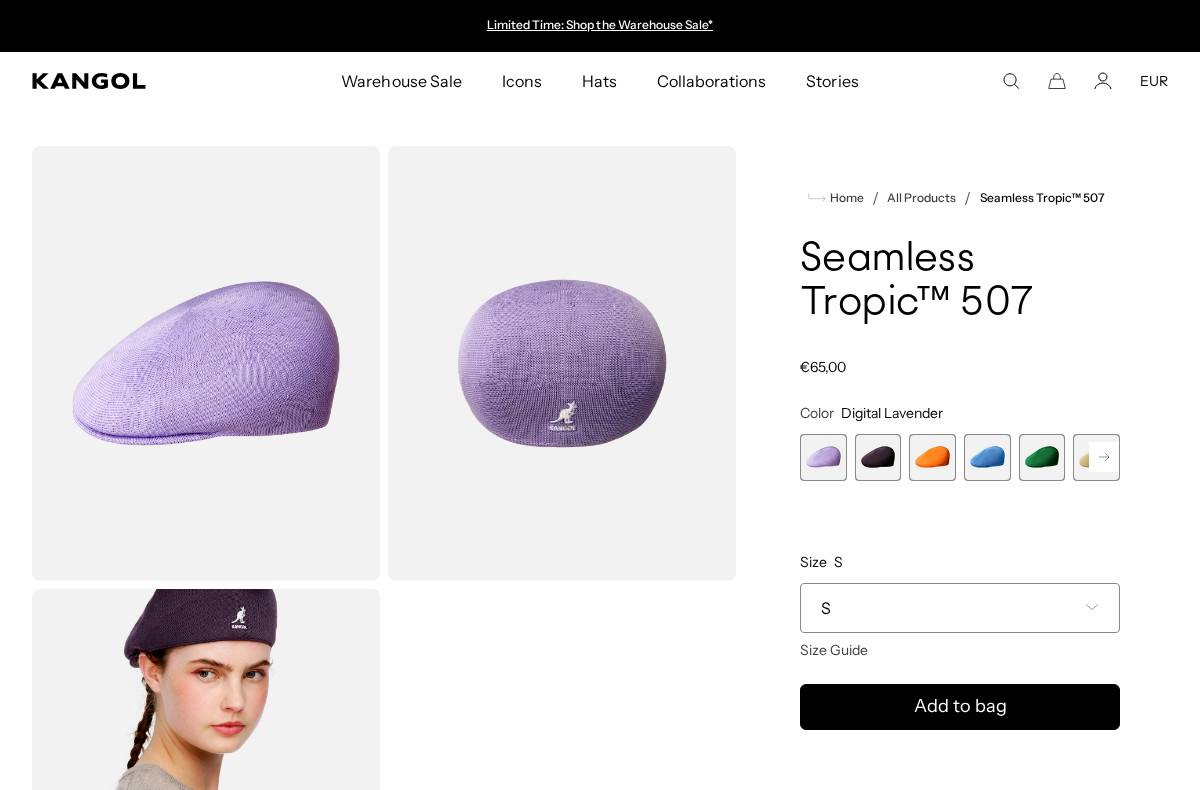 scroll, scrollTop: 0, scrollLeft: 0, axis: both 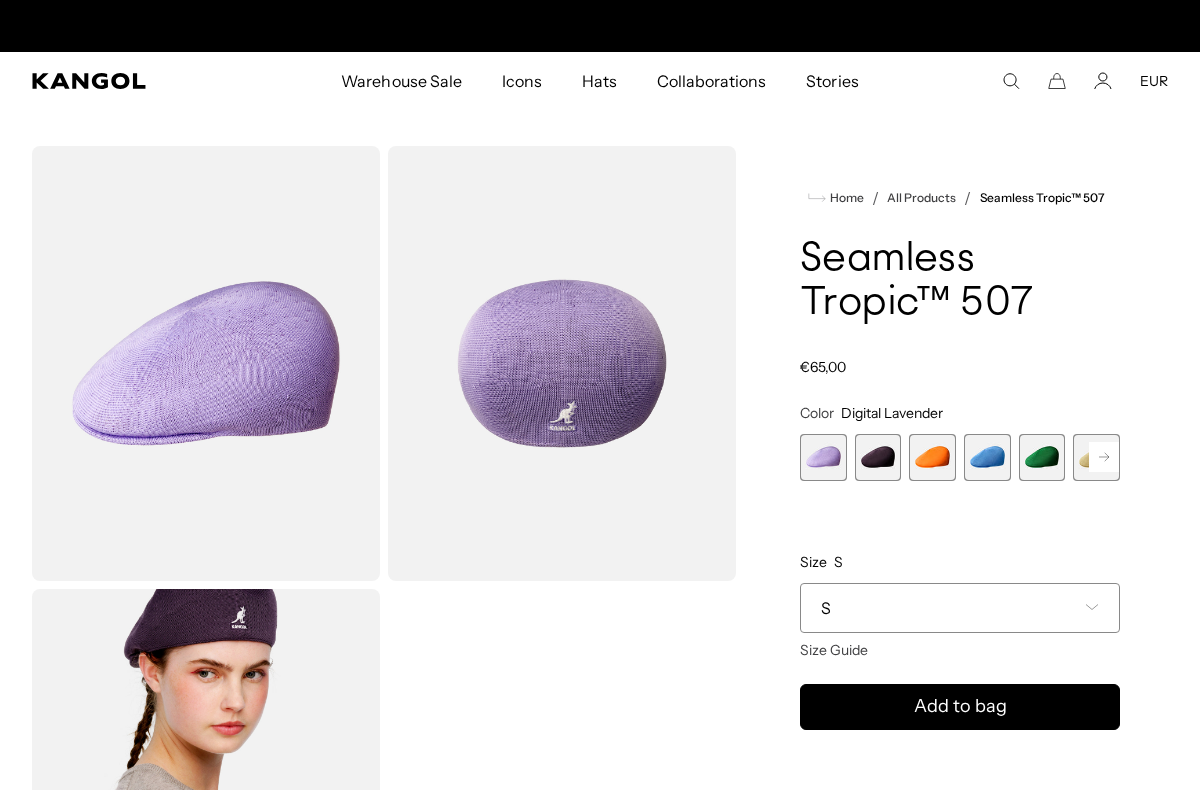 click at bounding box center [1042, 457] 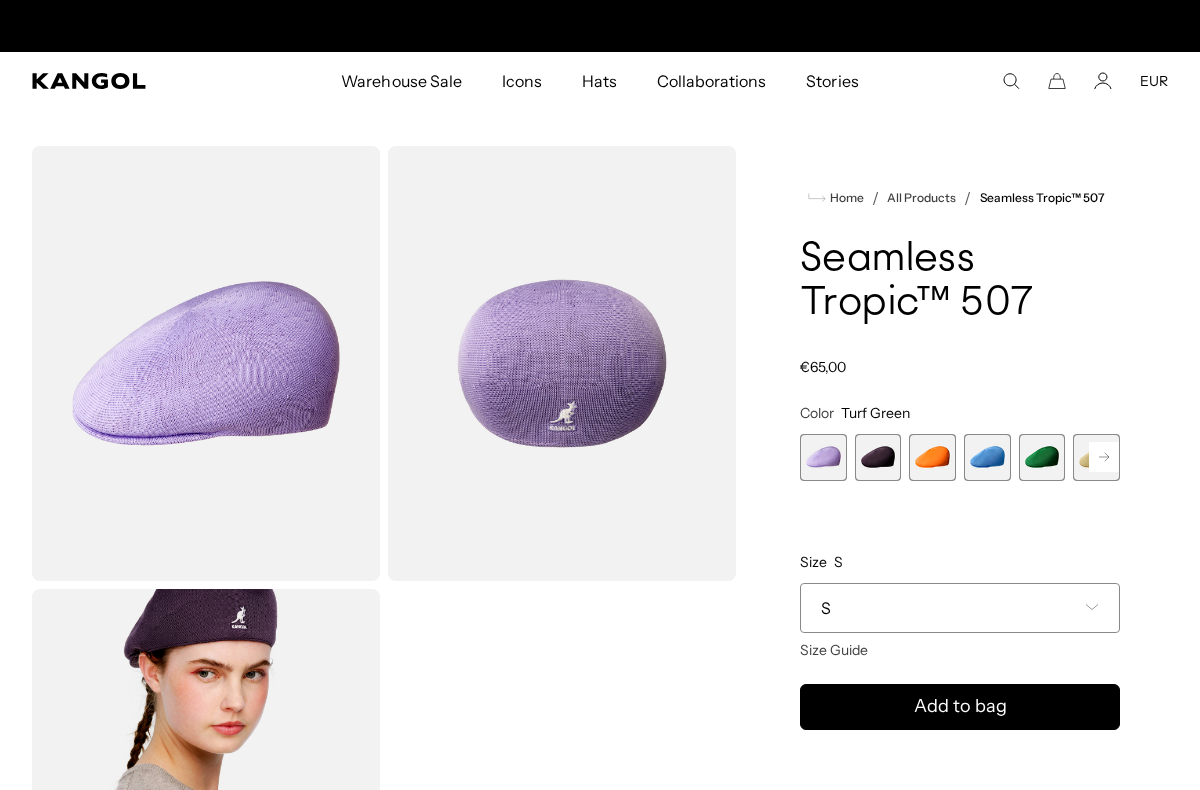 scroll, scrollTop: 0, scrollLeft: 412, axis: horizontal 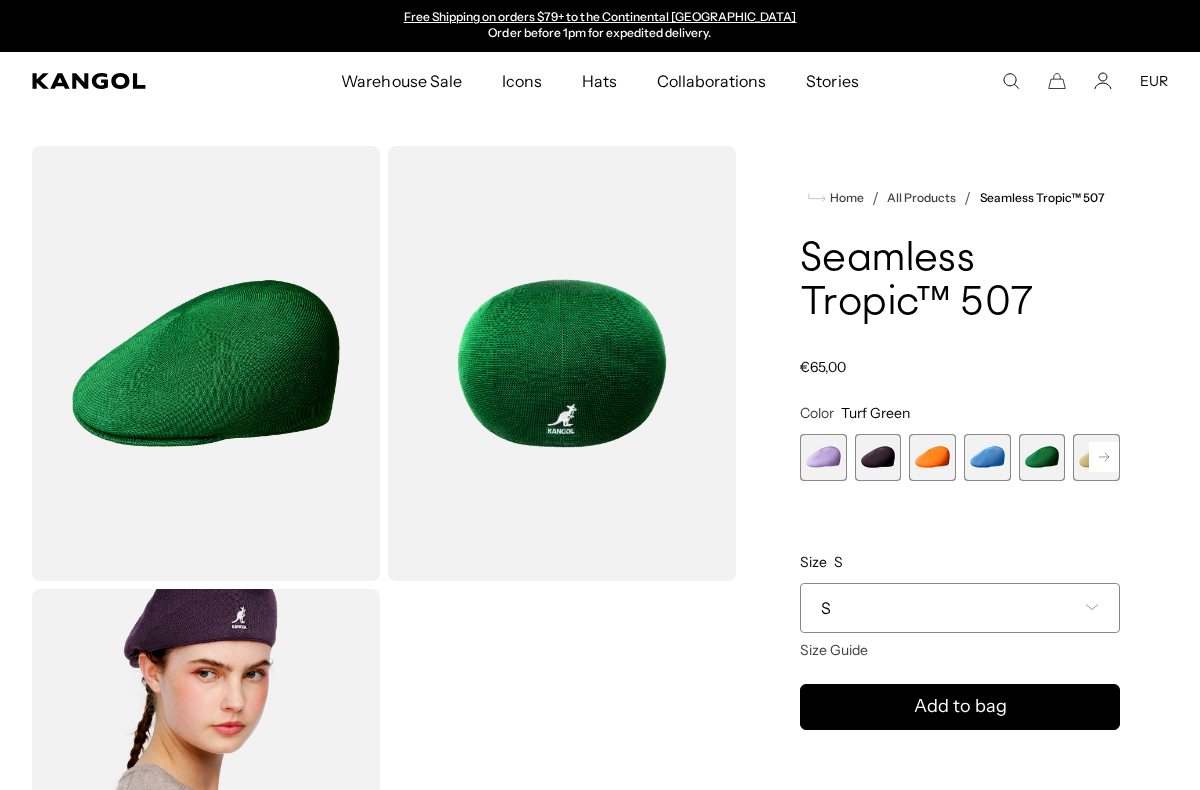 click on "S" at bounding box center [960, 608] 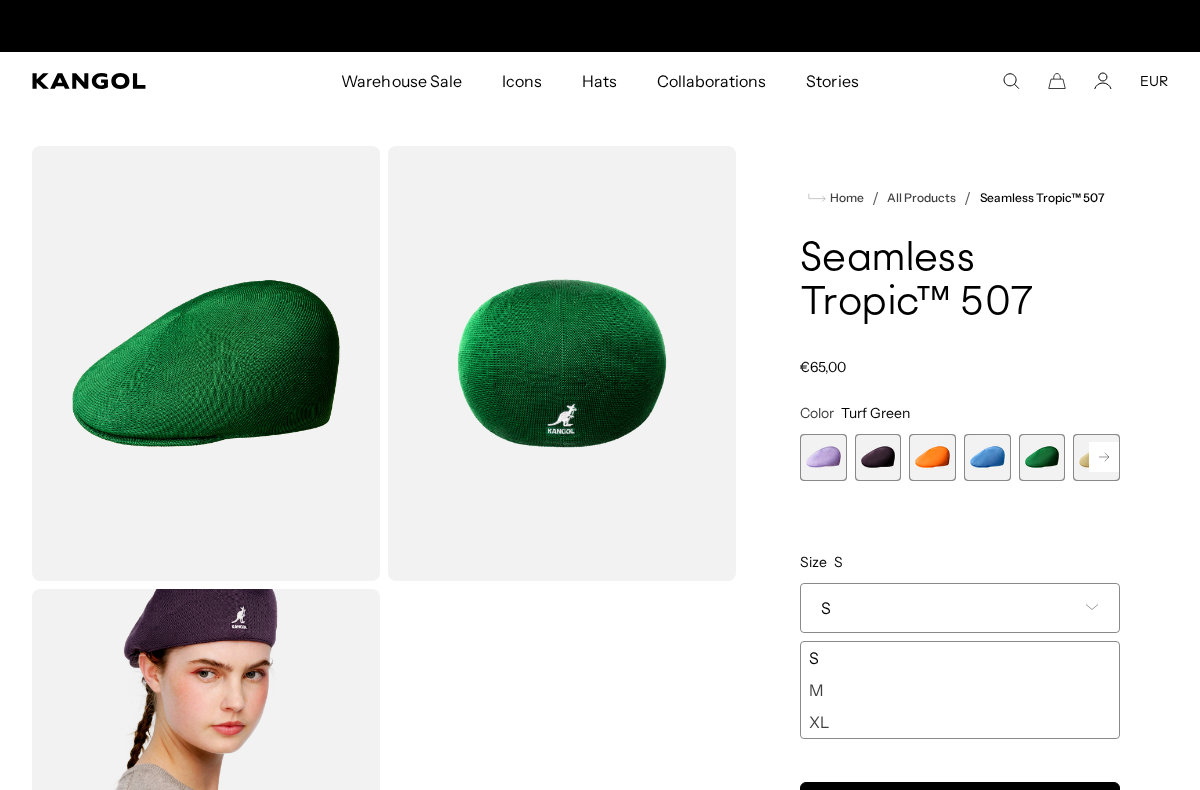 scroll, scrollTop: 0, scrollLeft: 412, axis: horizontal 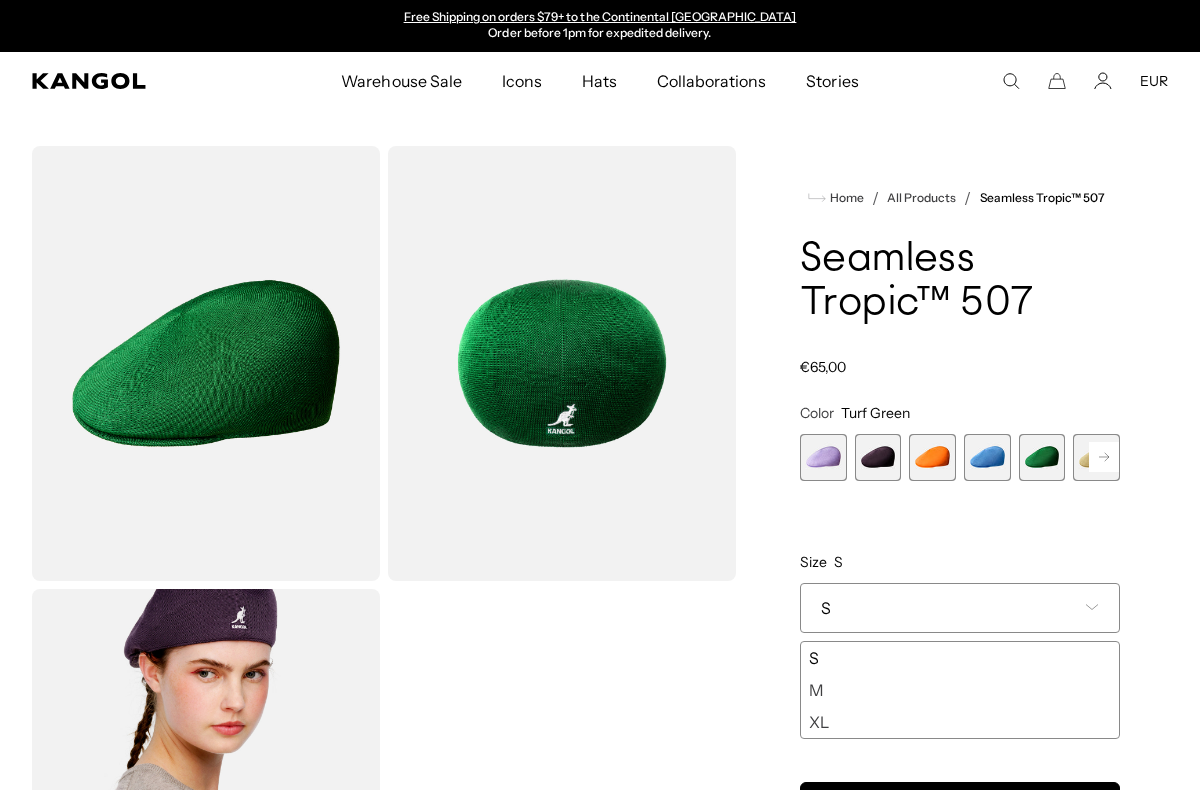 click on "M" at bounding box center [960, 690] 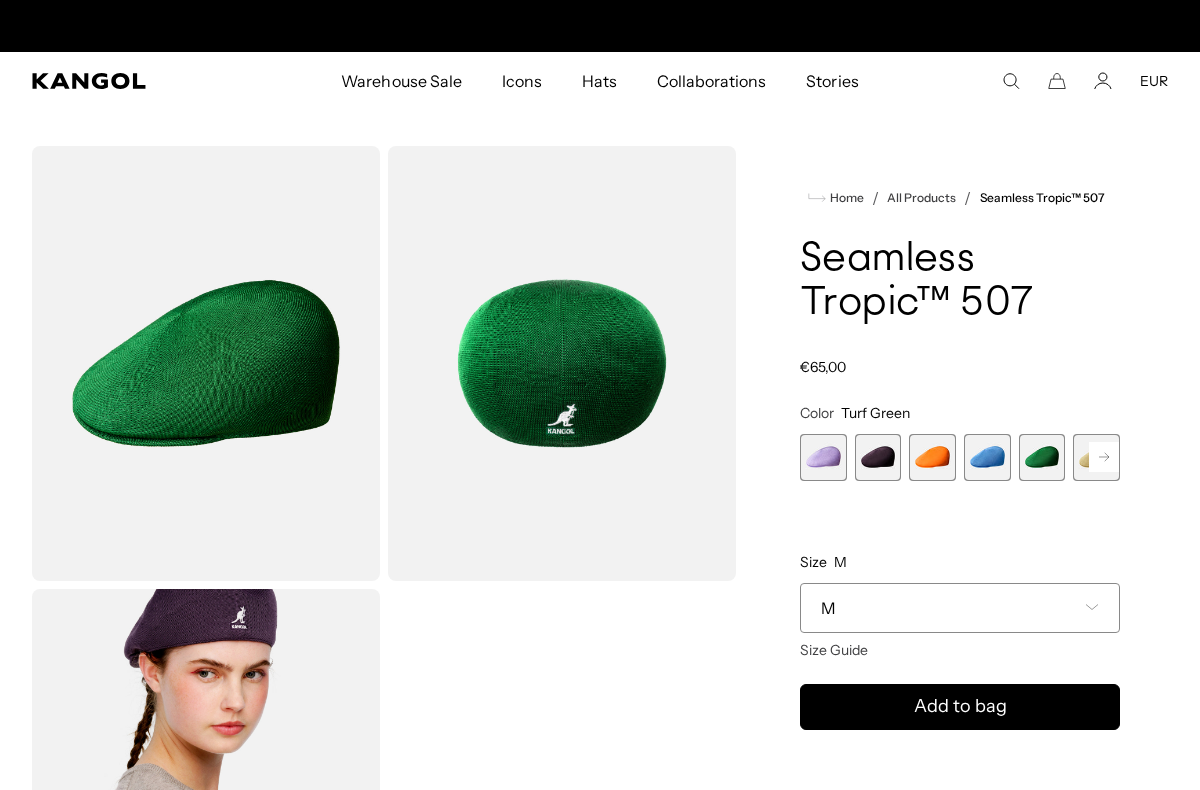 scroll, scrollTop: 0, scrollLeft: 0, axis: both 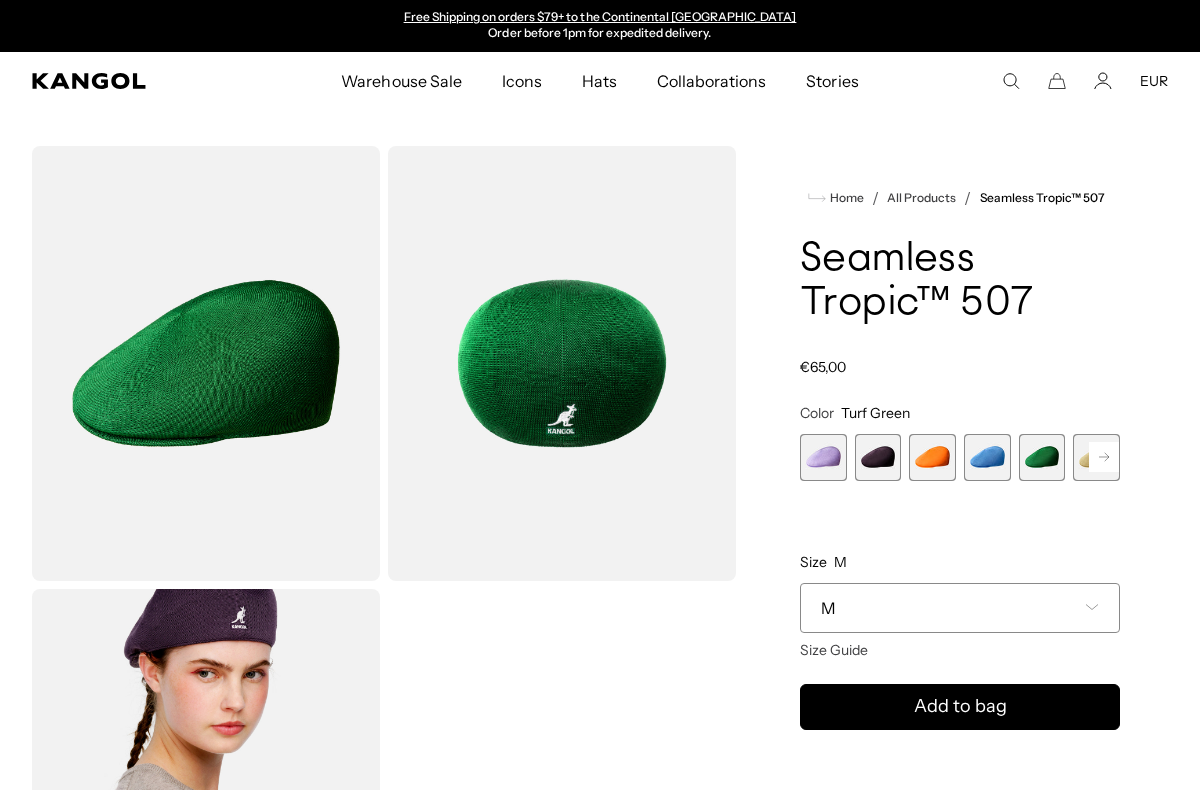 click at bounding box center (932, 457) 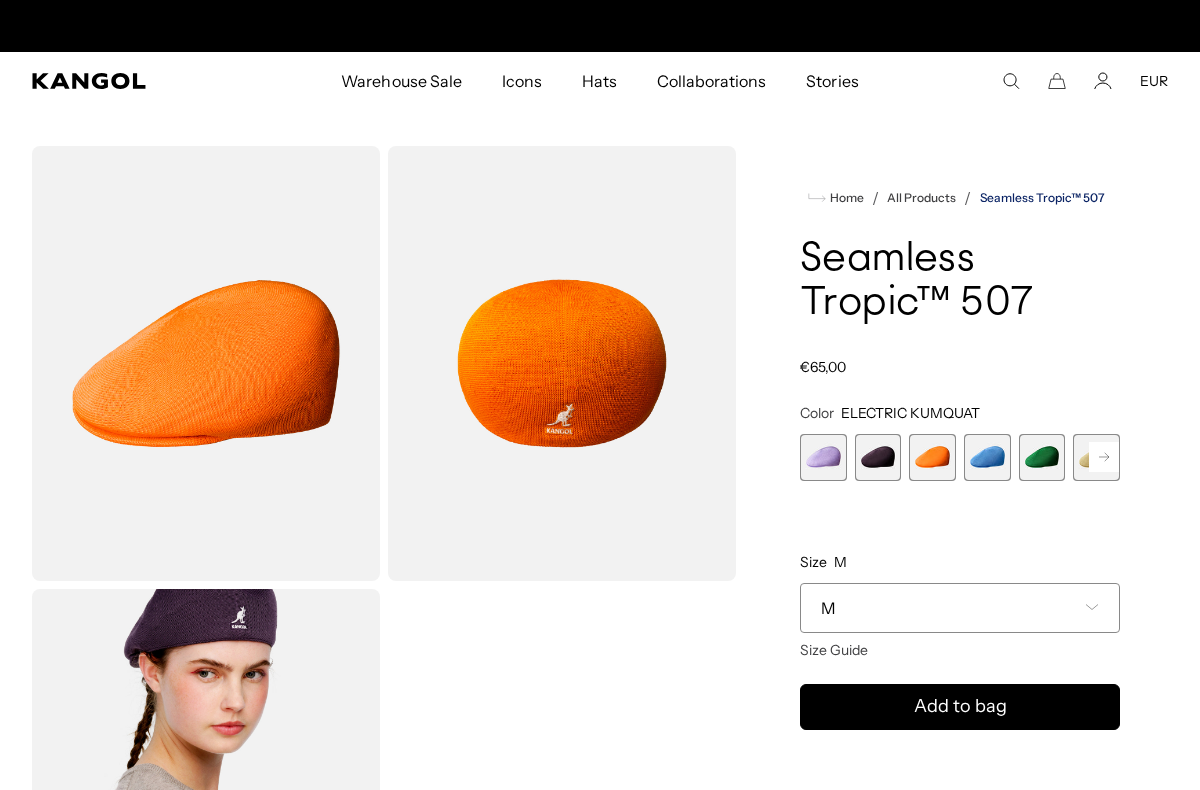 scroll, scrollTop: 0, scrollLeft: 412, axis: horizontal 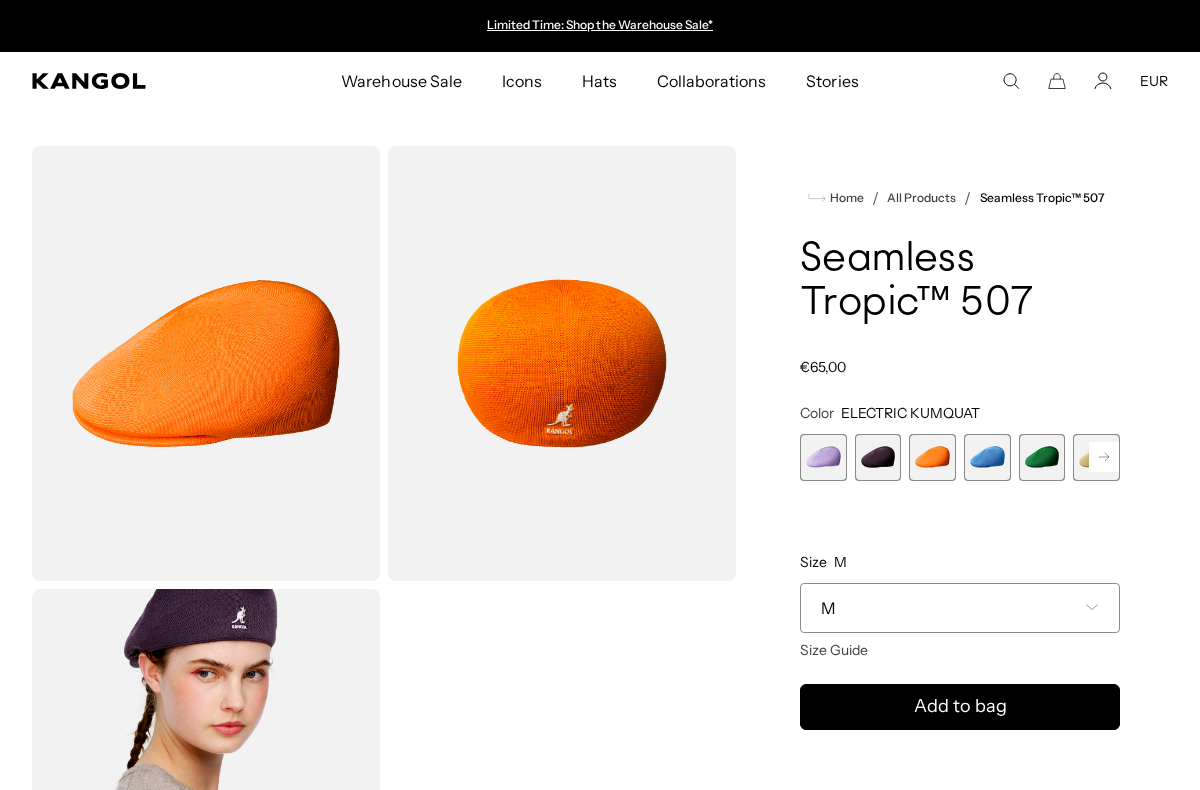 click at bounding box center [1042, 457] 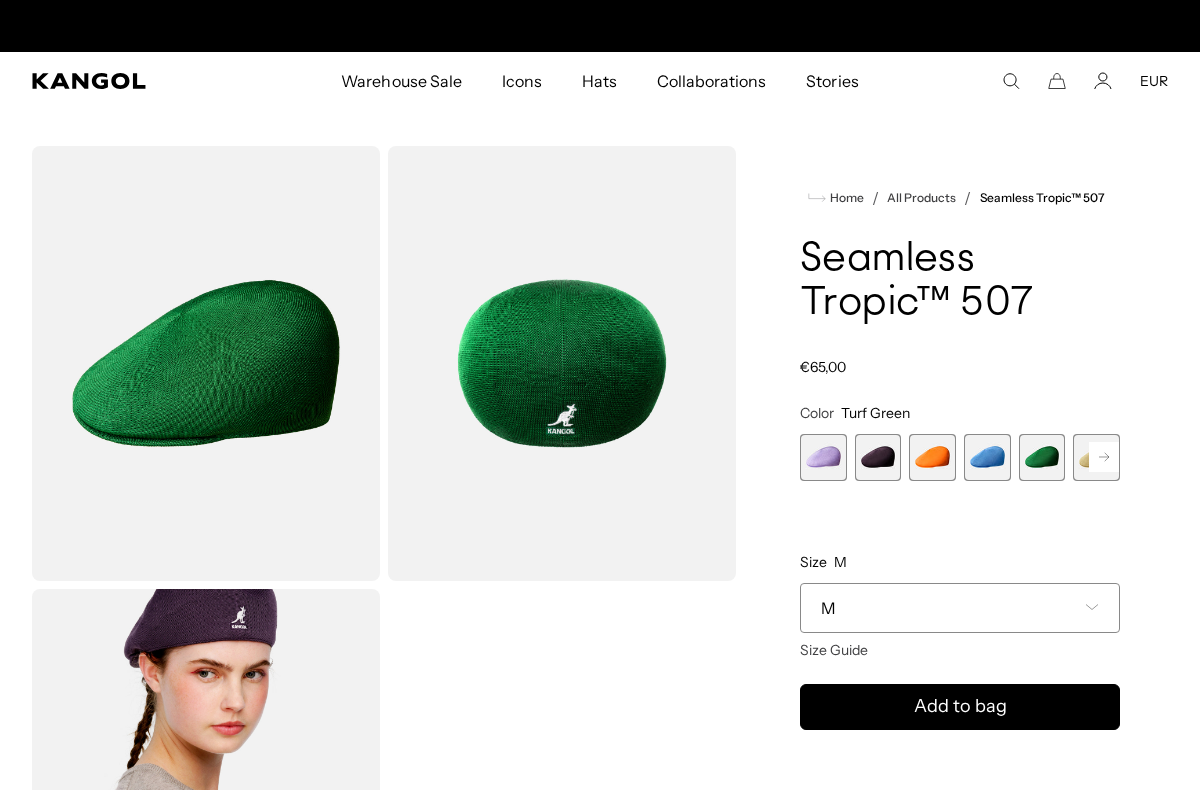 scroll, scrollTop: 0, scrollLeft: 412, axis: horizontal 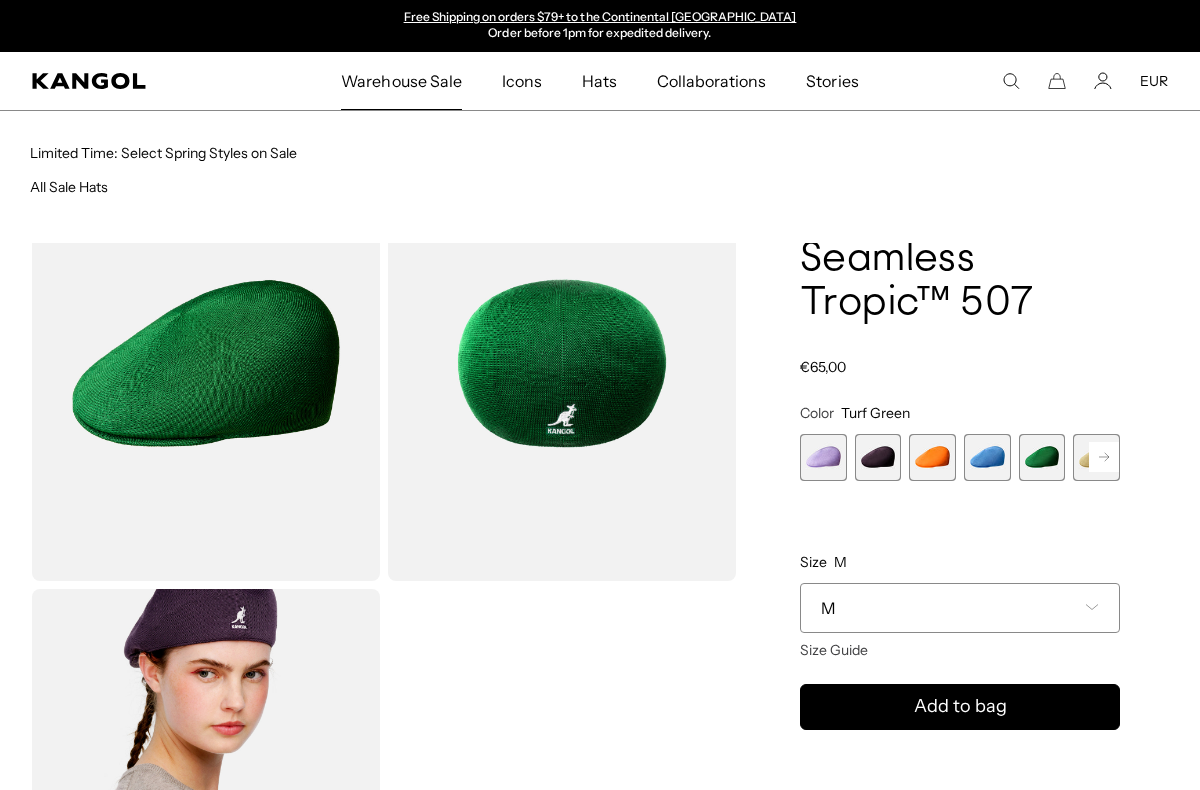 click on "Warehouse Sale" at bounding box center (401, 81) 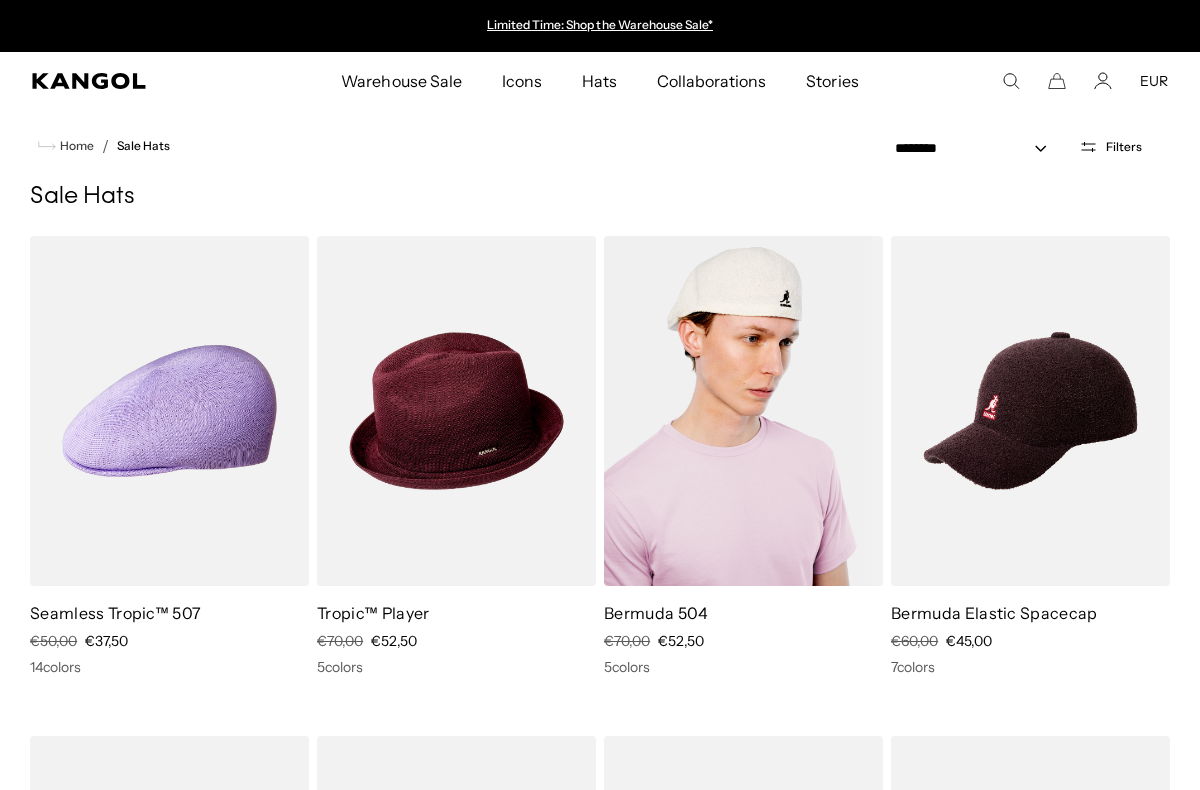 scroll, scrollTop: 0, scrollLeft: 0, axis: both 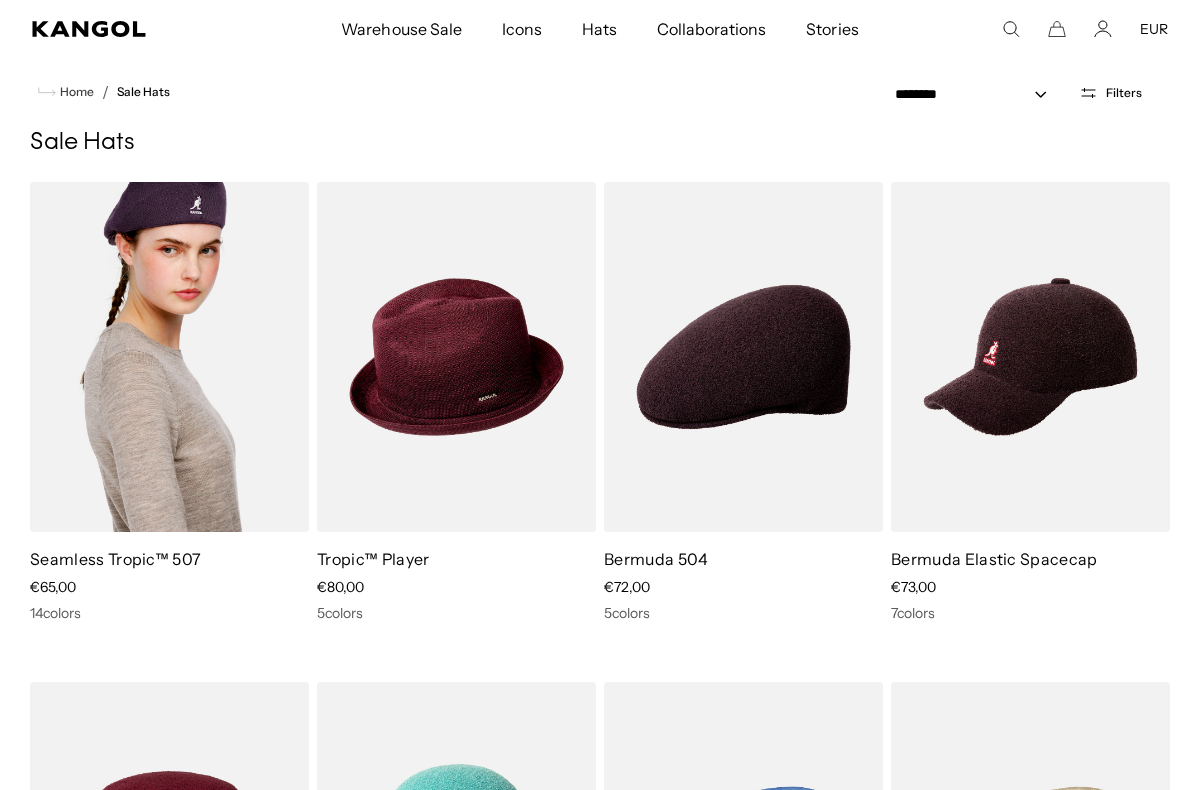 click at bounding box center [169, 357] 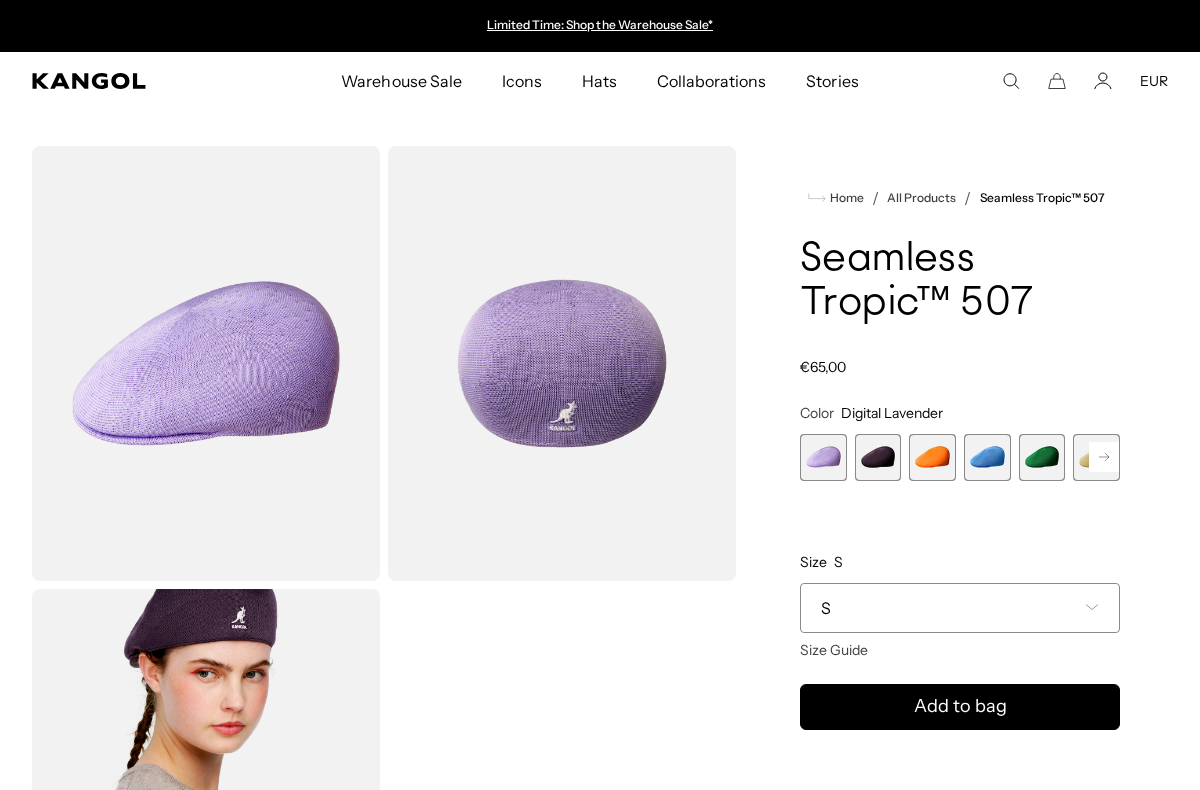 scroll, scrollTop: 0, scrollLeft: 0, axis: both 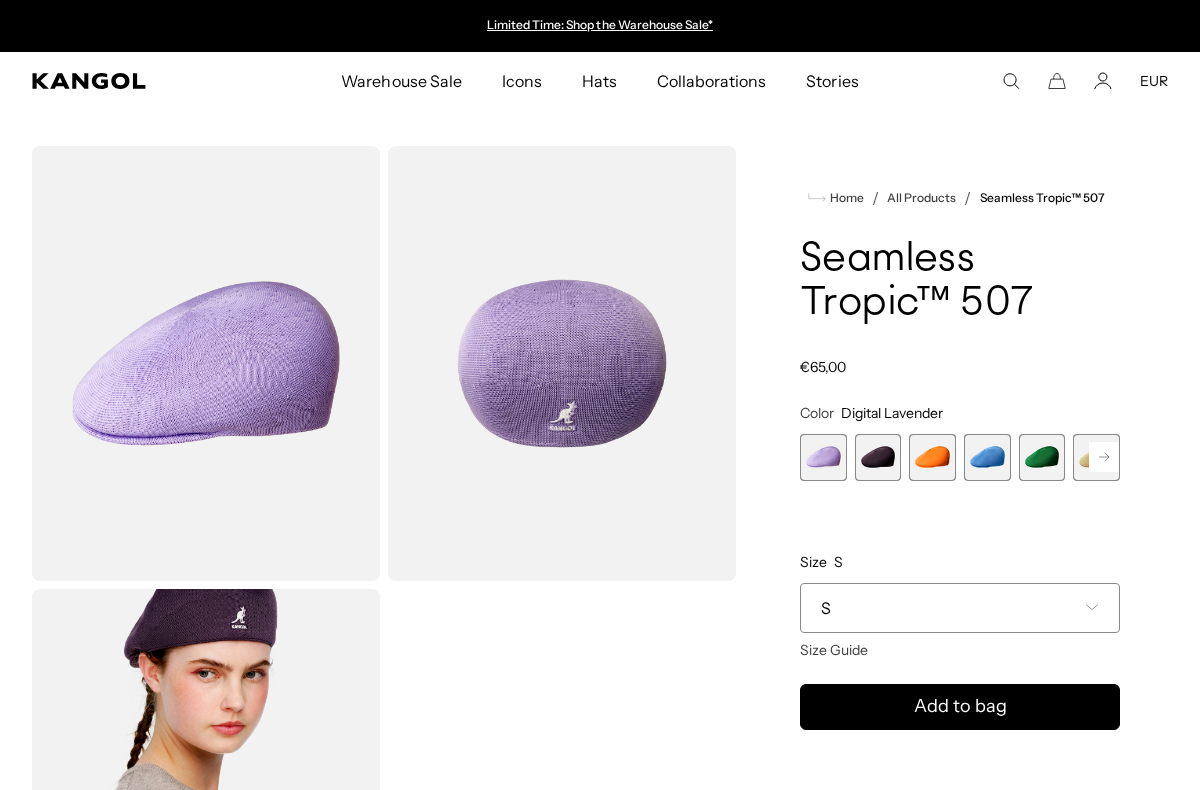 click at bounding box center (1042, 457) 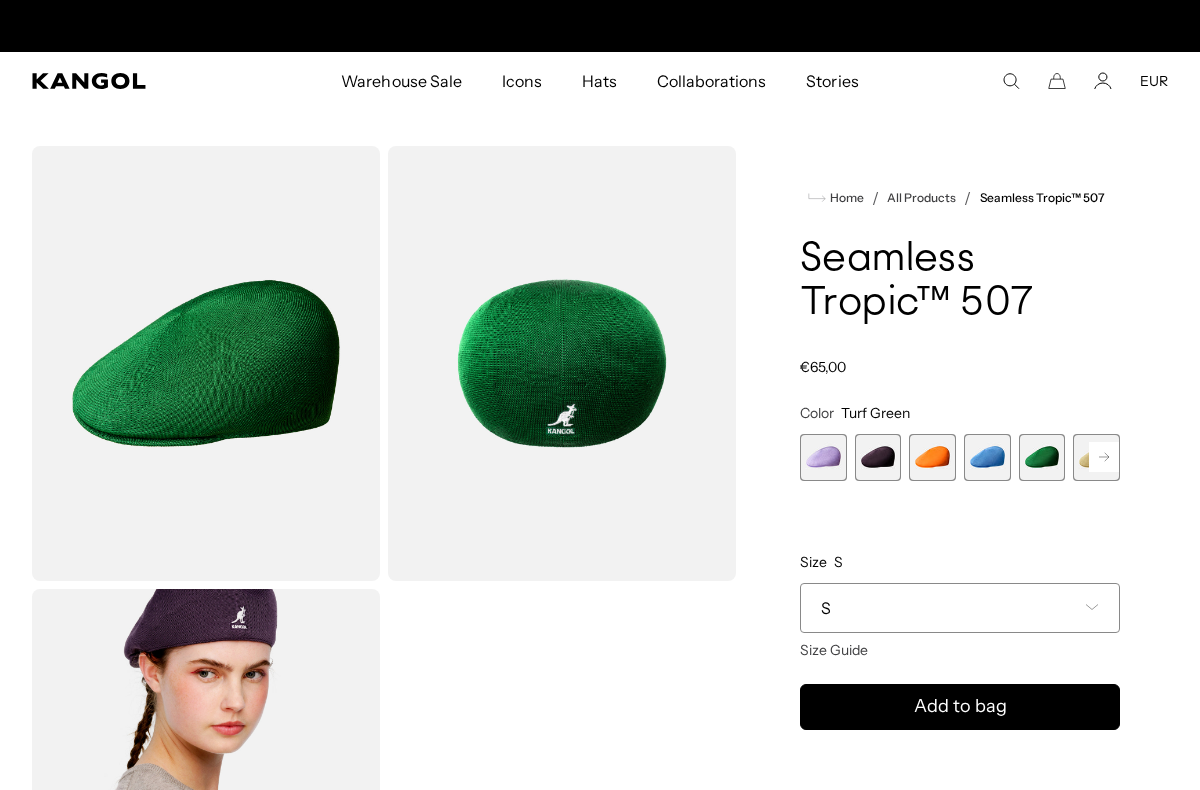 scroll, scrollTop: 0, scrollLeft: 412, axis: horizontal 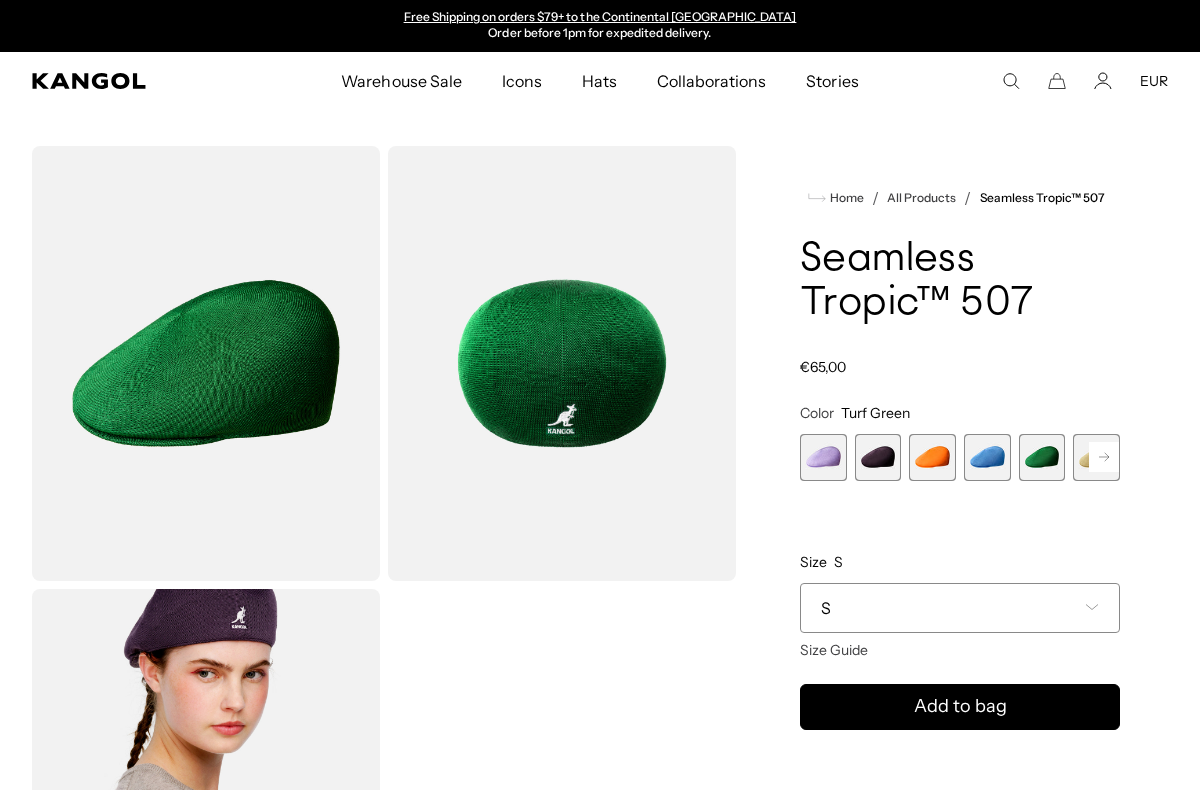 click at bounding box center (562, 363) 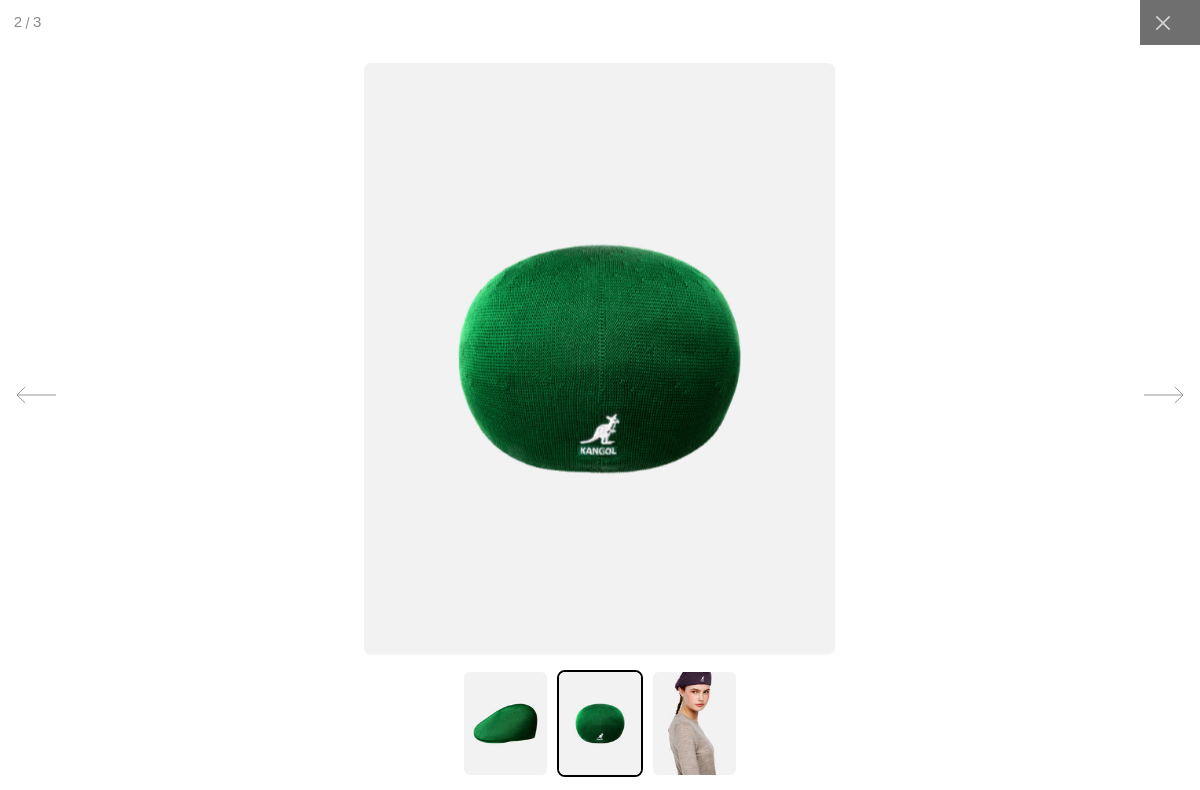 scroll, scrollTop: 0, scrollLeft: 412, axis: horizontal 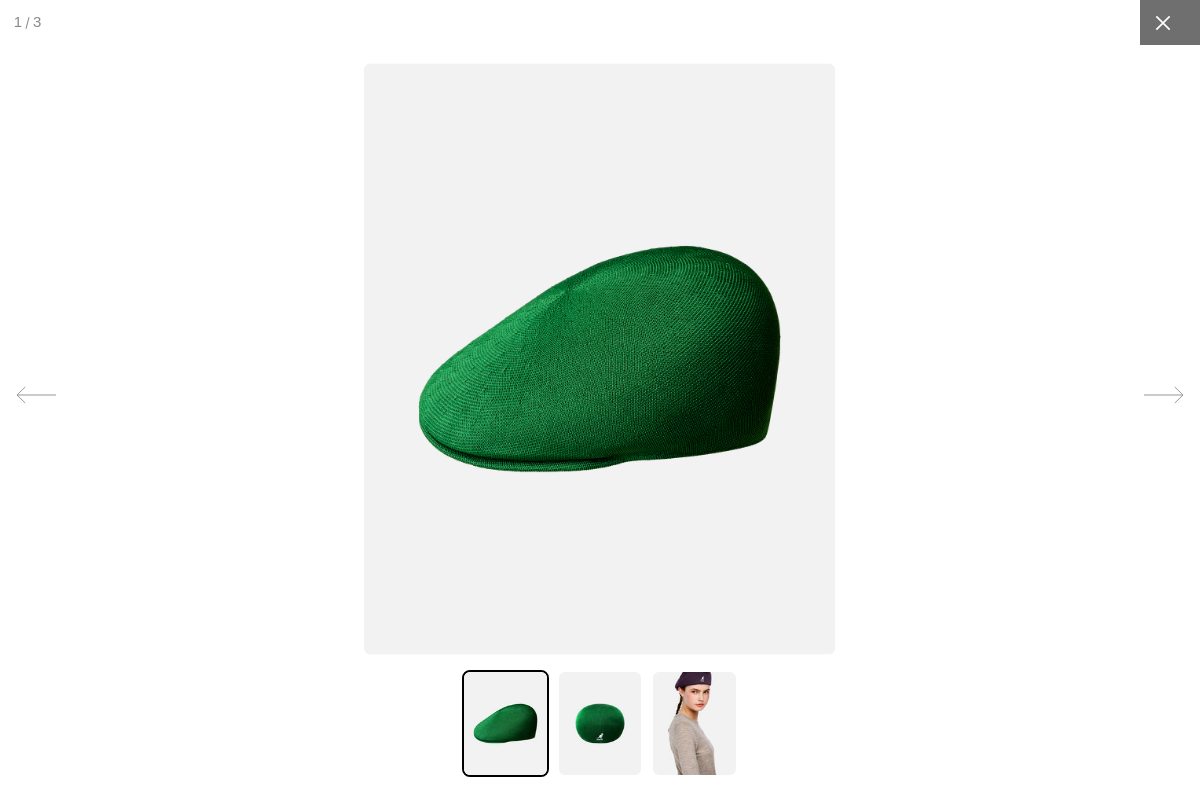 click 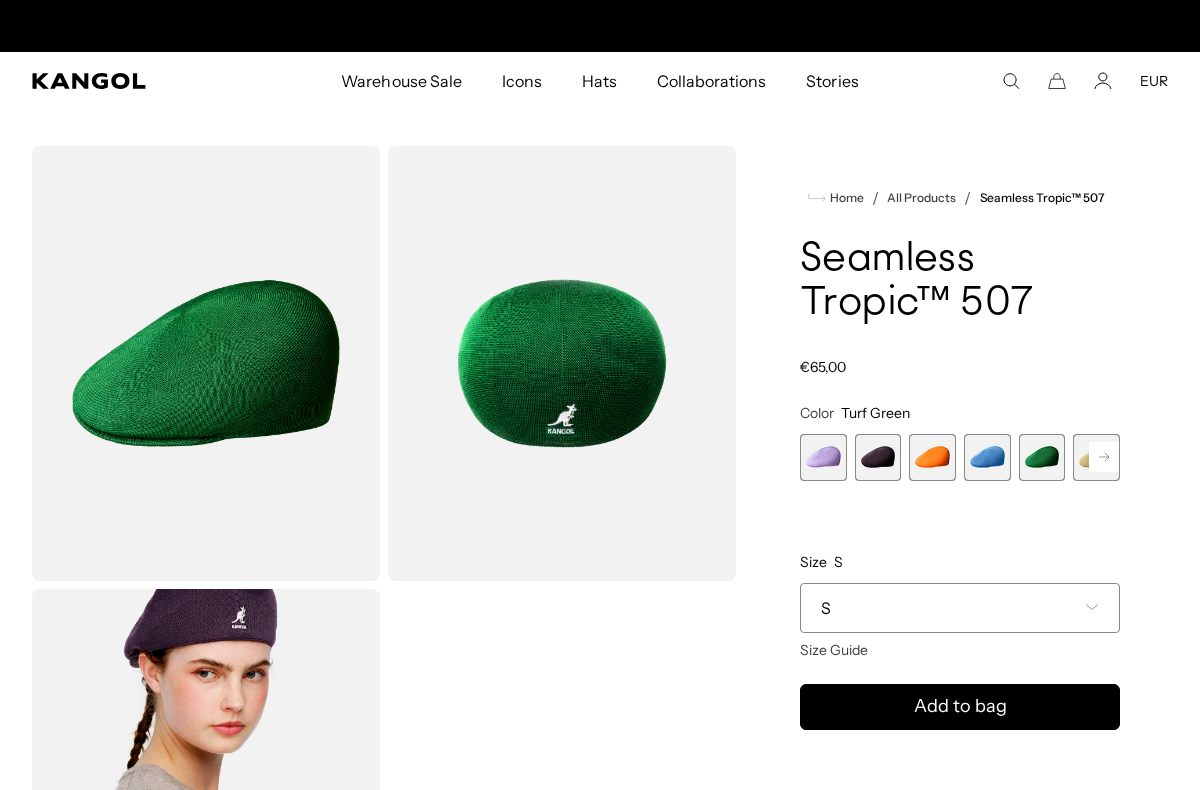 scroll, scrollTop: 0, scrollLeft: 412, axis: horizontal 